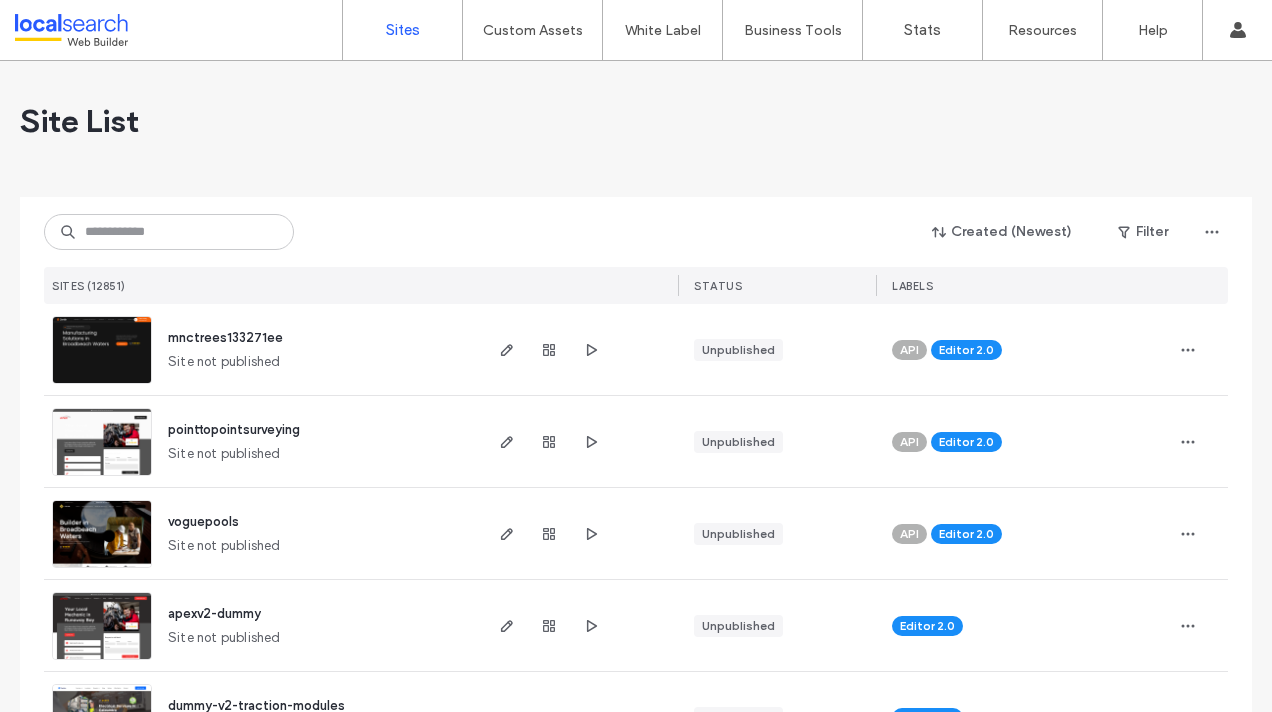 scroll, scrollTop: 0, scrollLeft: 0, axis: both 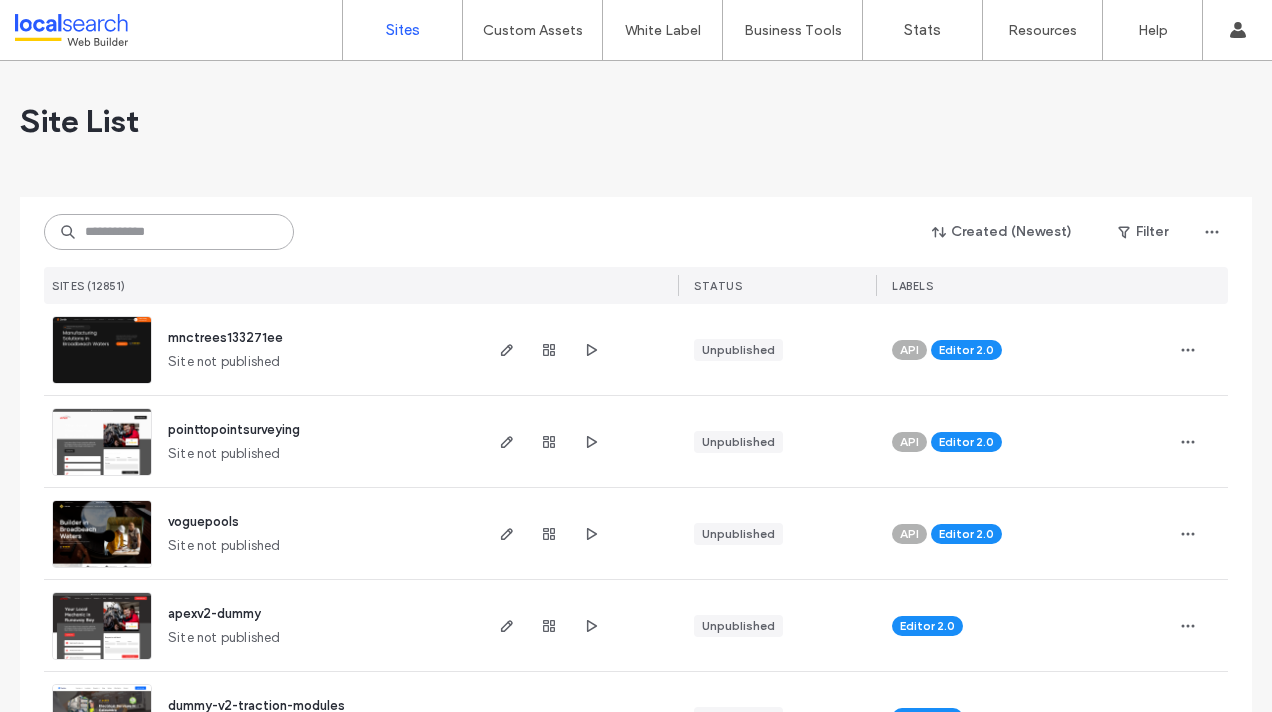 click at bounding box center (169, 232) 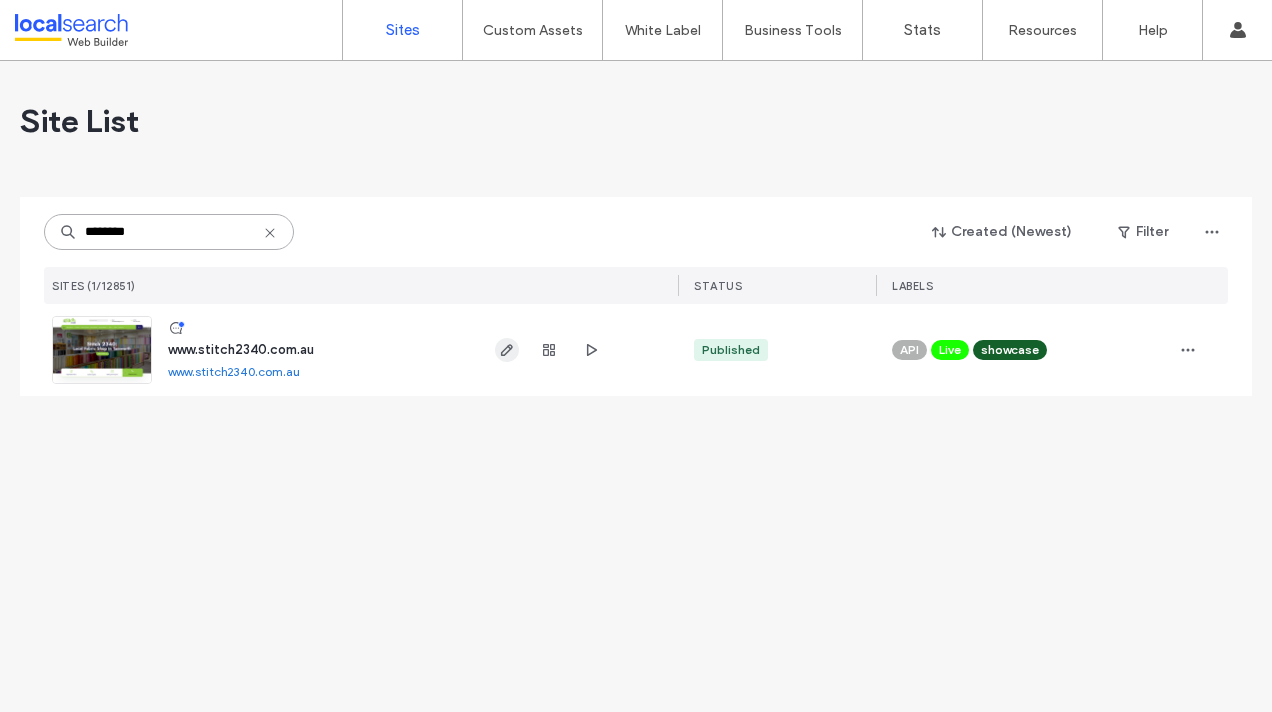 type on "********" 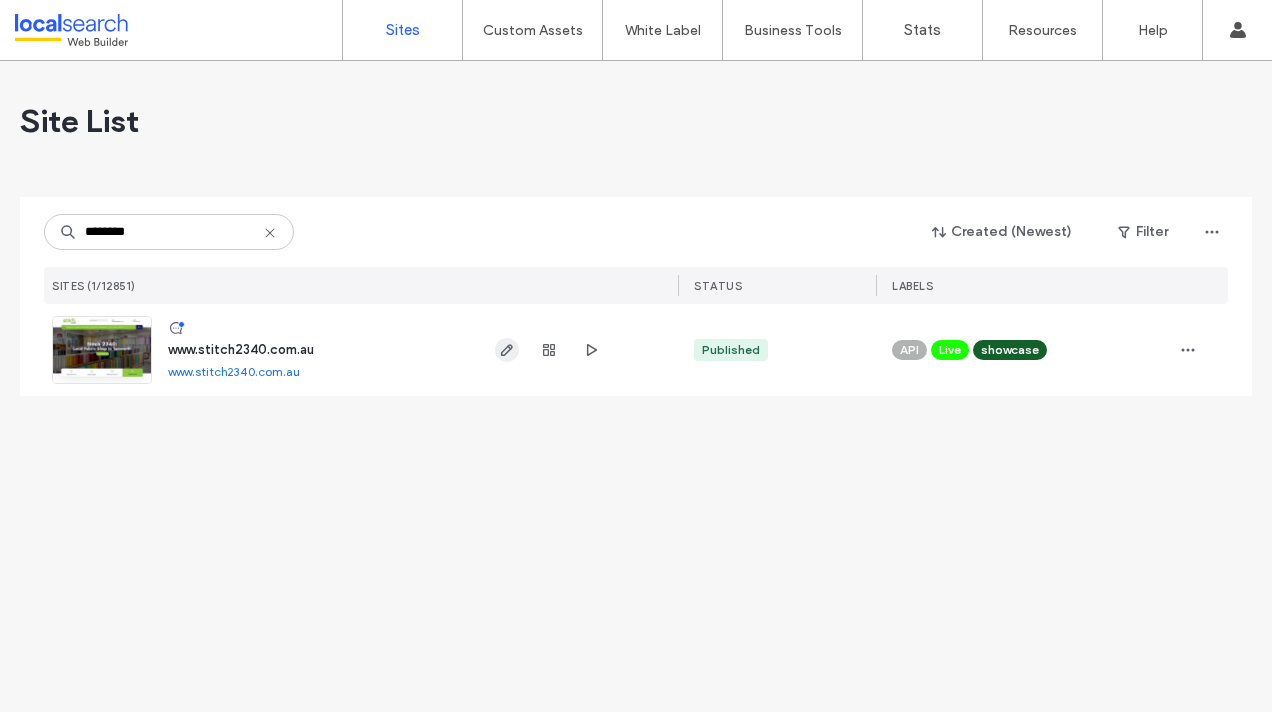 click at bounding box center (507, 350) 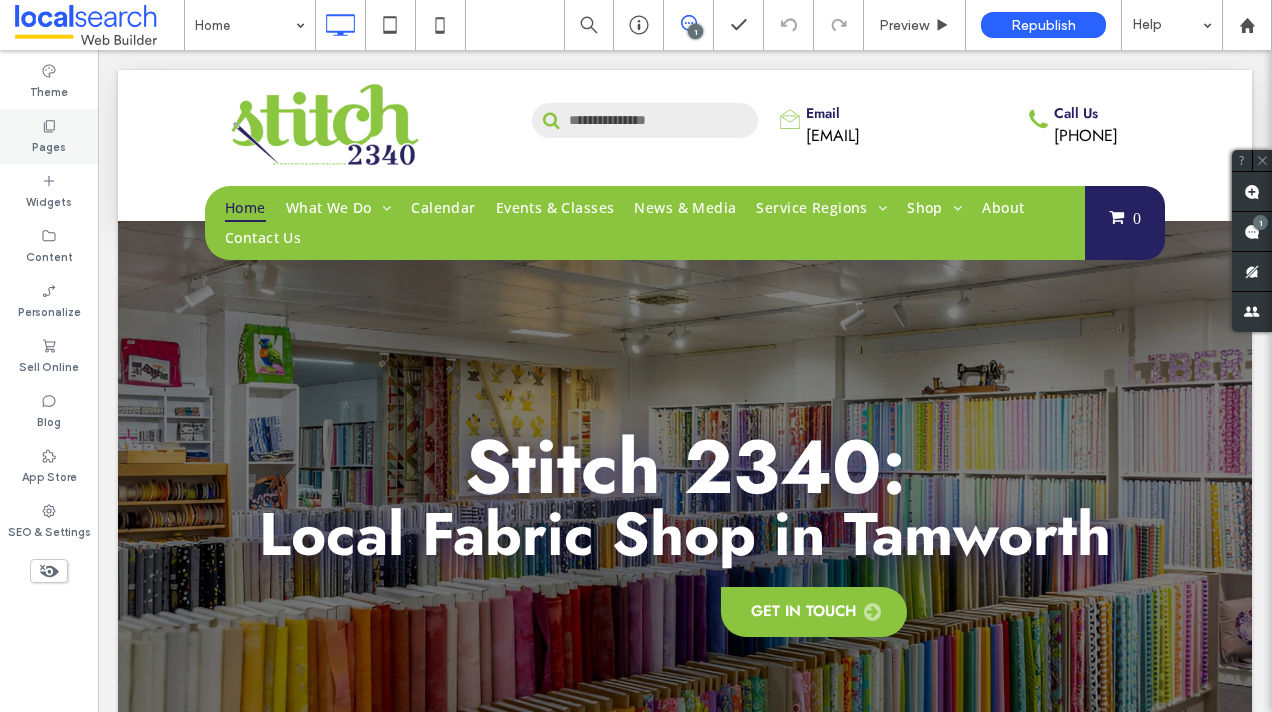 scroll, scrollTop: 0, scrollLeft: 0, axis: both 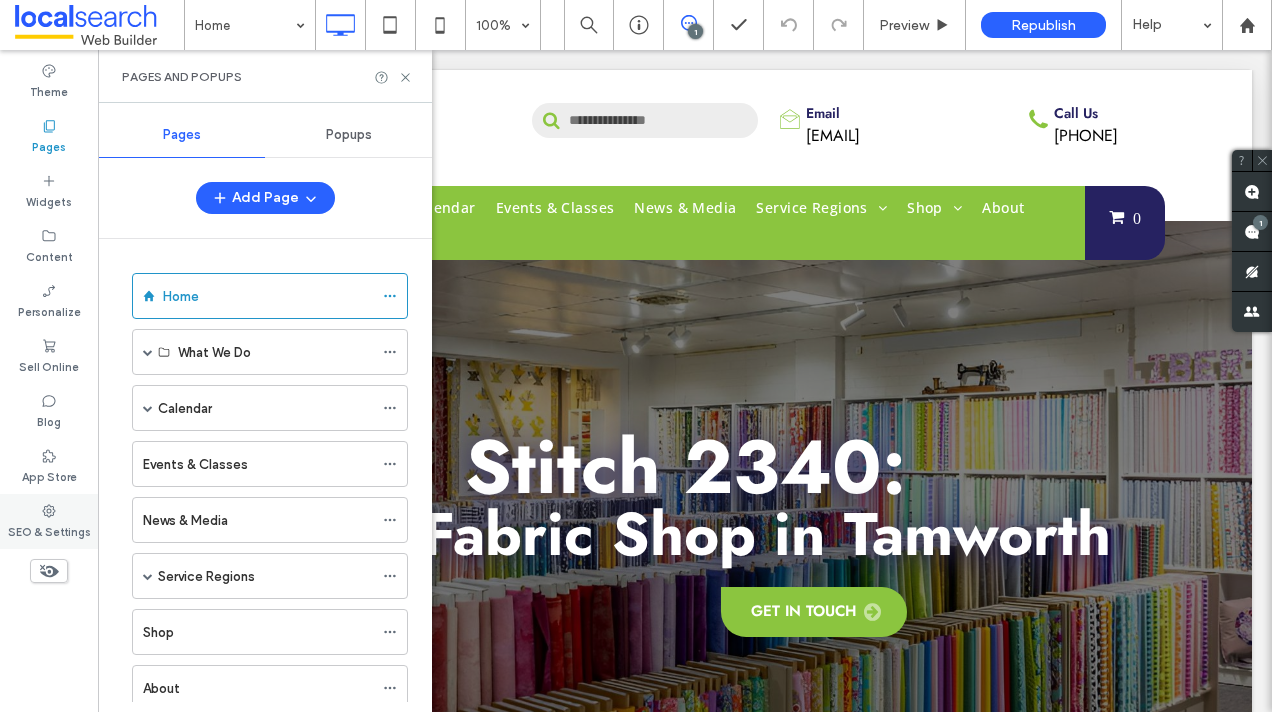 click 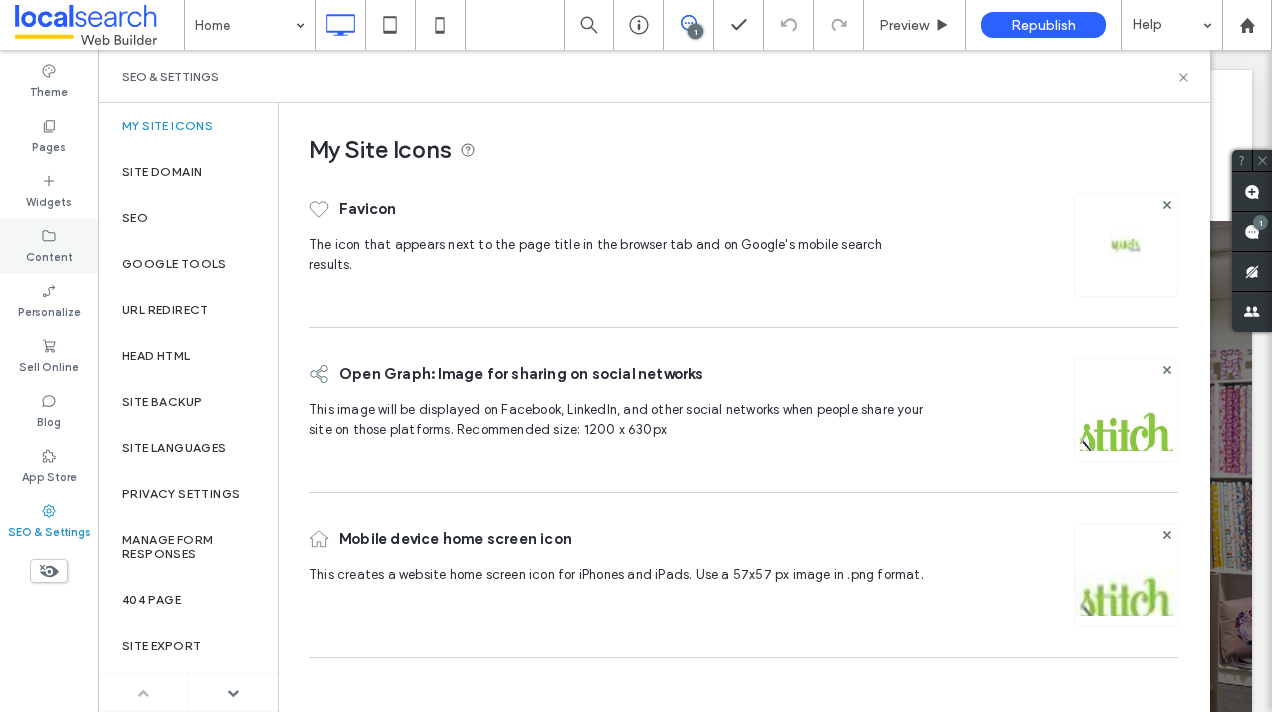 click on "Content" at bounding box center [49, 255] 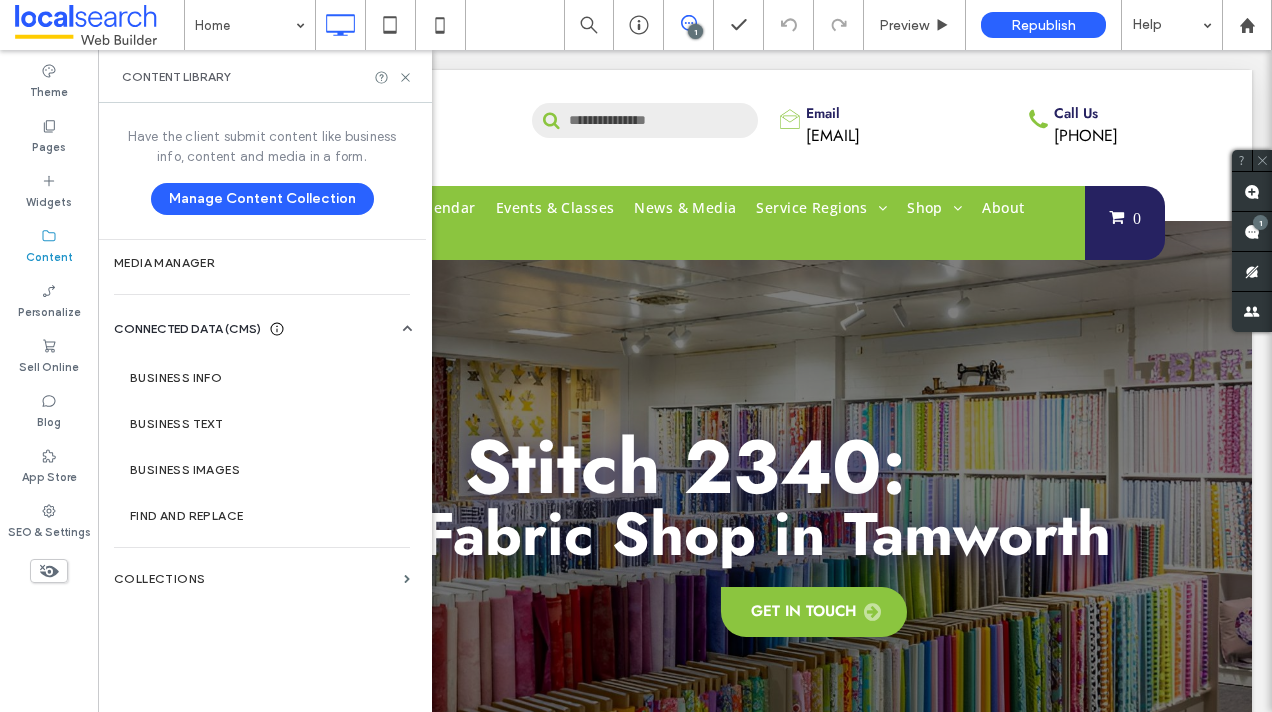 click on "Business Info Business Text Business Images Find and Replace" at bounding box center (266, 439) 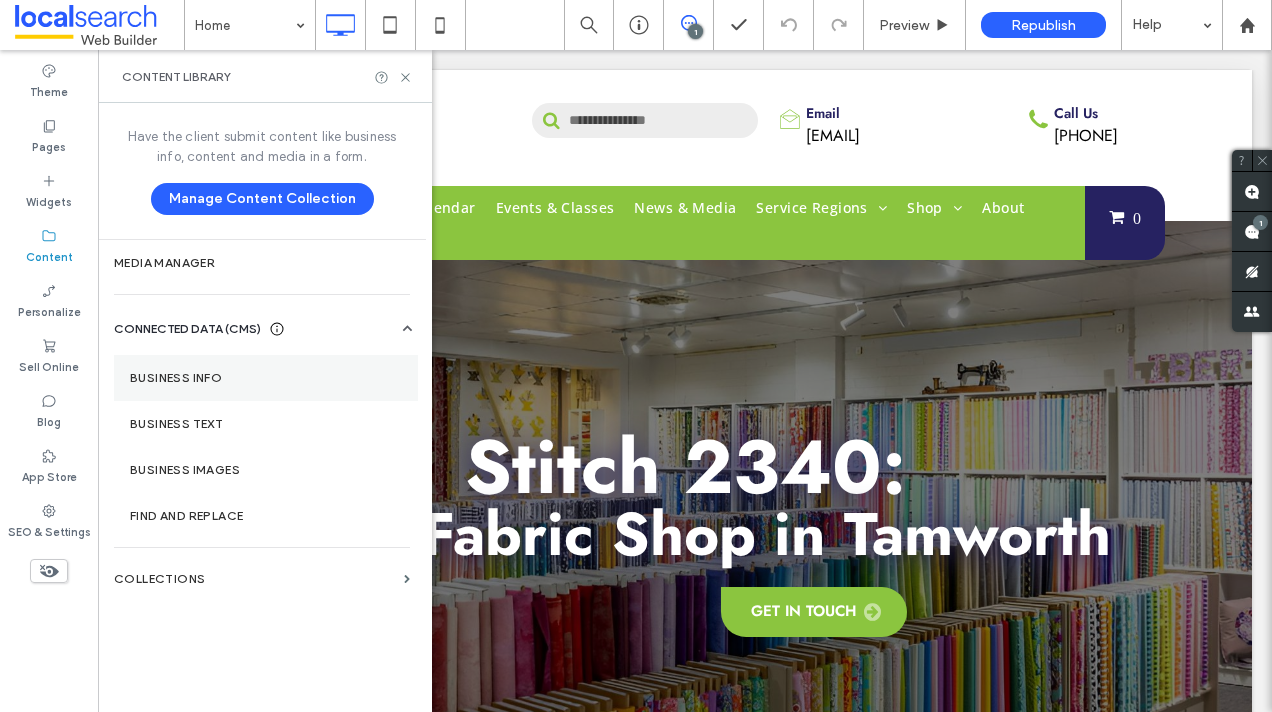 click on "Business Info" at bounding box center [266, 378] 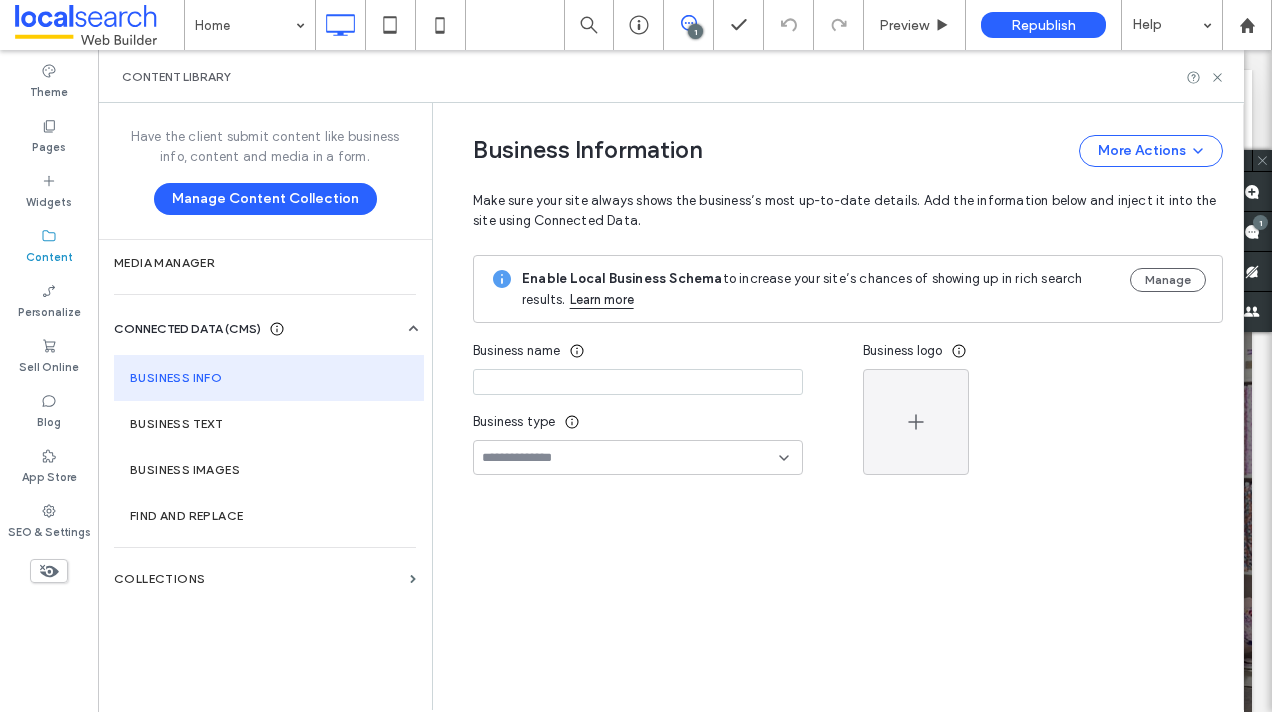type on "**********" 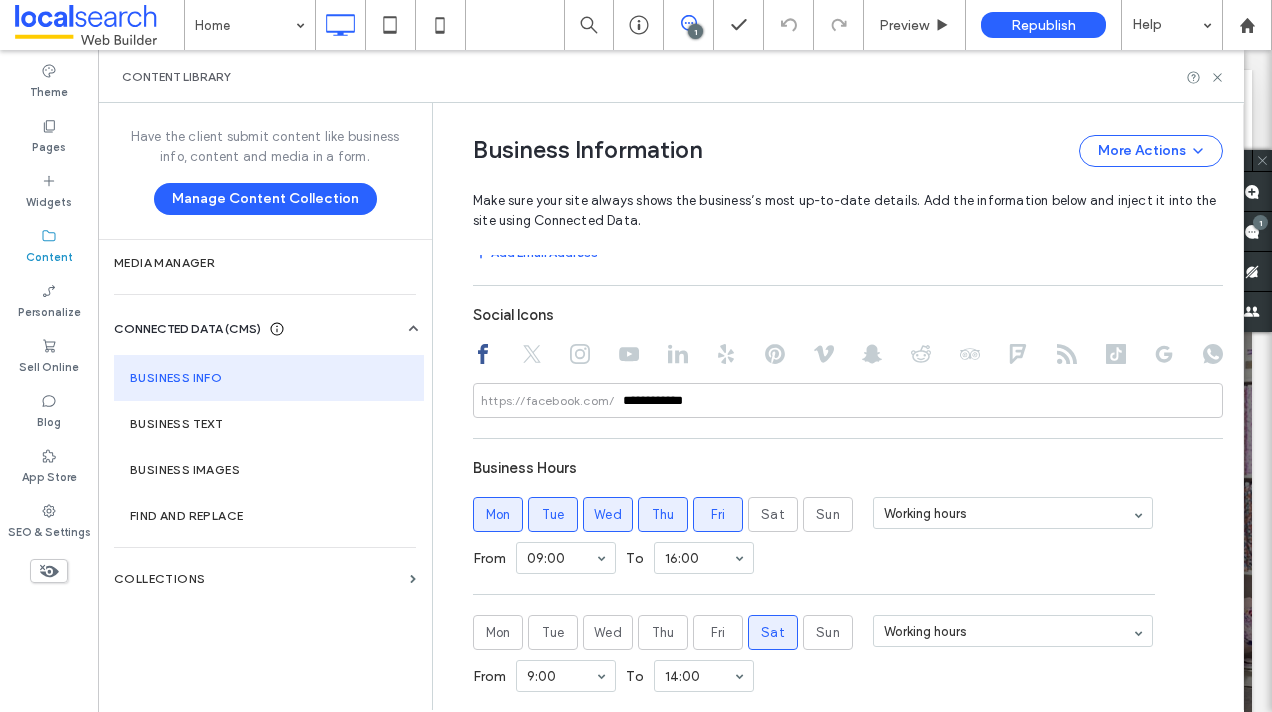 scroll, scrollTop: 1044, scrollLeft: 0, axis: vertical 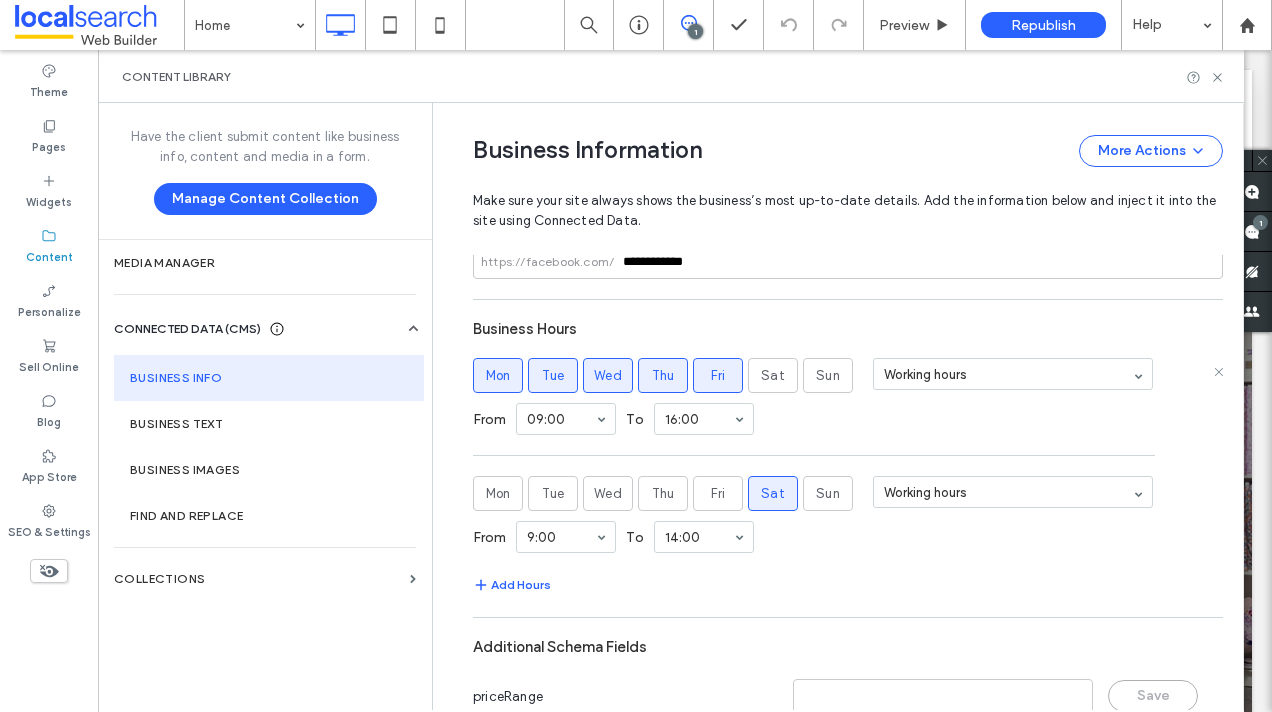 click on "Mon" at bounding box center [498, 375] 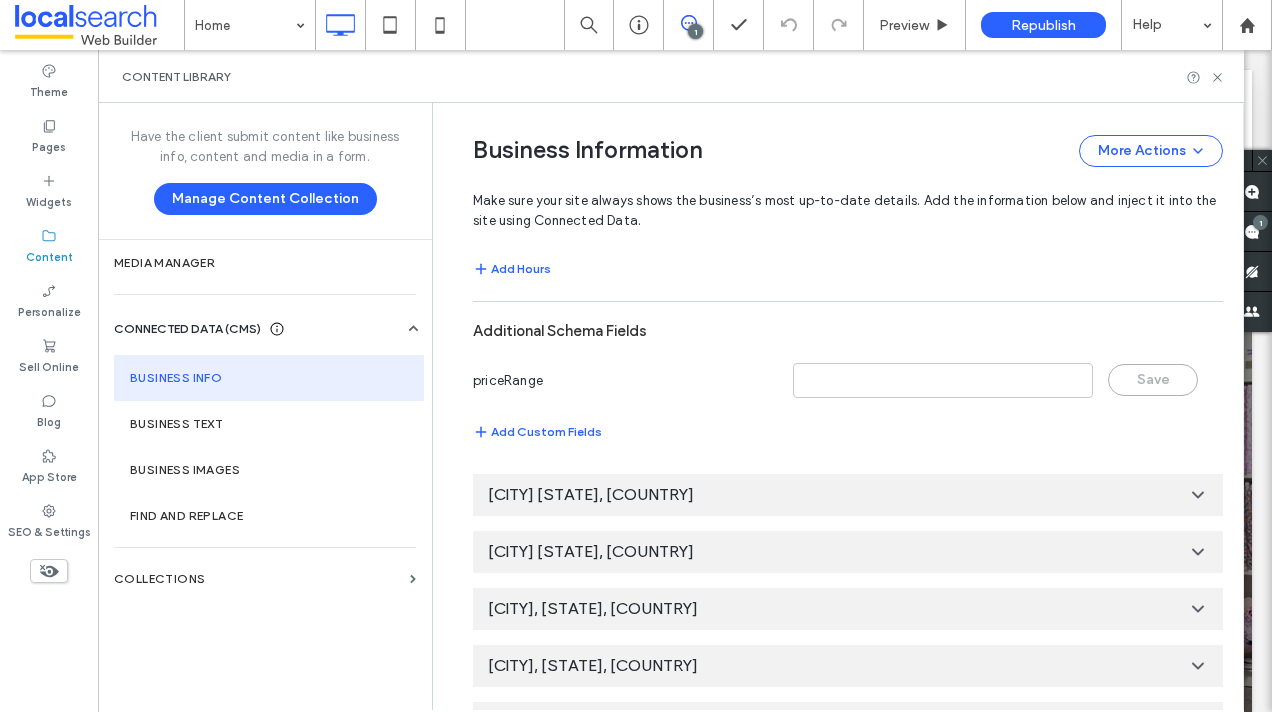 scroll, scrollTop: 1362, scrollLeft: 0, axis: vertical 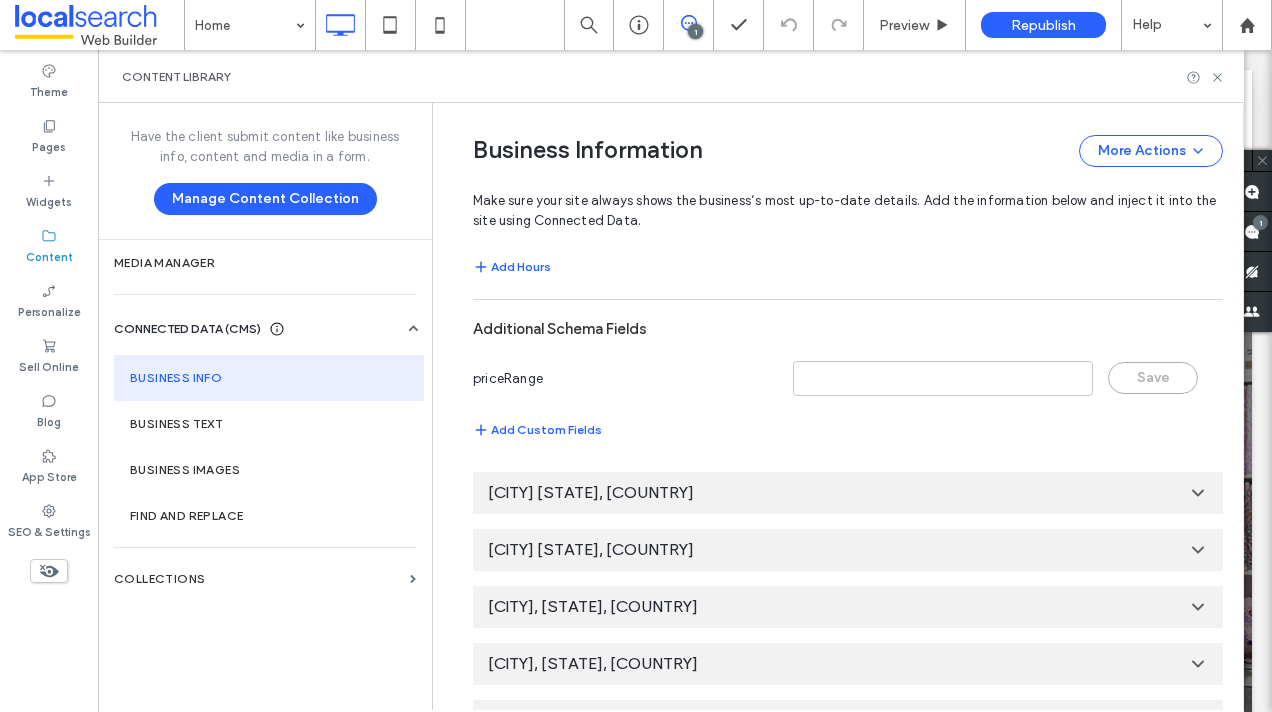 click on "Content Library" at bounding box center [671, 76] 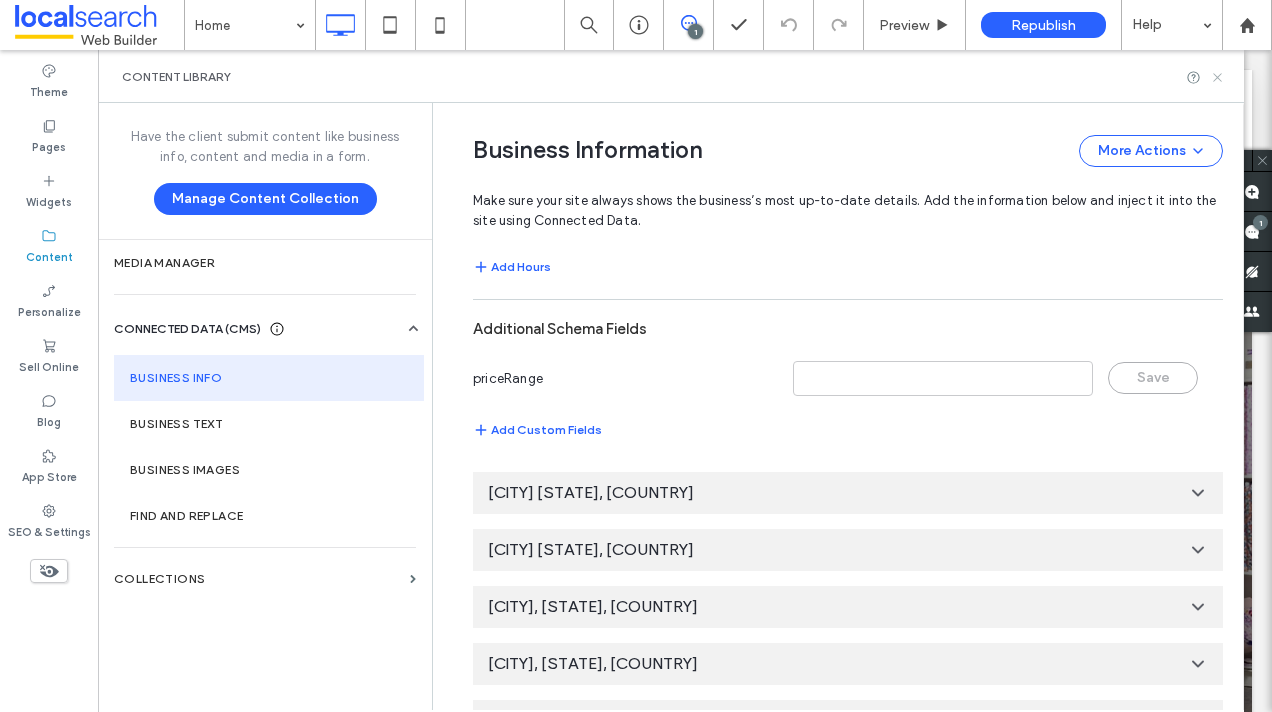 click 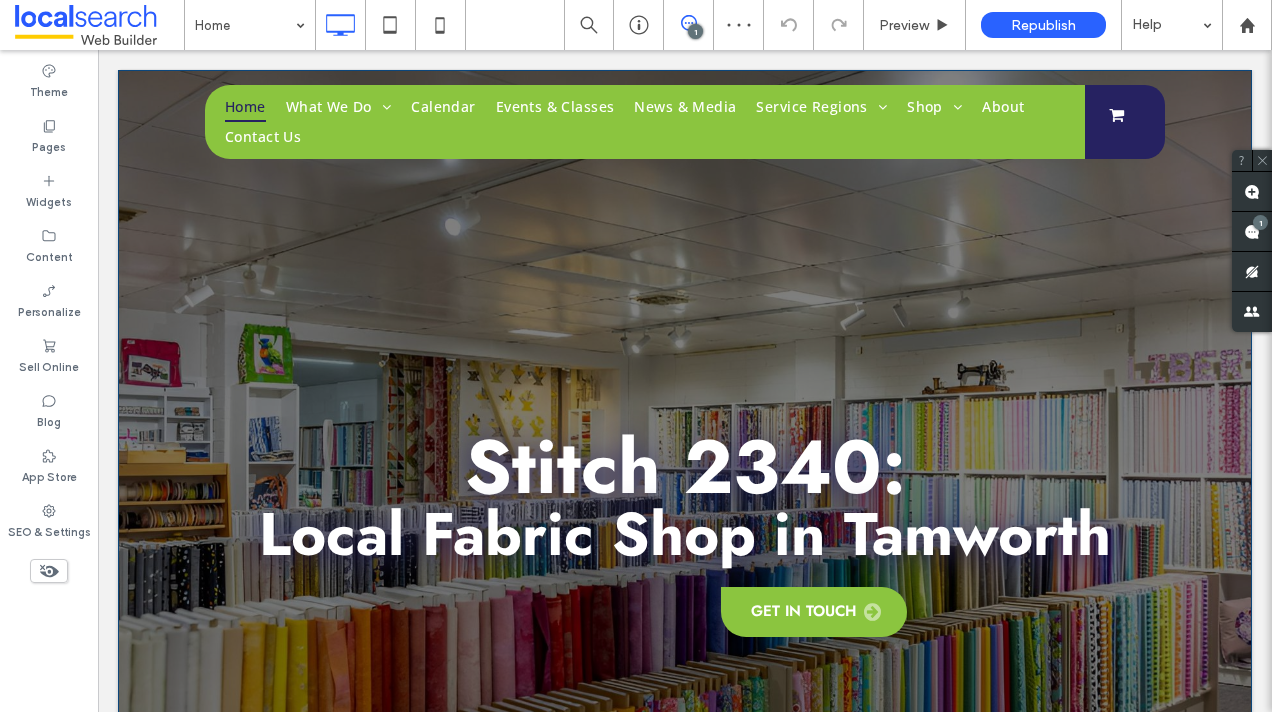 scroll, scrollTop: 5333, scrollLeft: 0, axis: vertical 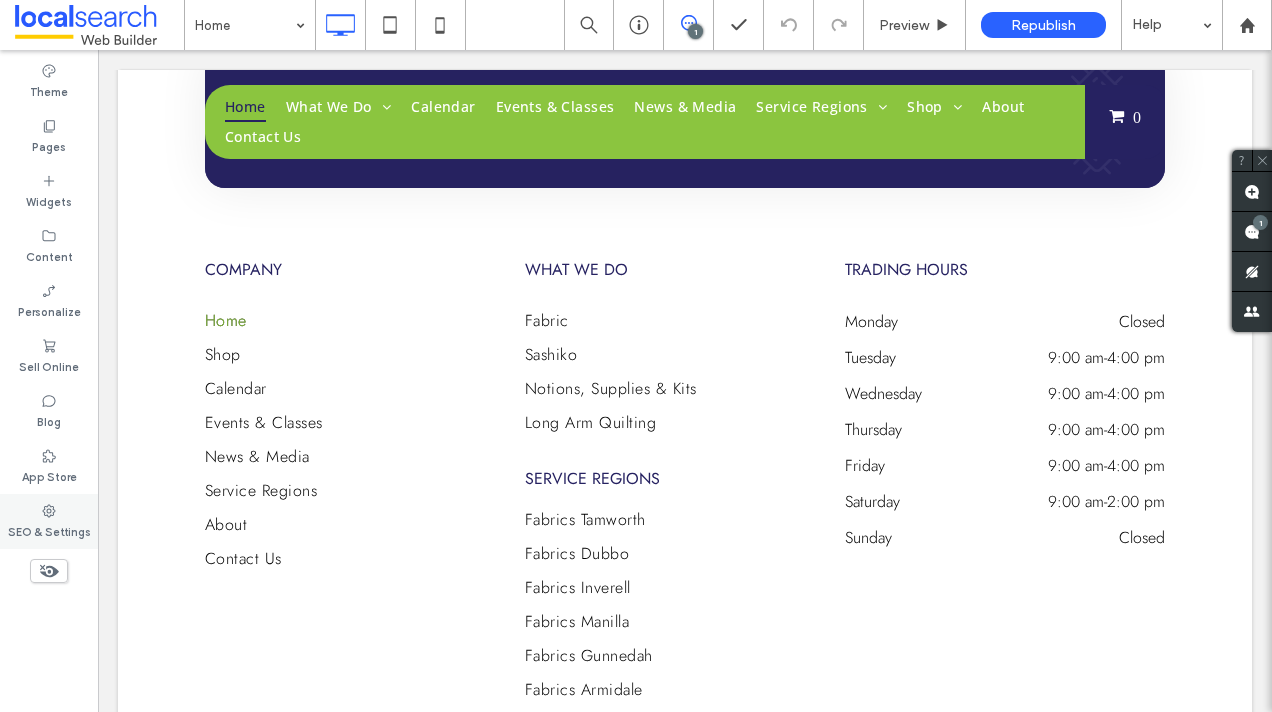 click 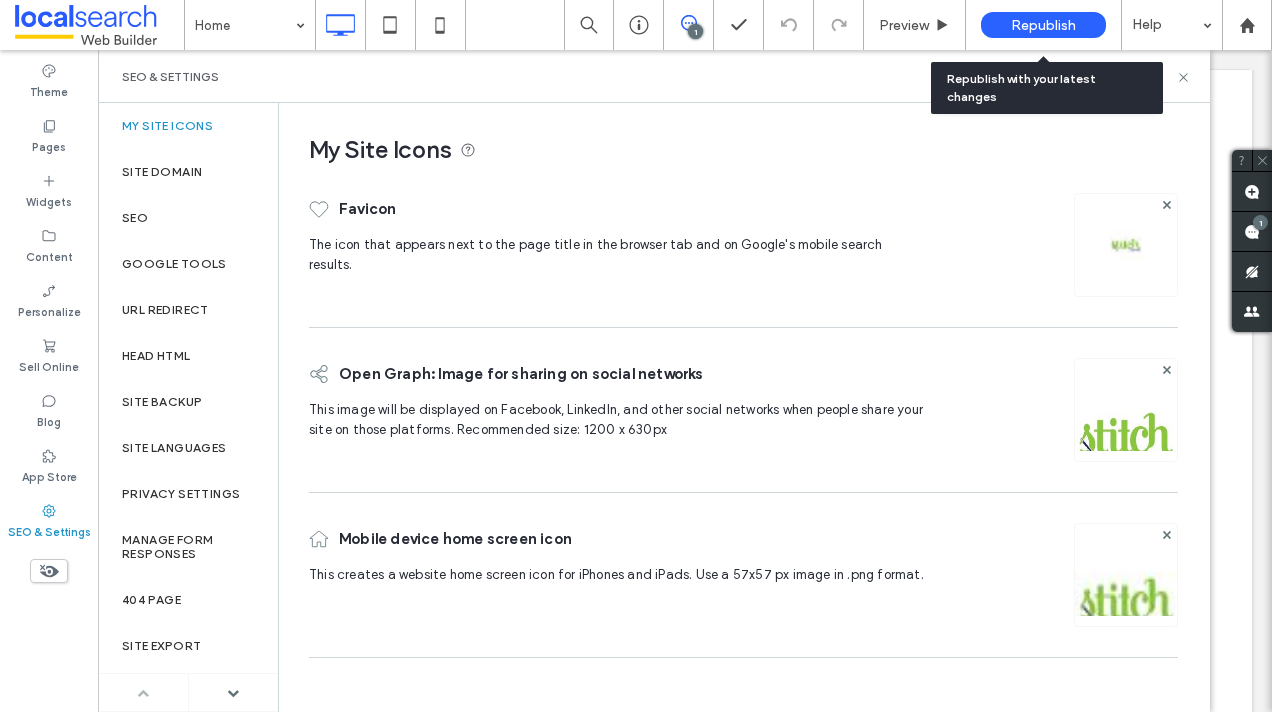 click on "Republish" at bounding box center (1043, 25) 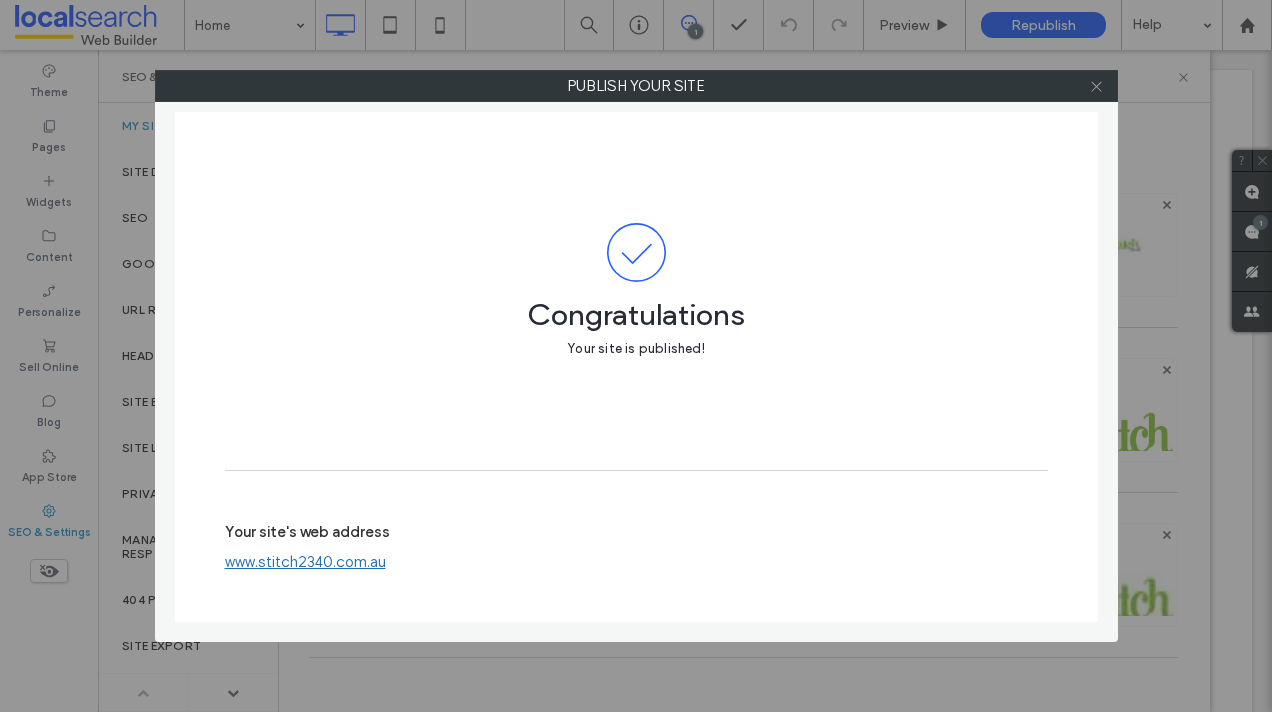 click 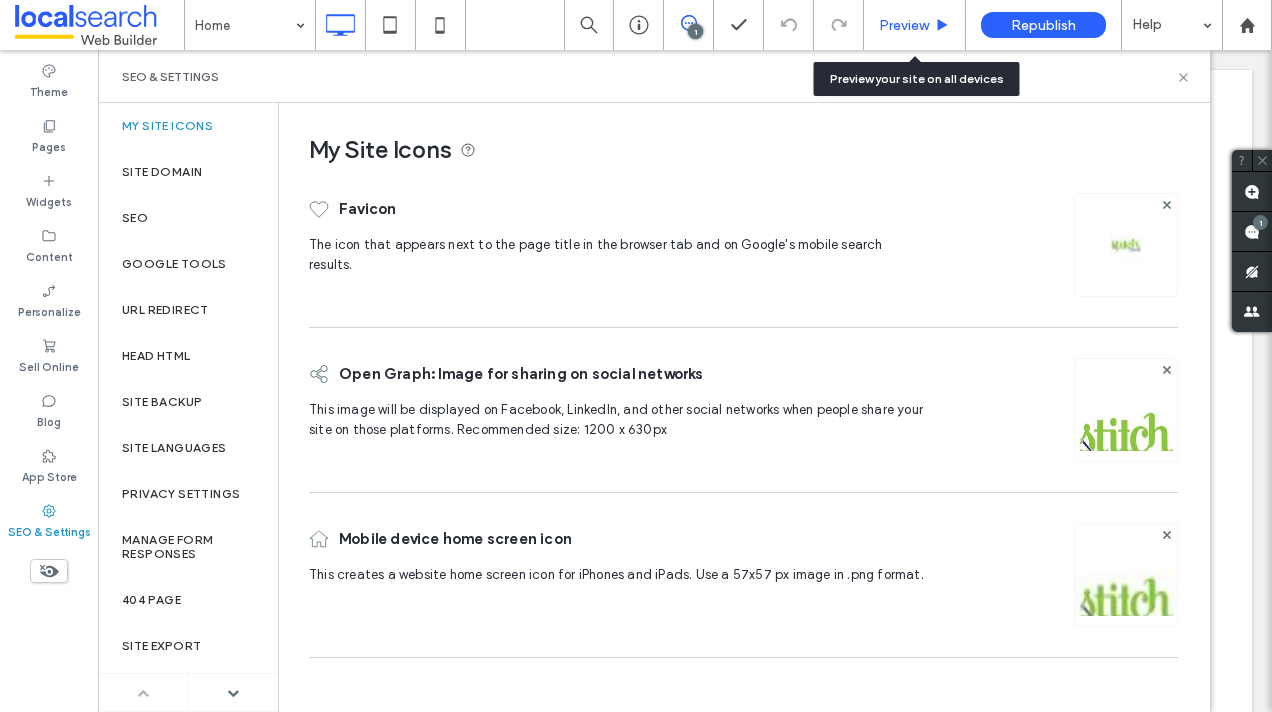 click on "Preview" at bounding box center [915, 25] 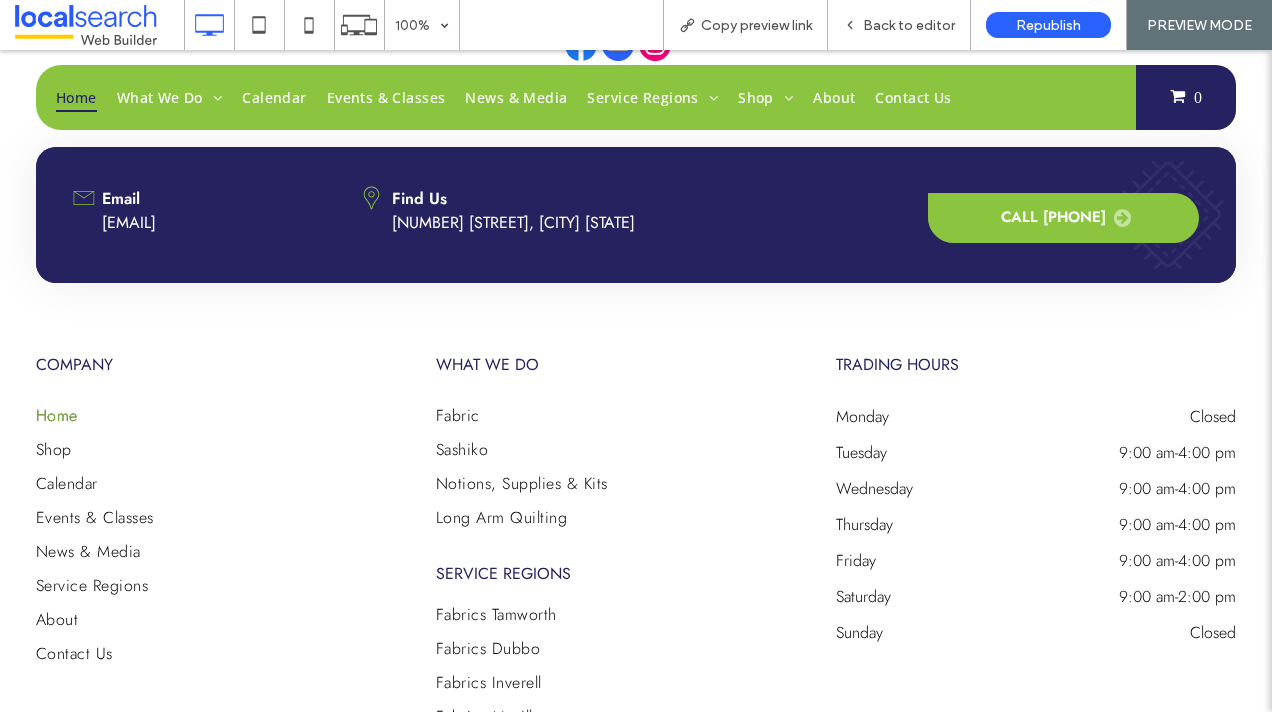 scroll, scrollTop: 7463, scrollLeft: 0, axis: vertical 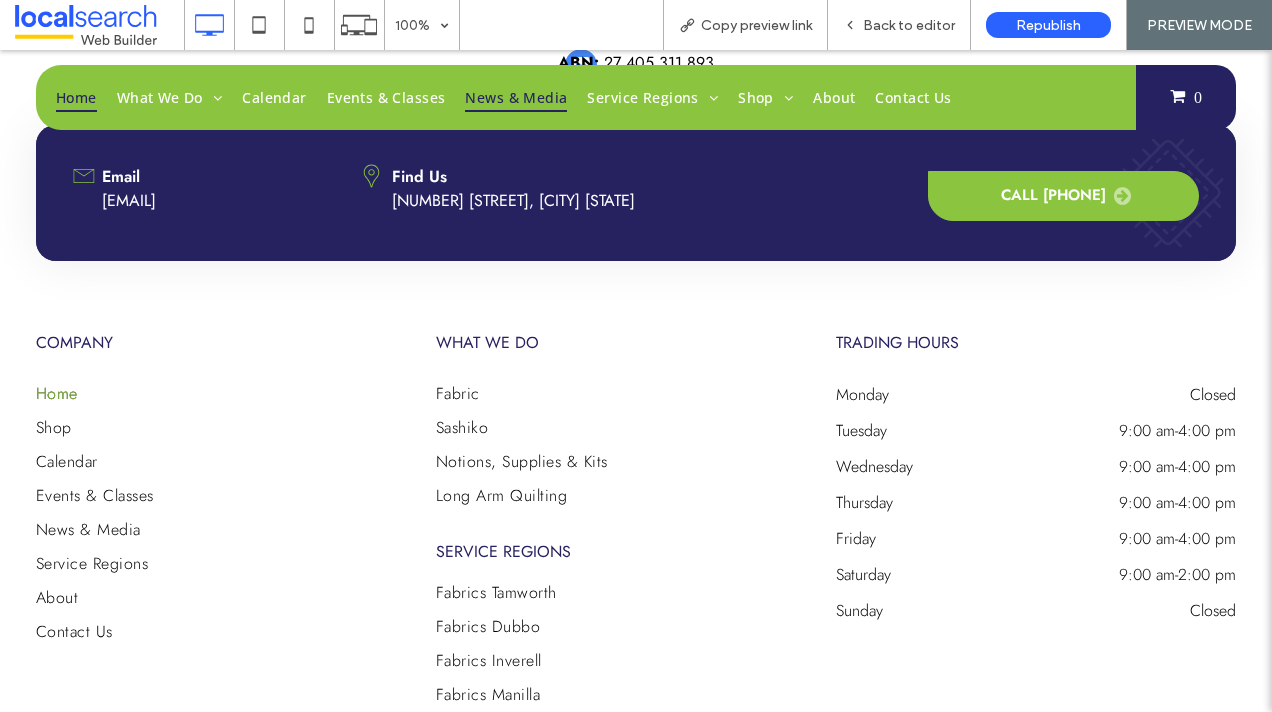 click on "News & Media" at bounding box center (516, 97) 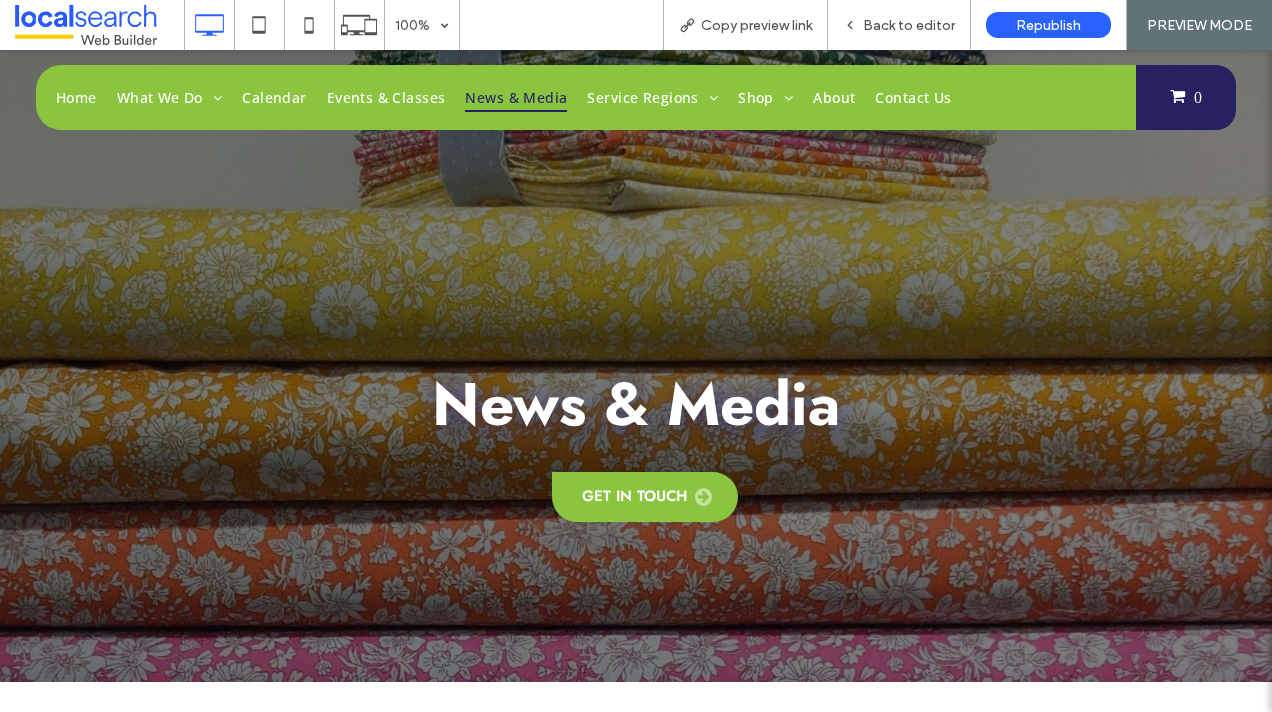 scroll, scrollTop: 619, scrollLeft: 0, axis: vertical 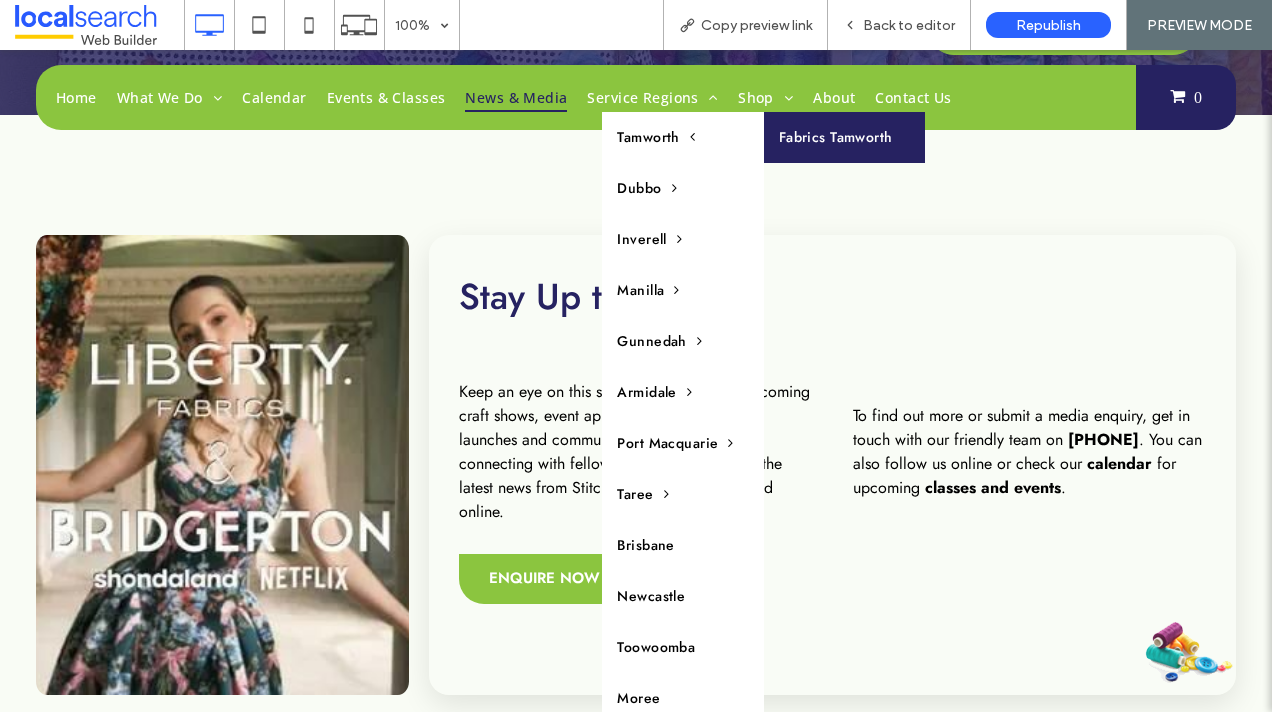 click on "Fabrics Tamworth" at bounding box center (844, 137) 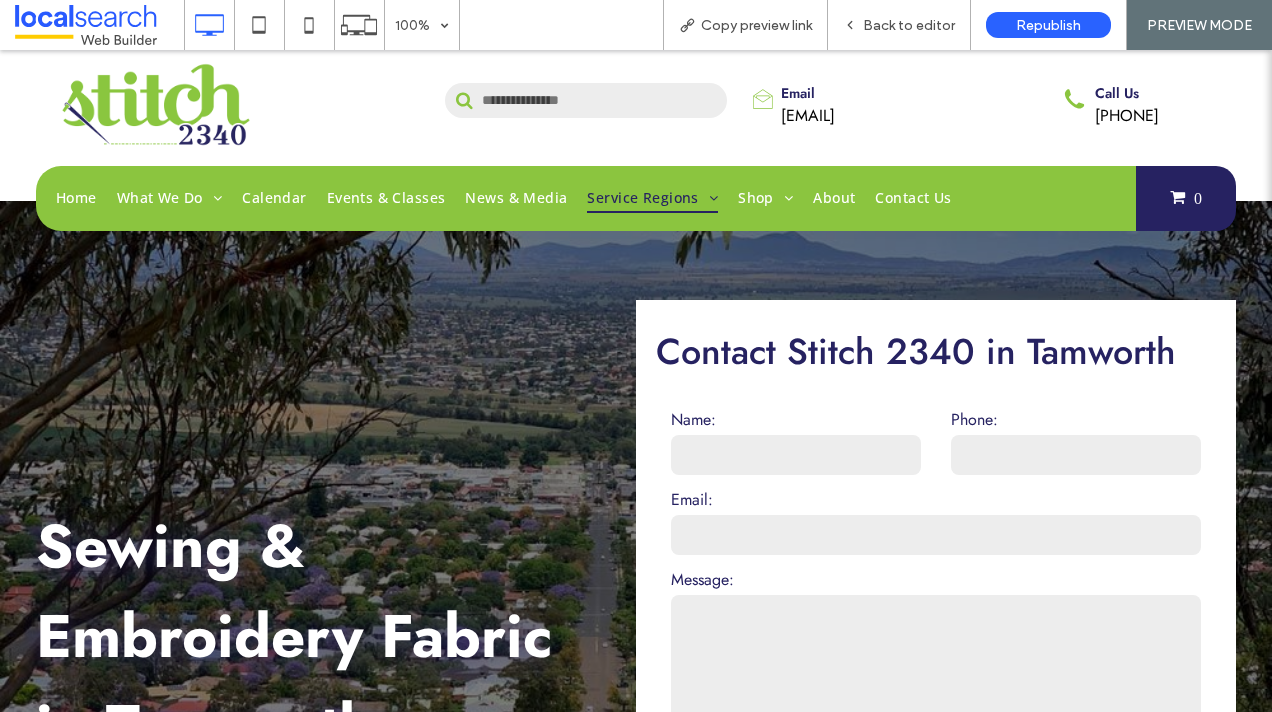 scroll, scrollTop: 0, scrollLeft: 0, axis: both 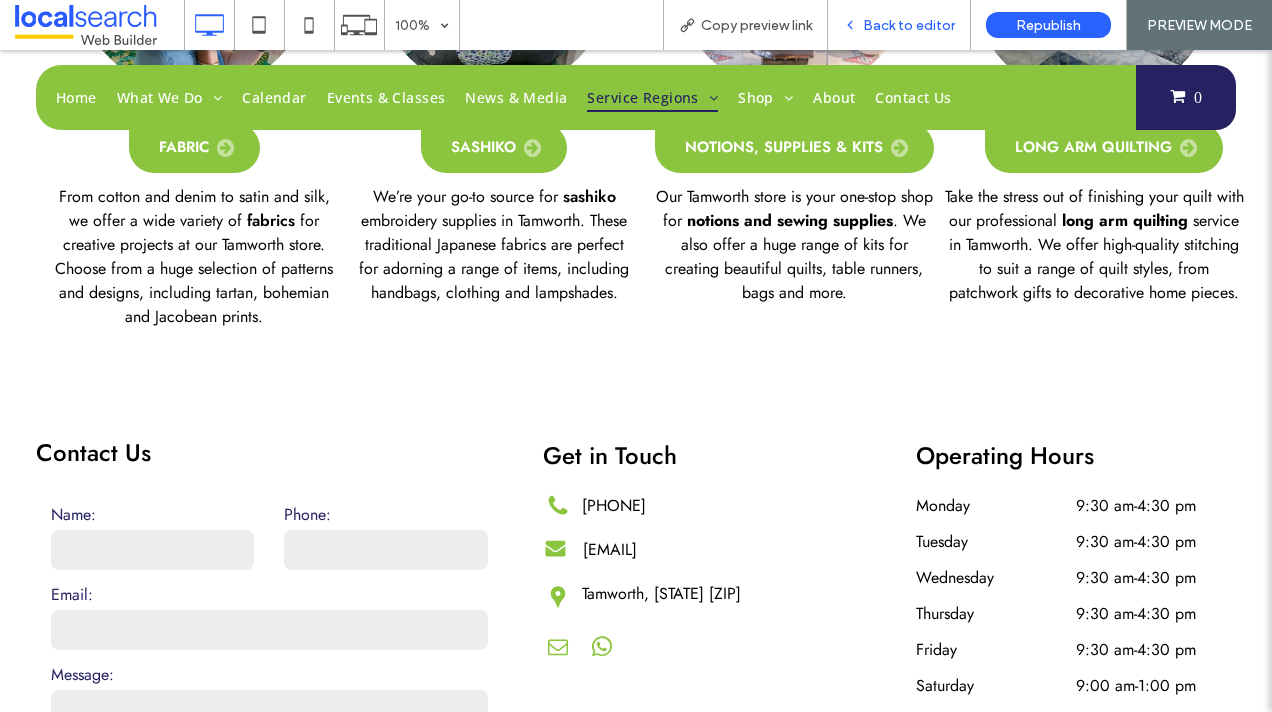 click on "Back to editor" at bounding box center (899, 25) 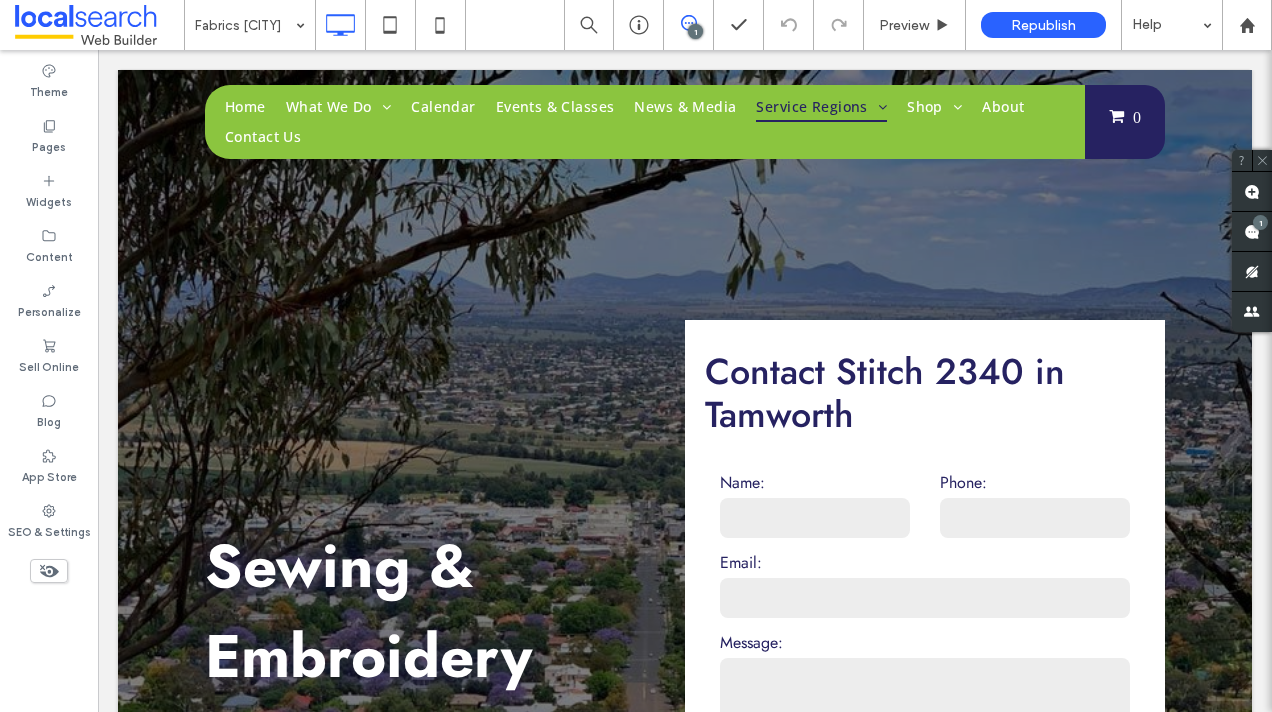 scroll, scrollTop: 2857, scrollLeft: 0, axis: vertical 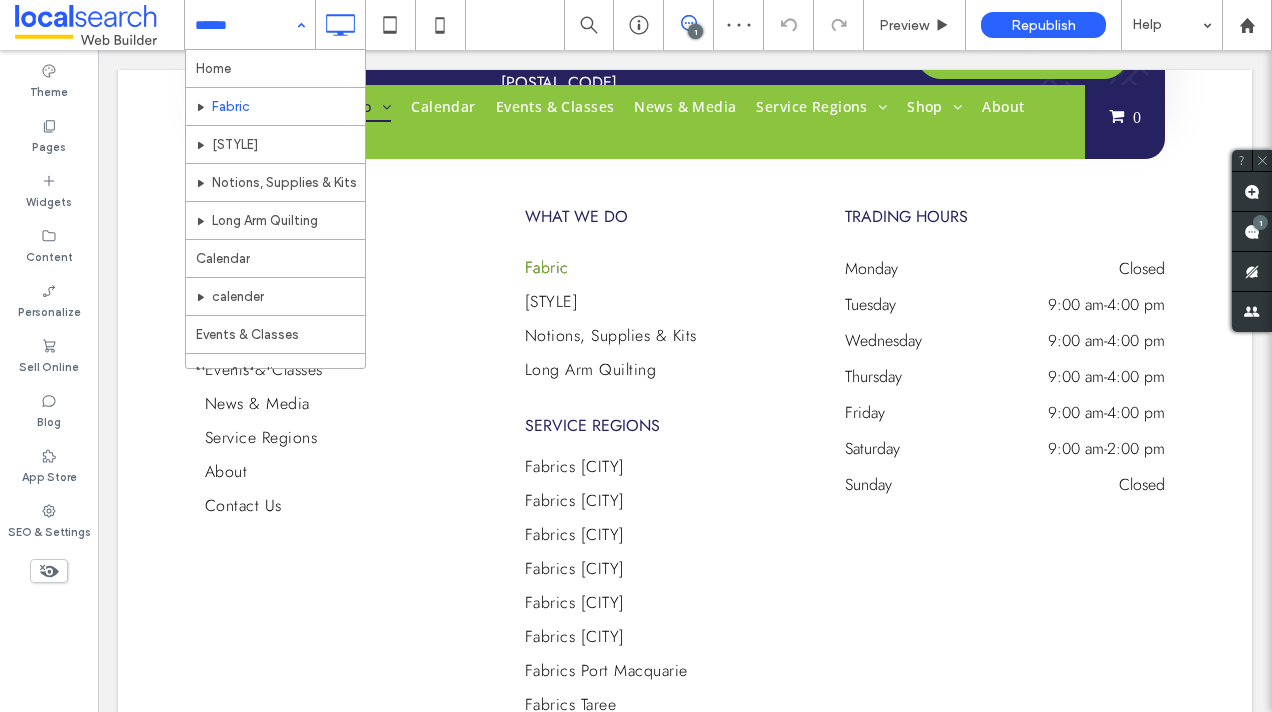 click at bounding box center (245, 25) 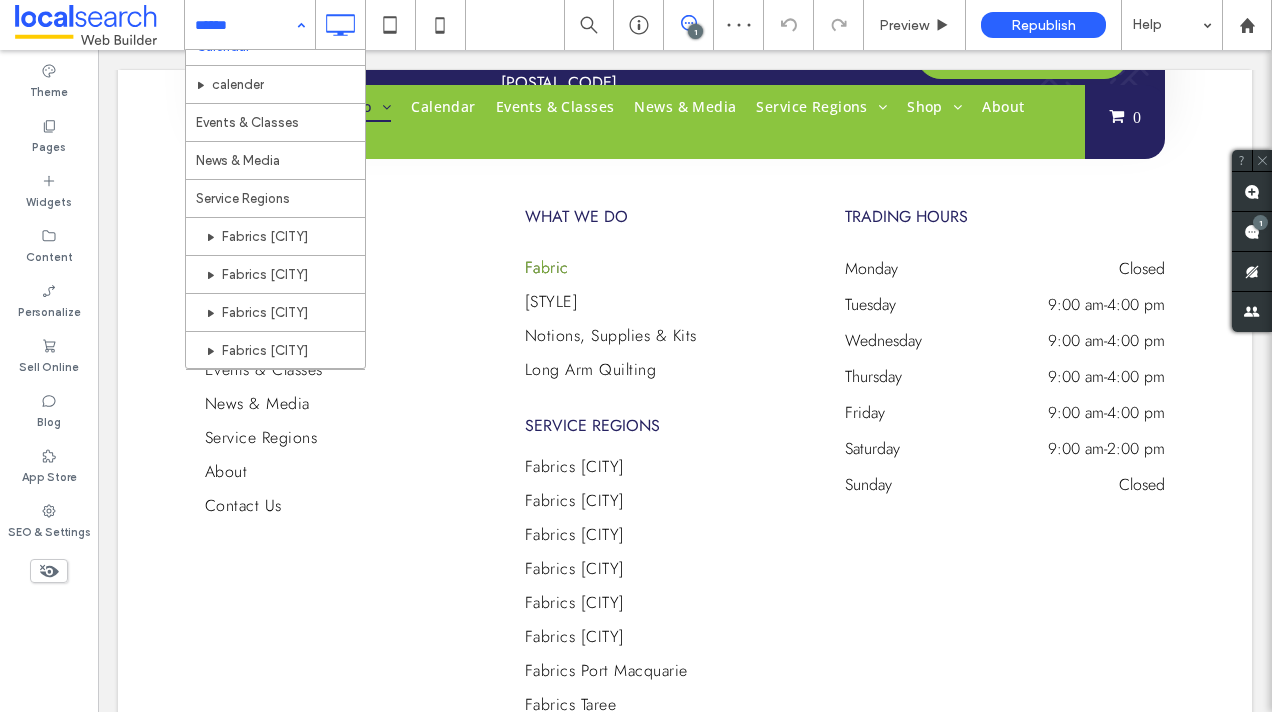 scroll, scrollTop: 277, scrollLeft: 0, axis: vertical 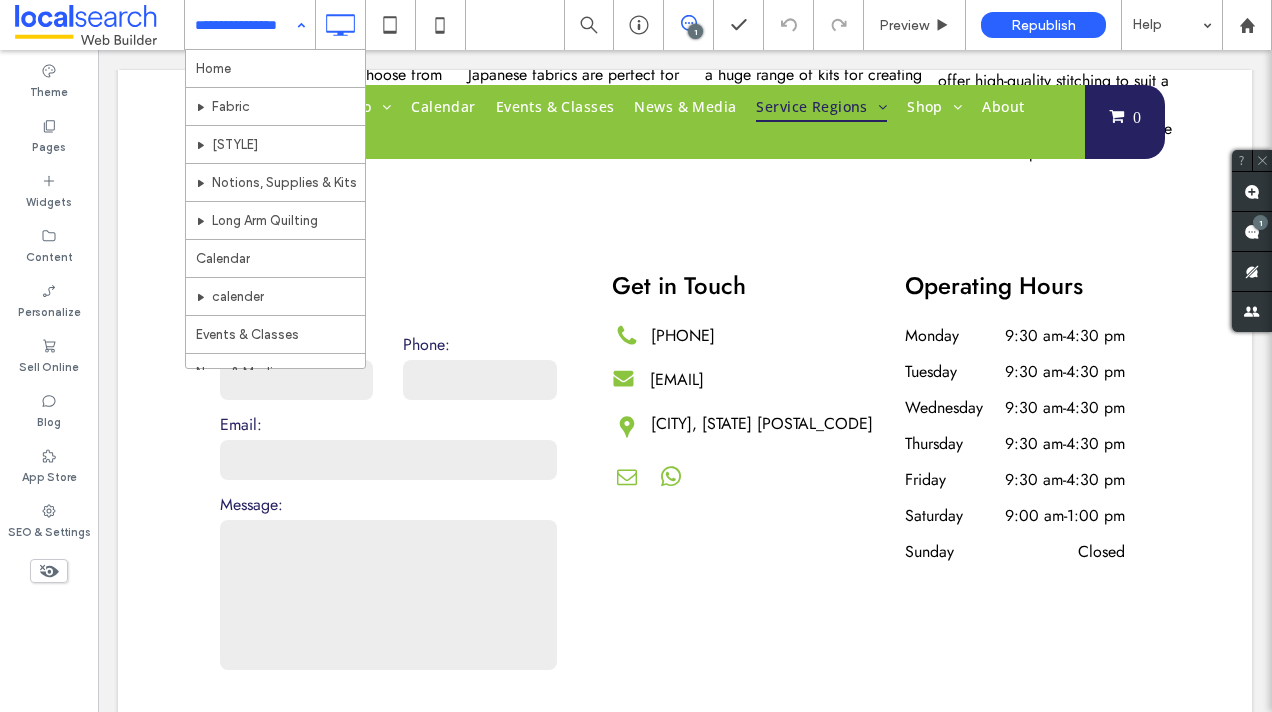 click at bounding box center [245, 25] 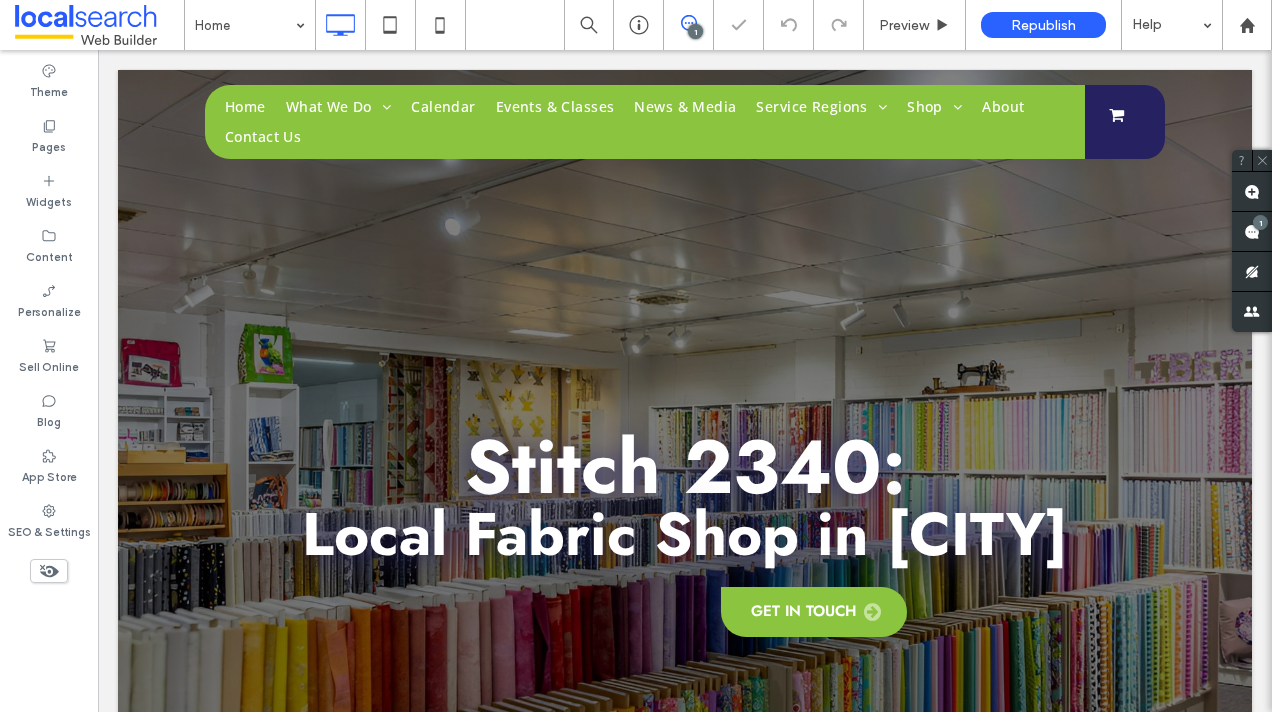 scroll, scrollTop: 1500, scrollLeft: 0, axis: vertical 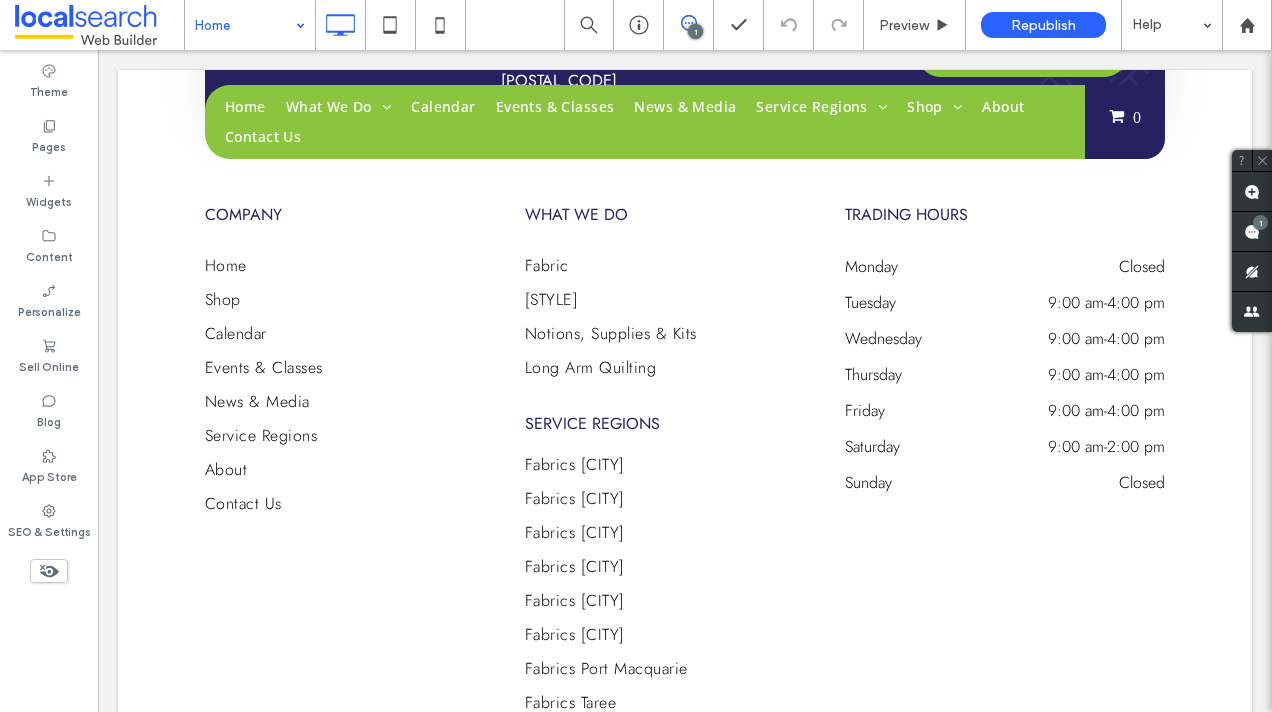 click at bounding box center (245, 25) 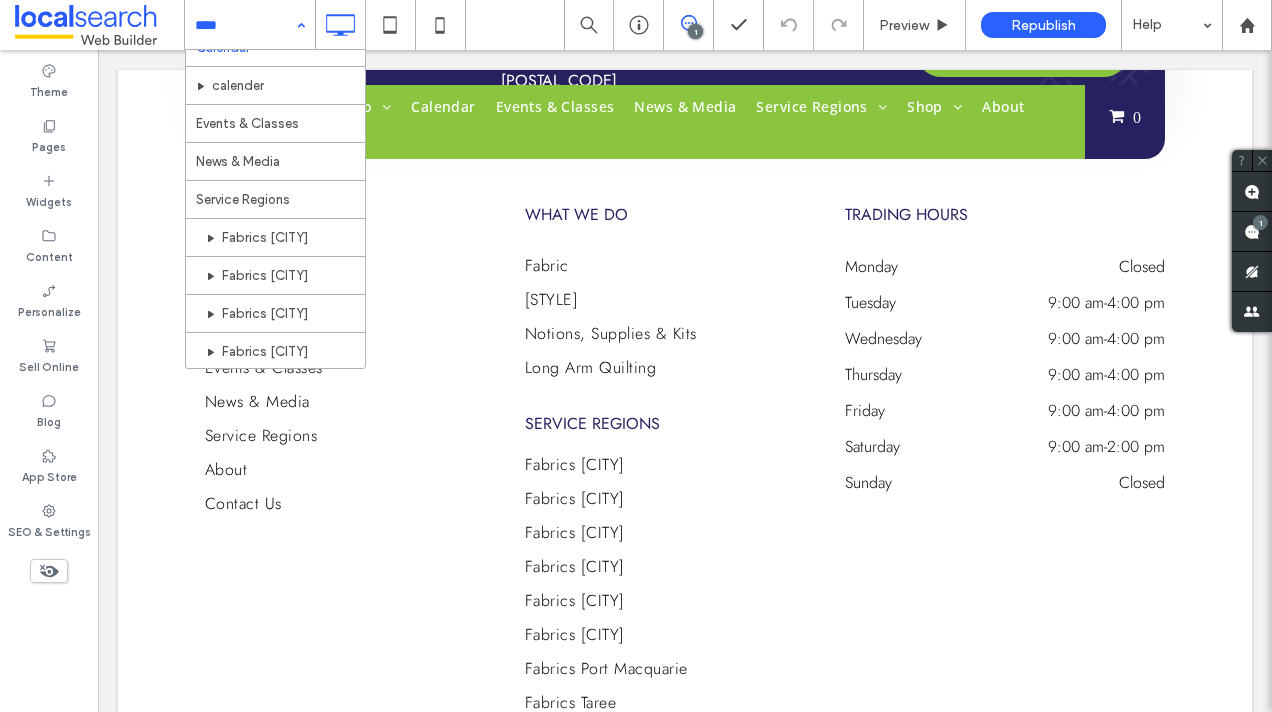 scroll, scrollTop: 498, scrollLeft: 0, axis: vertical 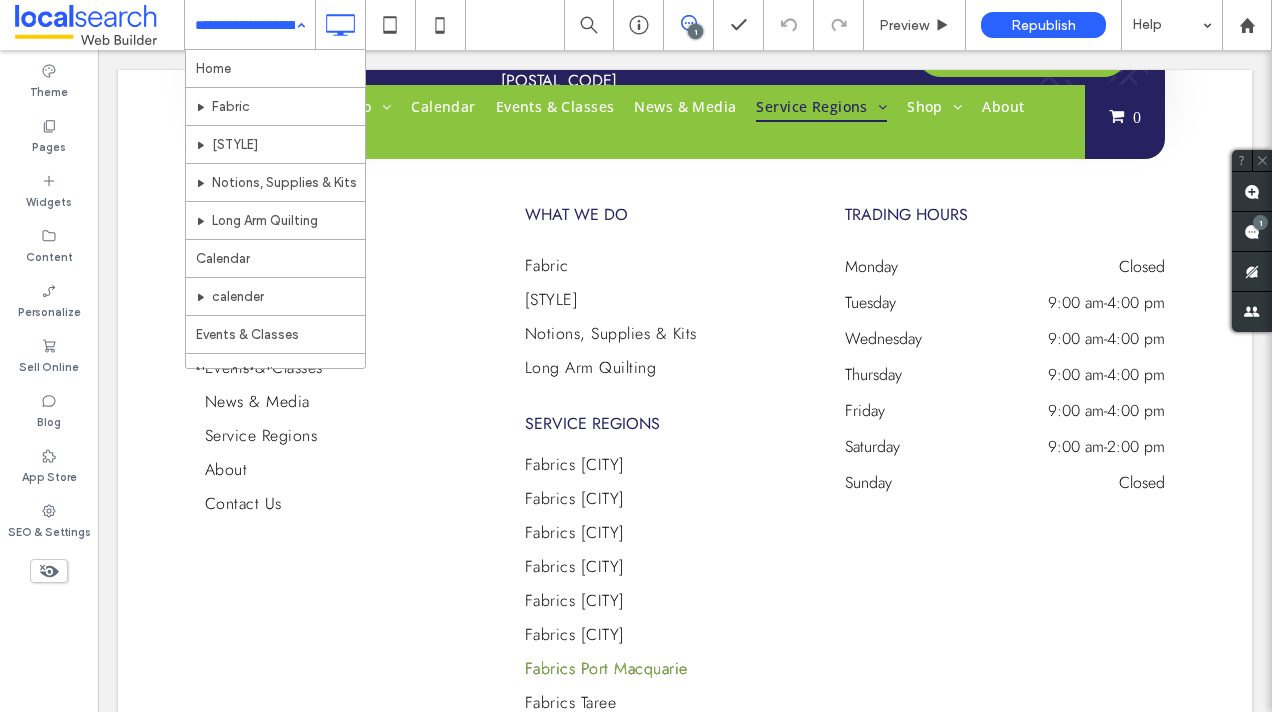 click at bounding box center [245, 25] 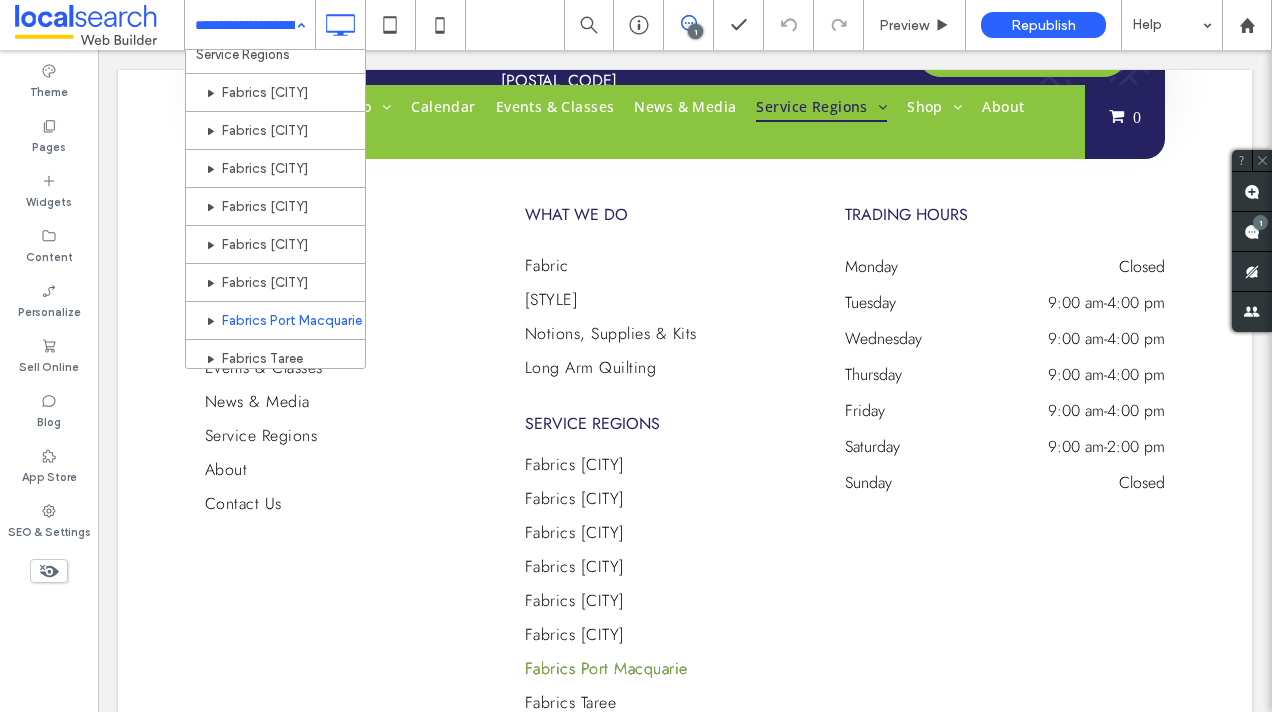 scroll, scrollTop: 344, scrollLeft: 0, axis: vertical 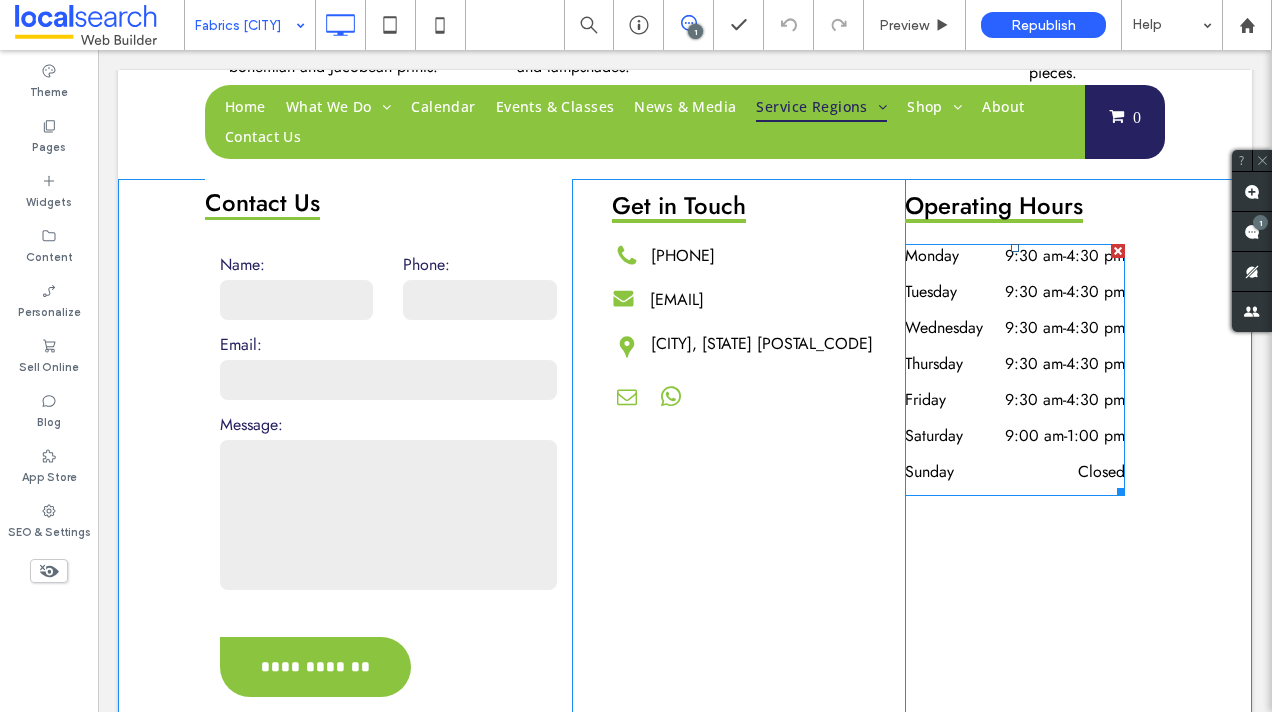 click on "9:30 am" at bounding box center [1034, 291] 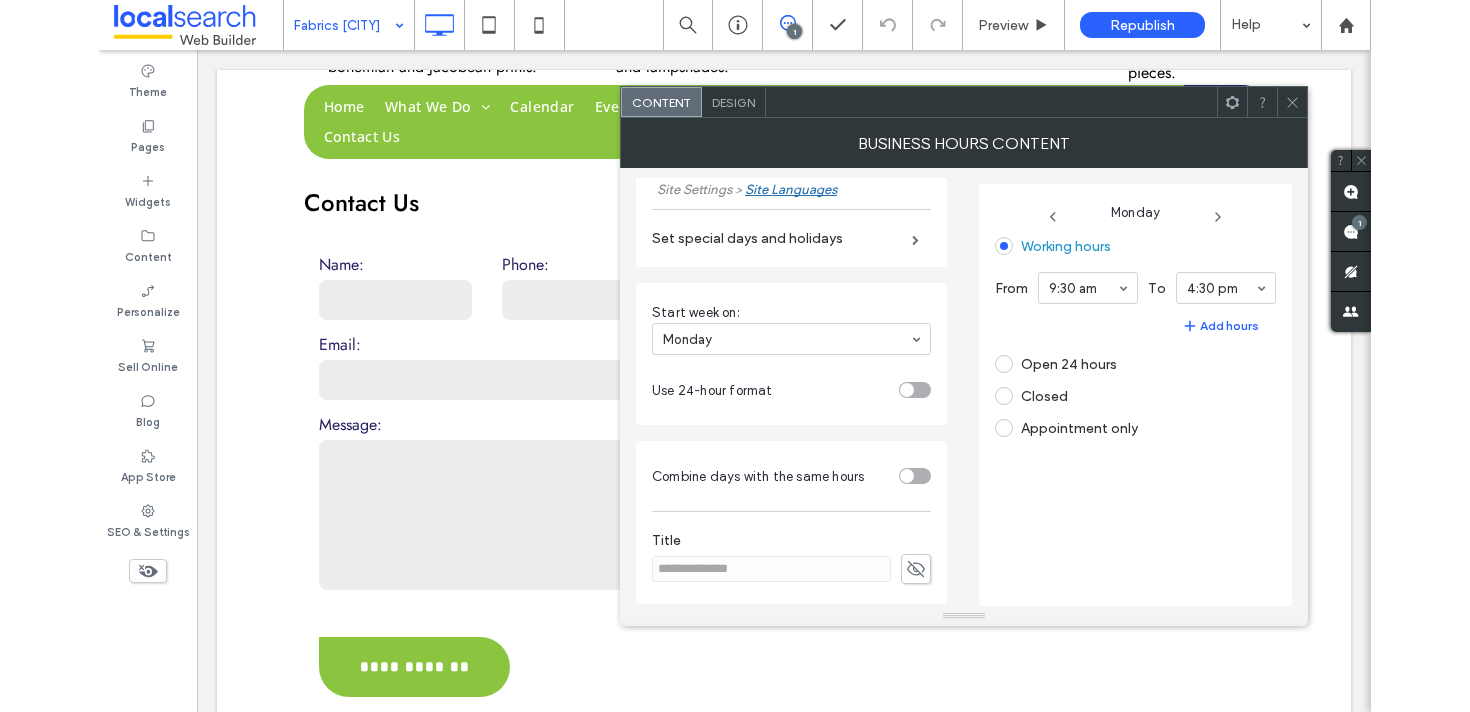 scroll, scrollTop: 426, scrollLeft: 0, axis: vertical 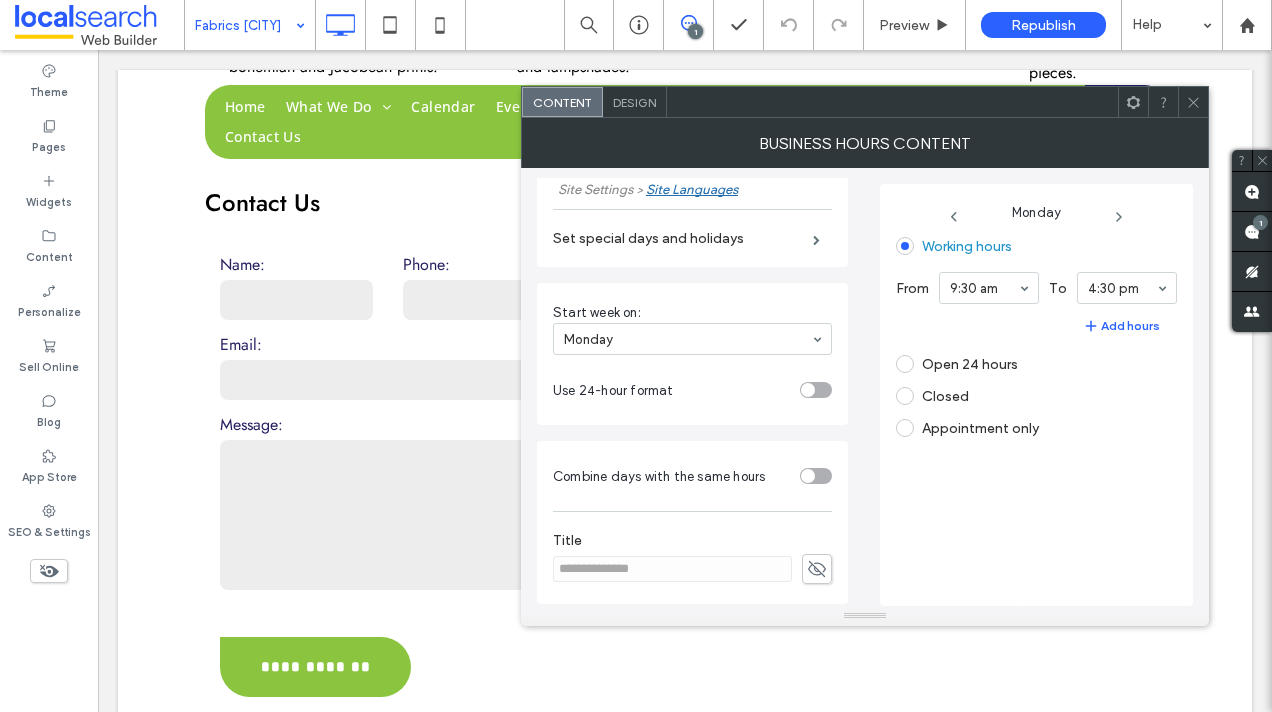 click 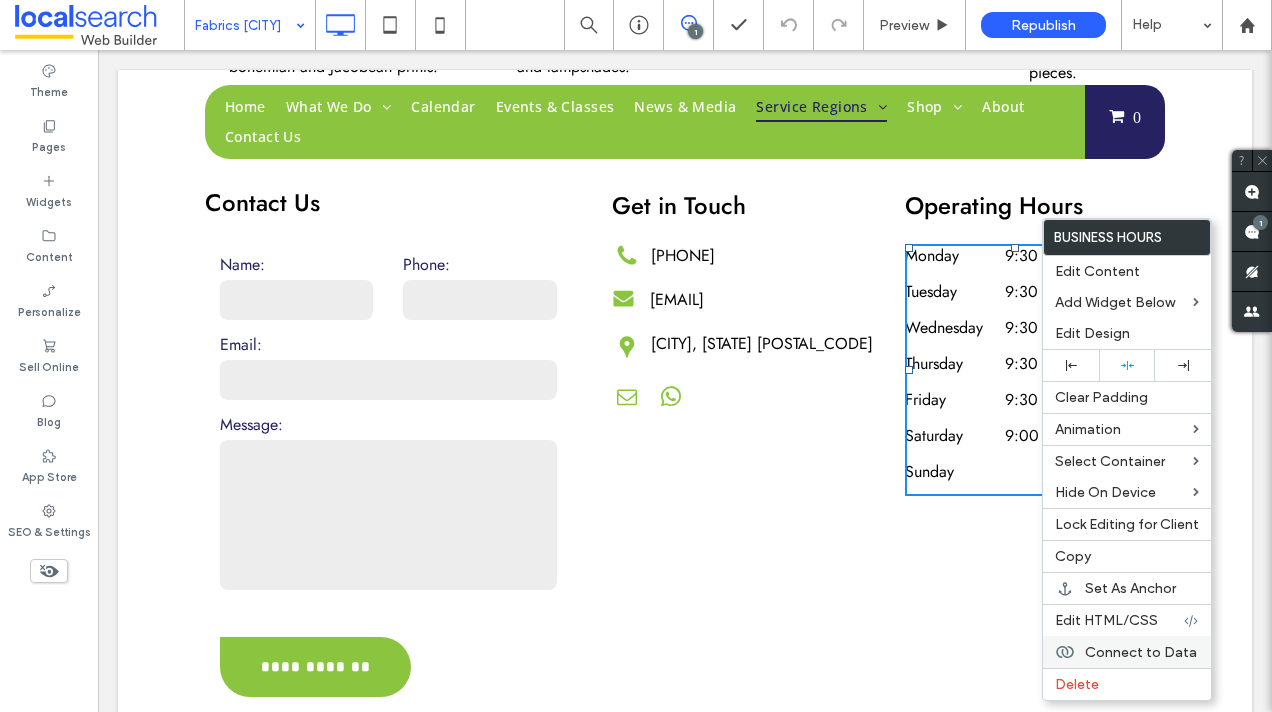 click on "Connect to Data" at bounding box center (1141, 652) 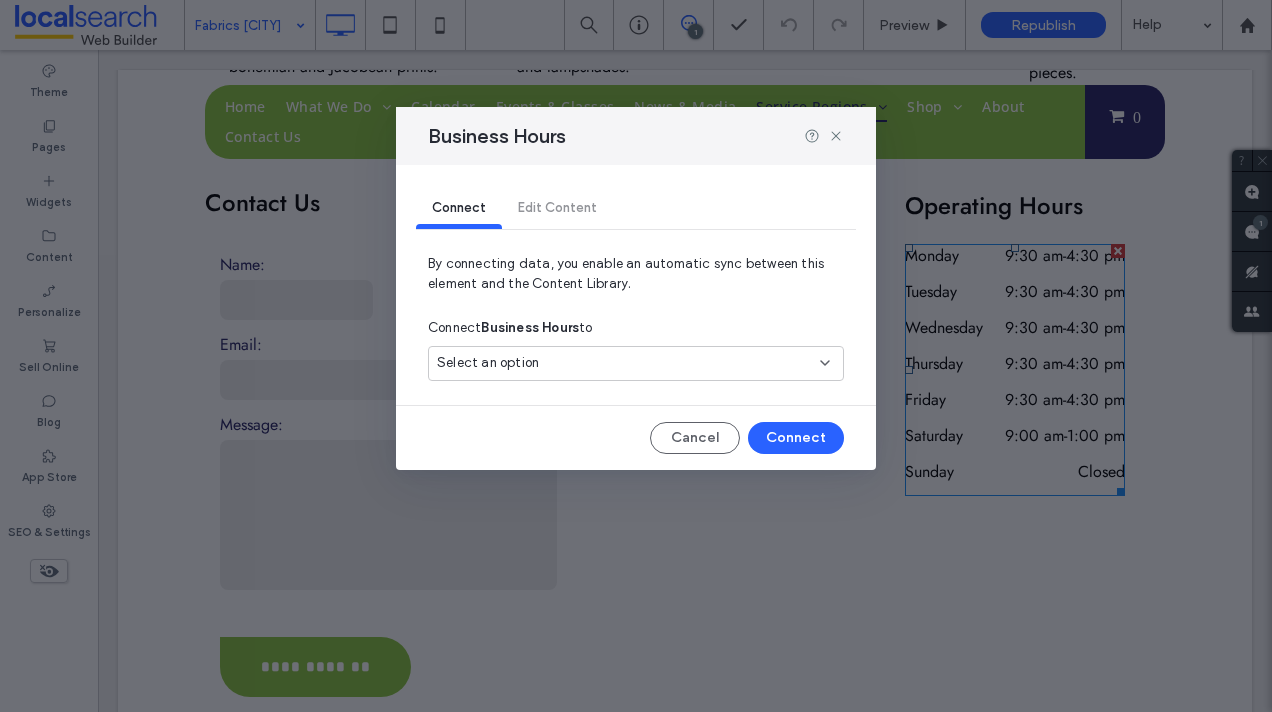 click on "Select an option" at bounding box center (636, 363) 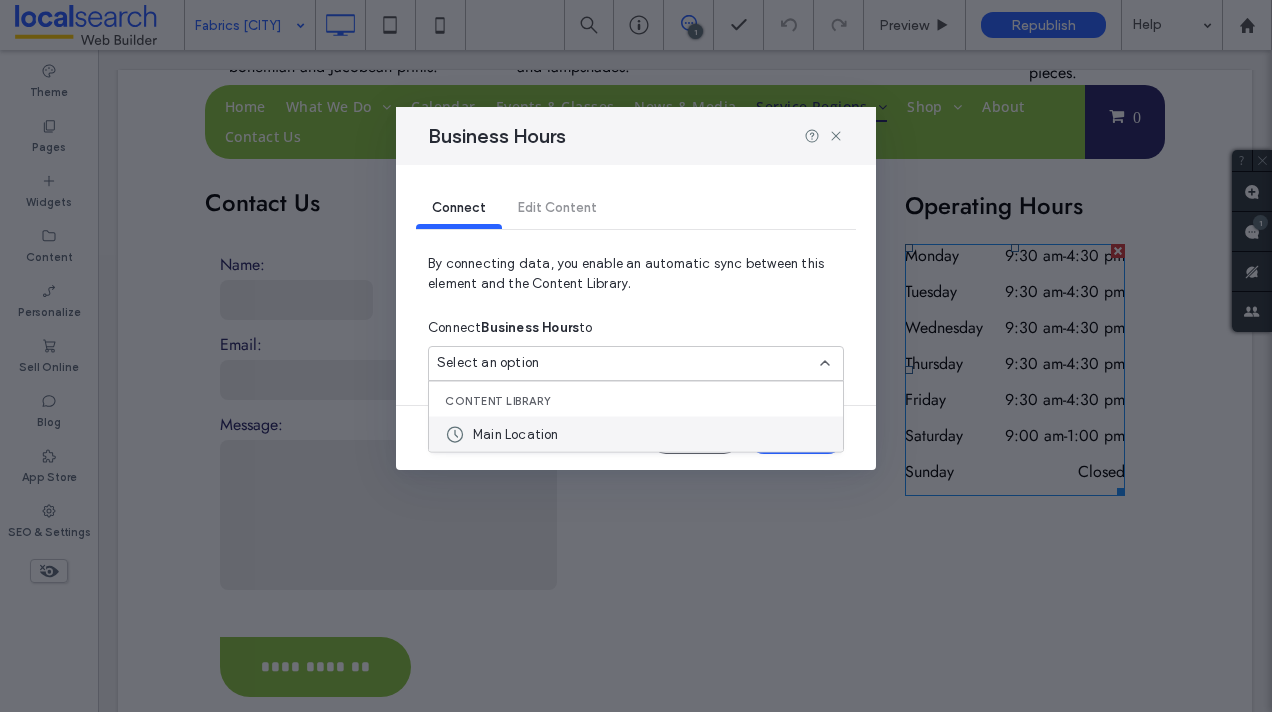 click on "Main Location" at bounding box center (636, 434) 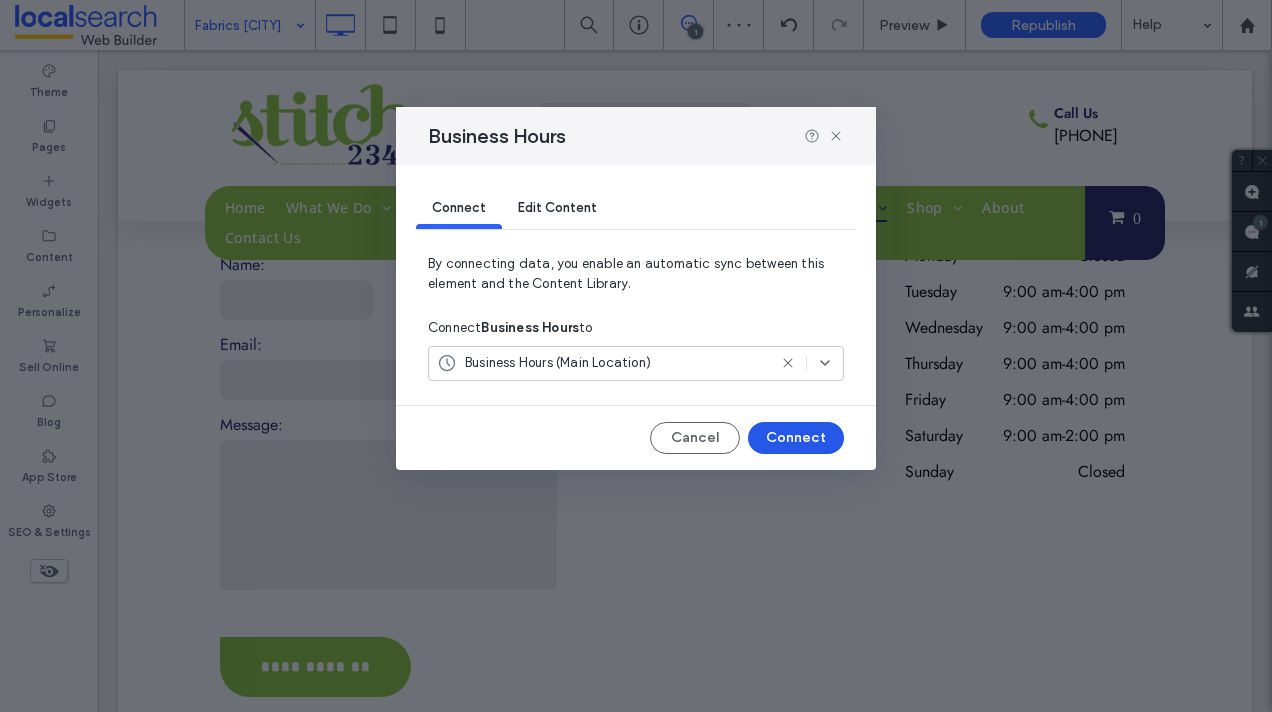 click on "Connect" at bounding box center (796, 438) 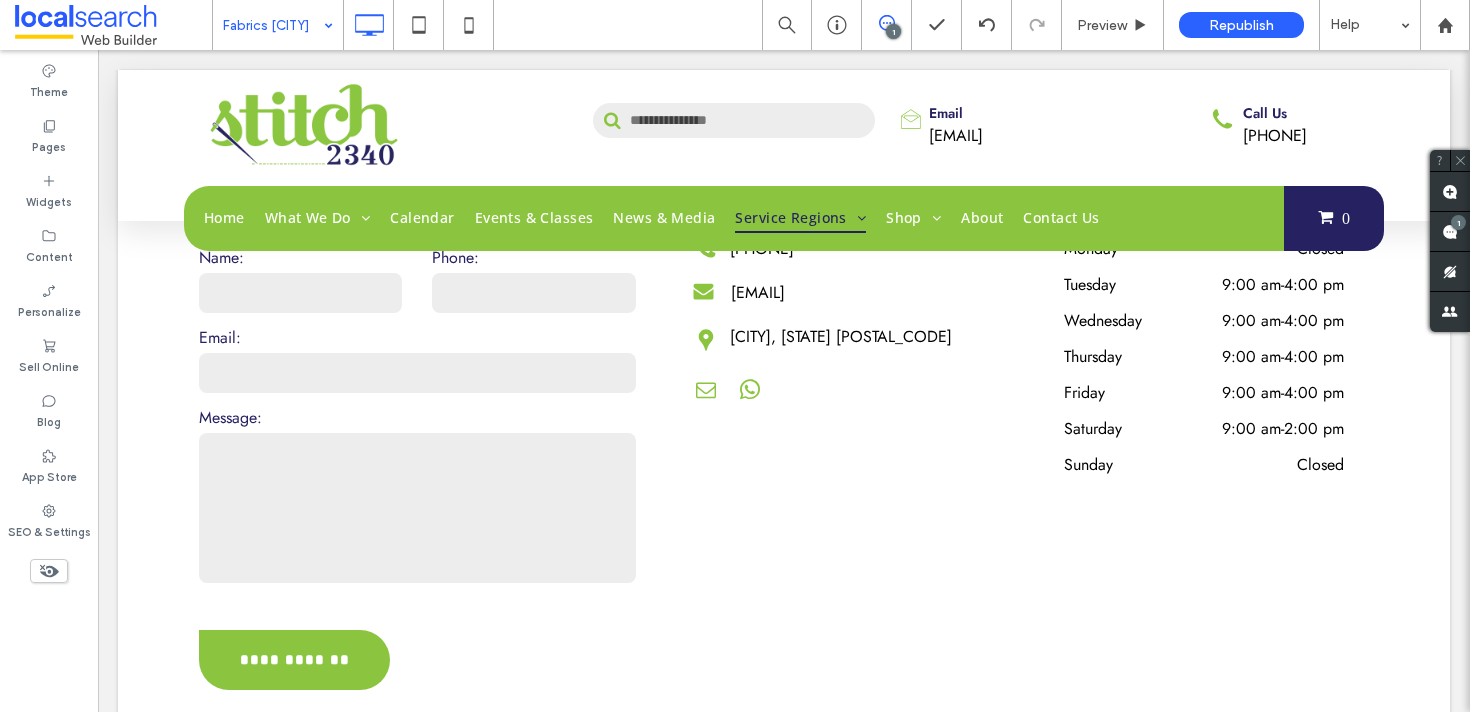 scroll, scrollTop: 2971, scrollLeft: 0, axis: vertical 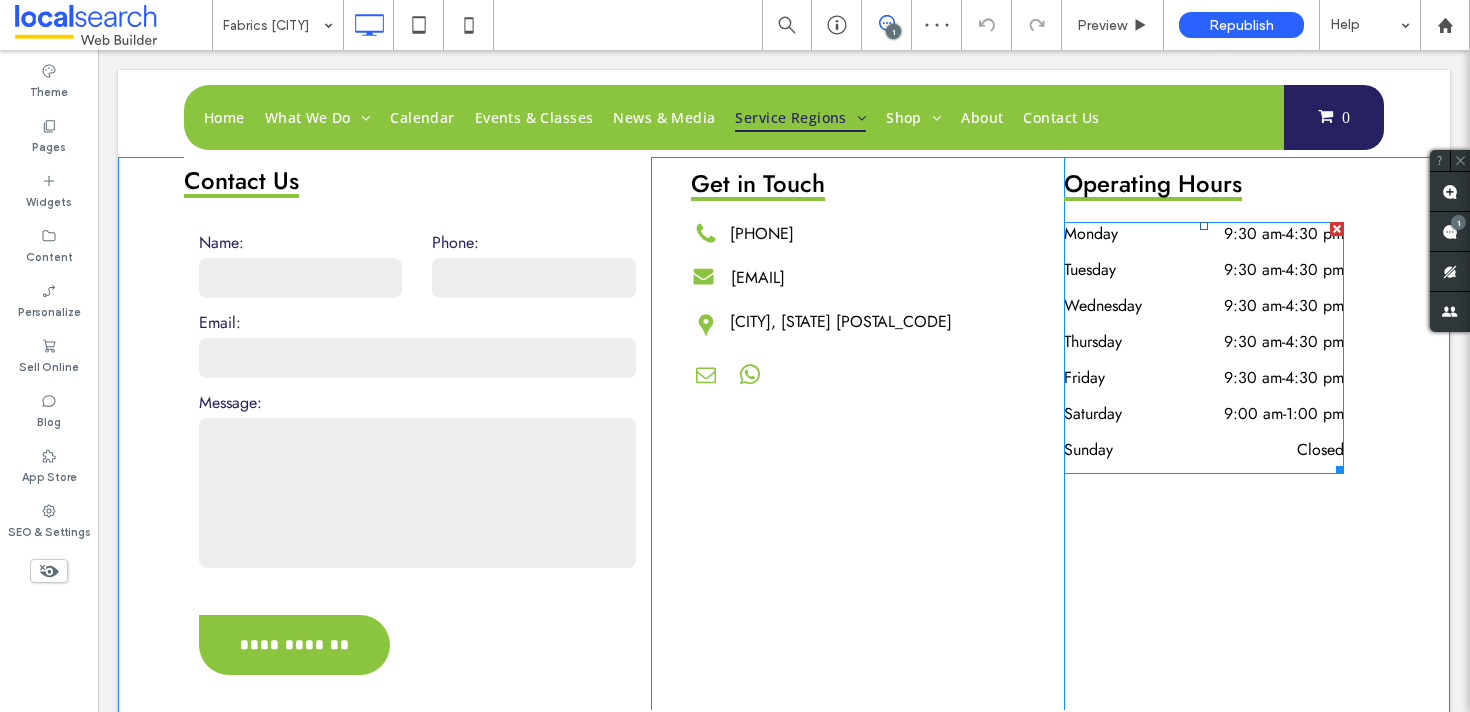 click on "Thursday" at bounding box center [1120, 342] 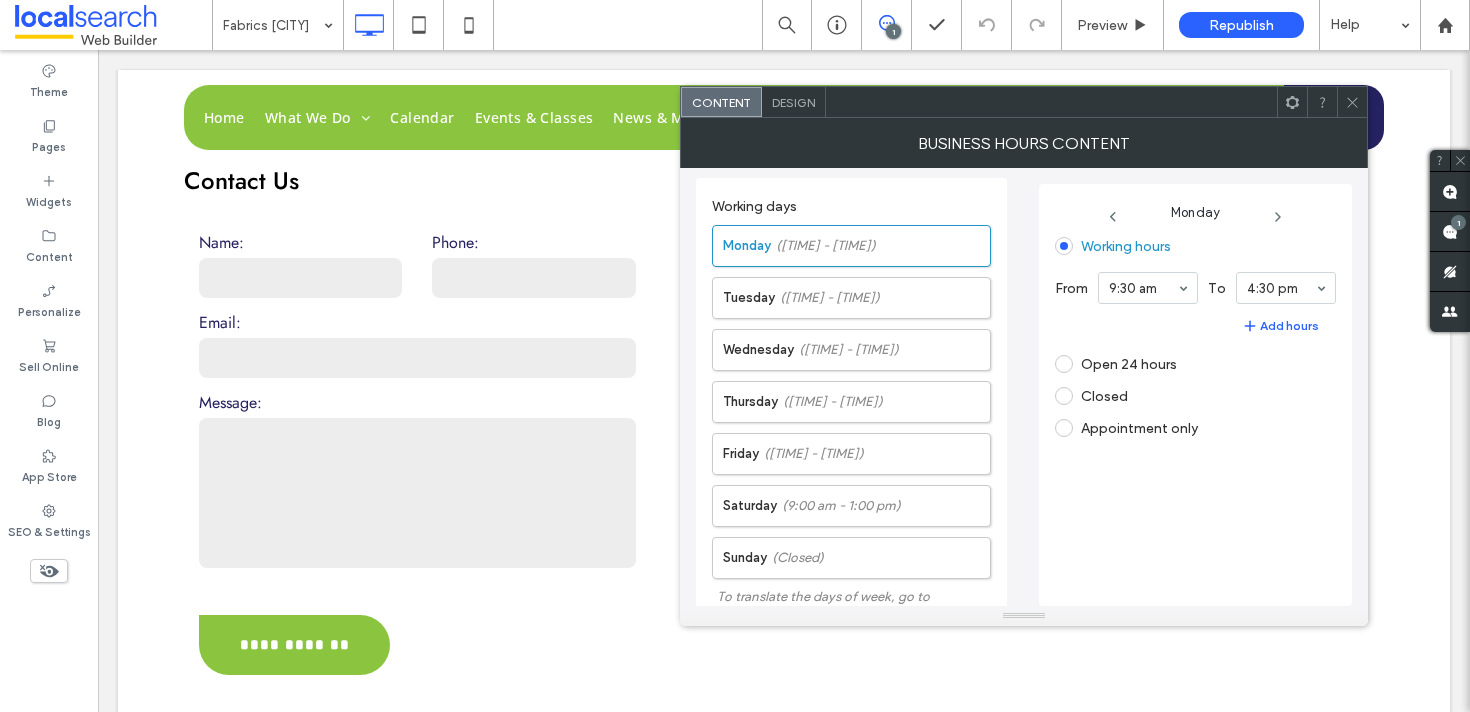 click 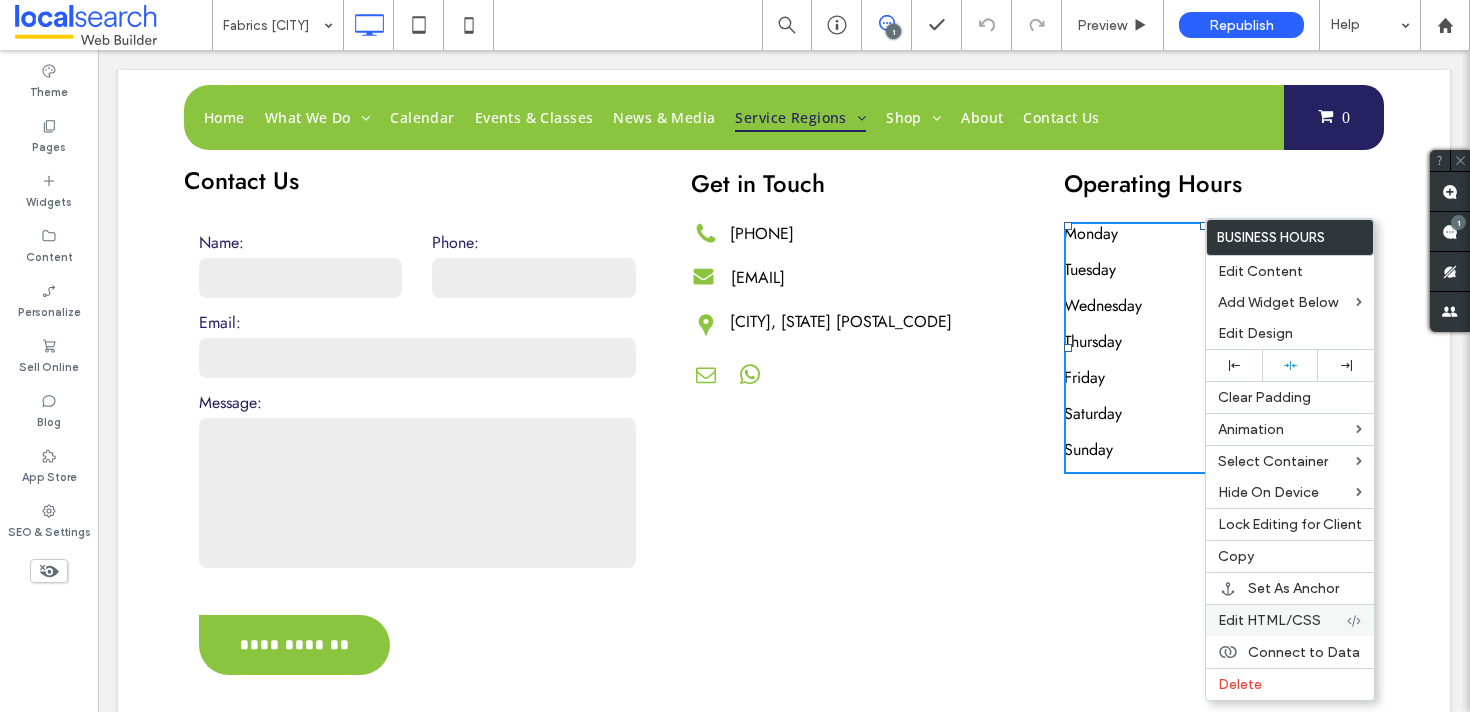 click on "Edit HTML/CSS" at bounding box center (1269, 620) 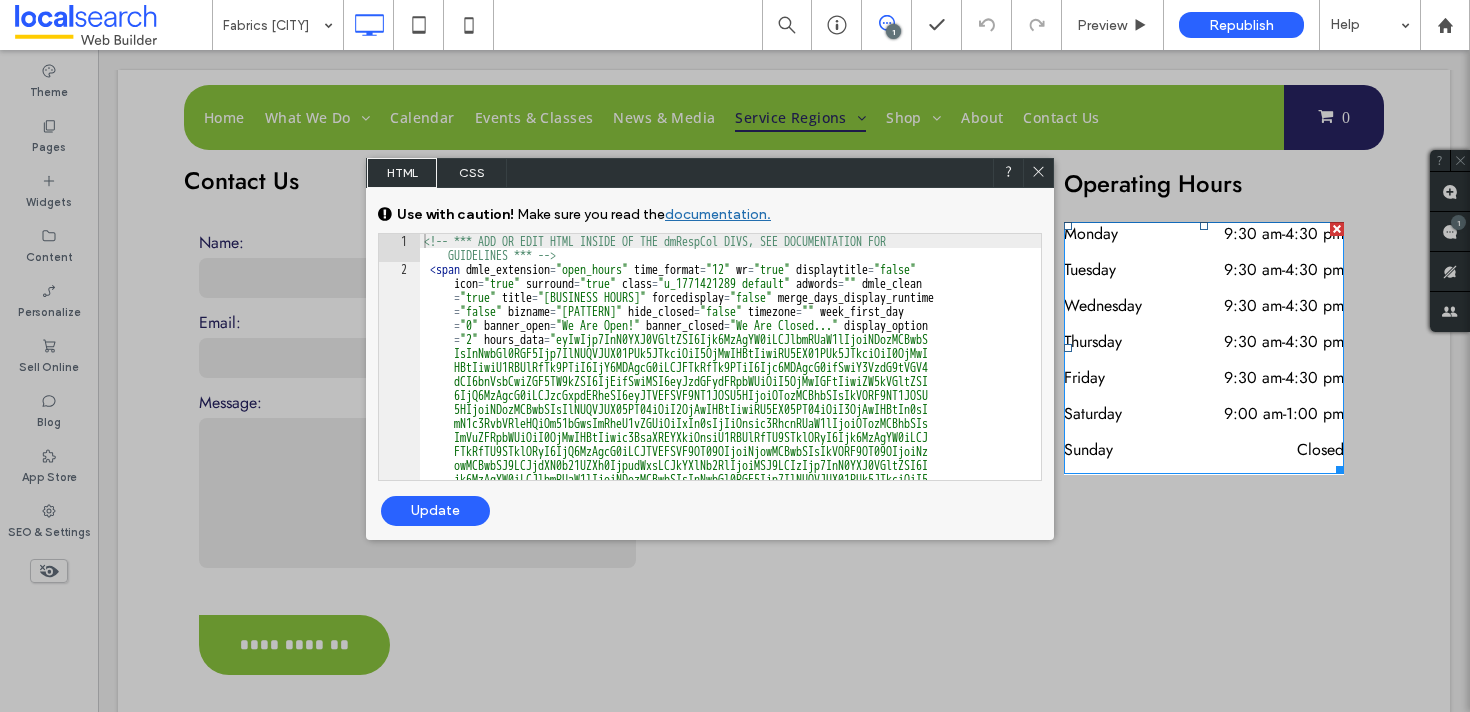 click 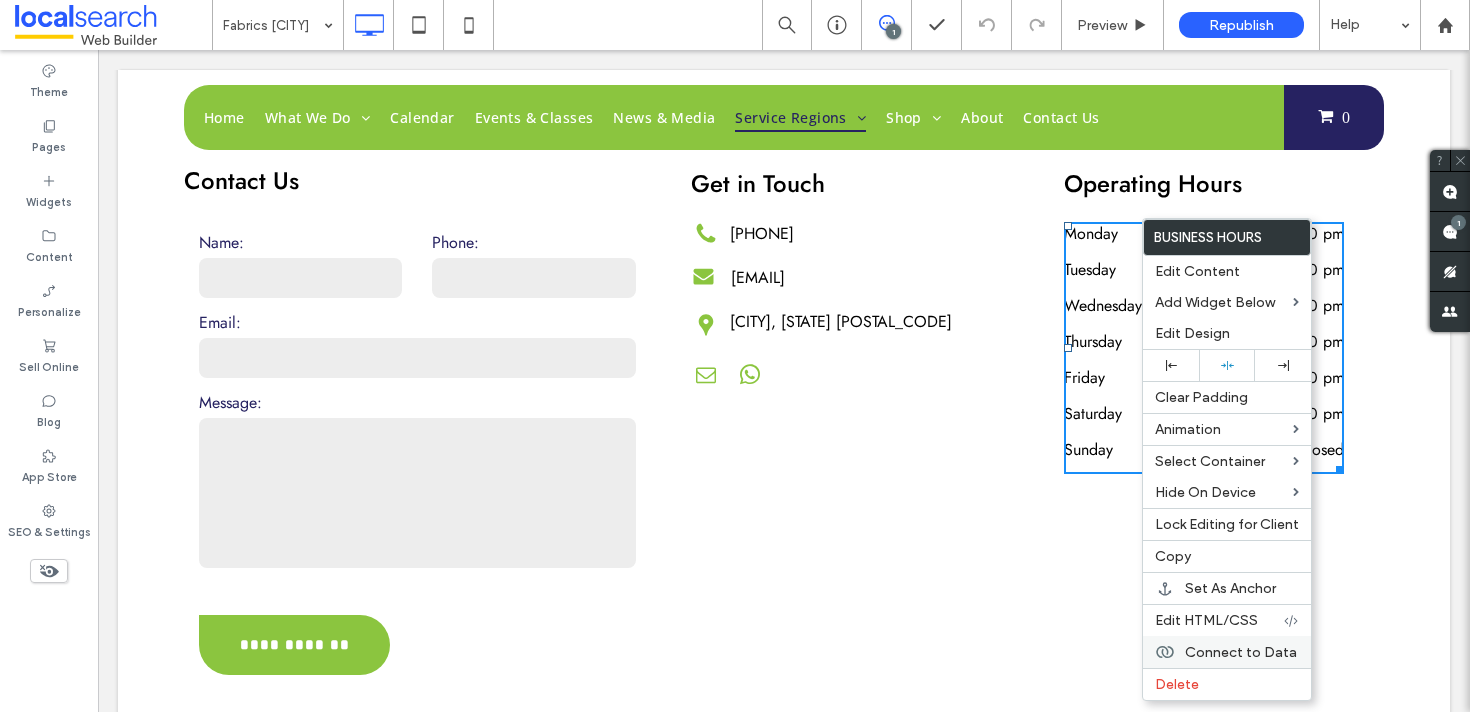 click on "Connect to Data" at bounding box center [1227, 652] 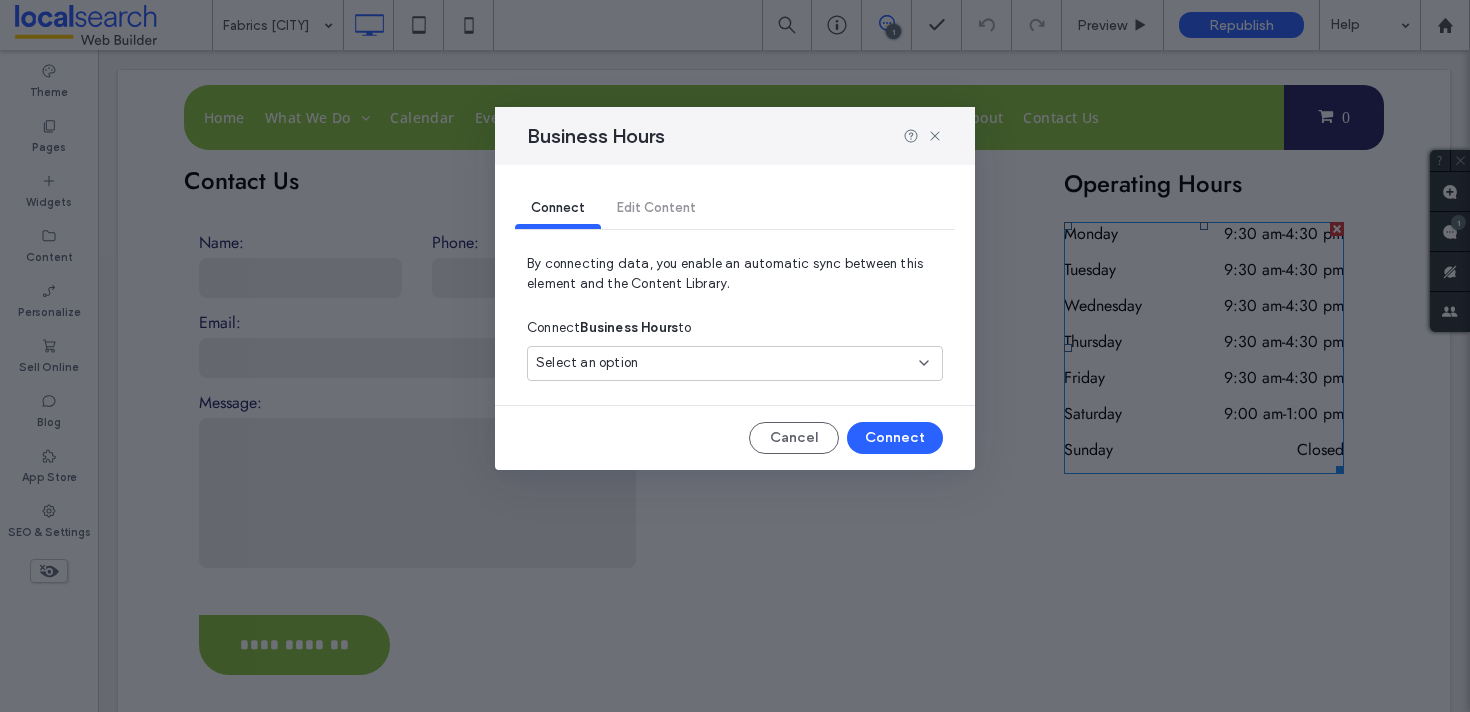 click on "Select an option" at bounding box center [723, 363] 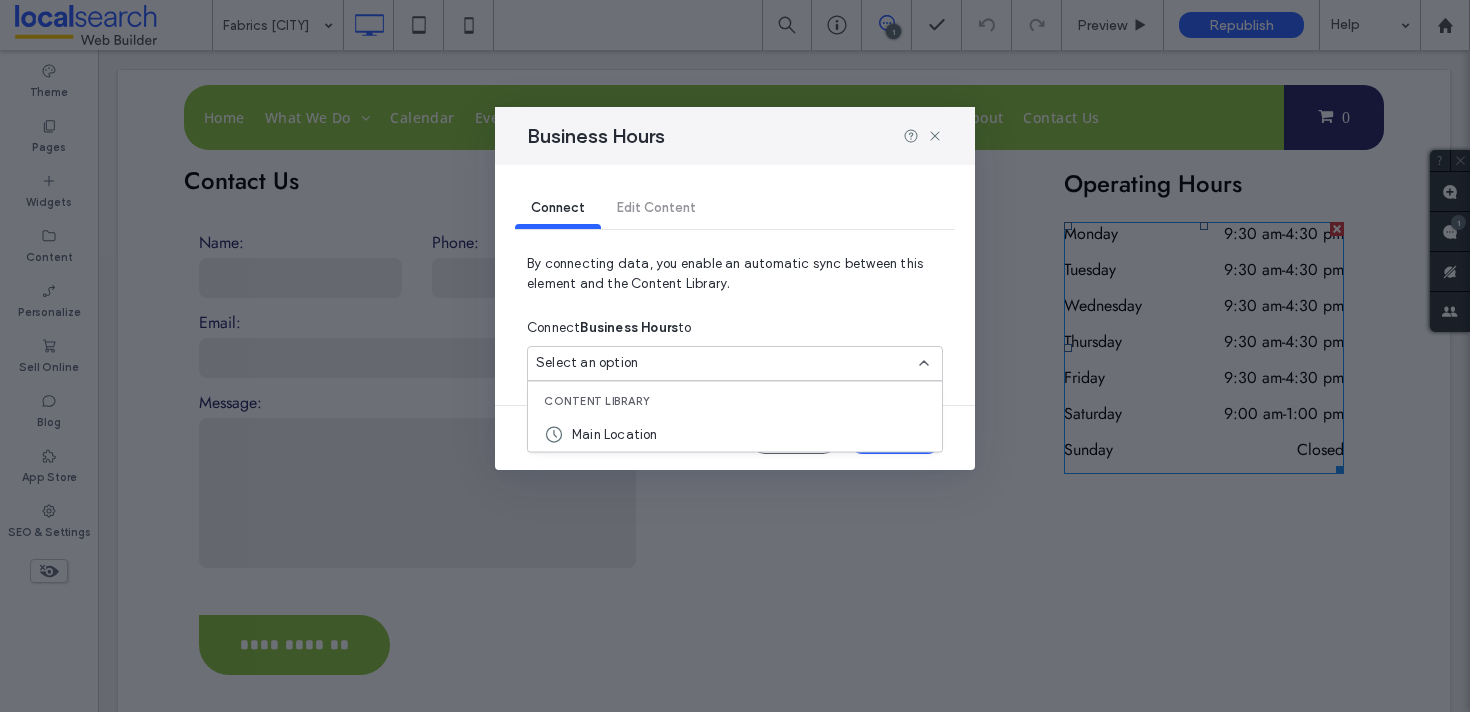 click on "Main Location" at bounding box center [735, 434] 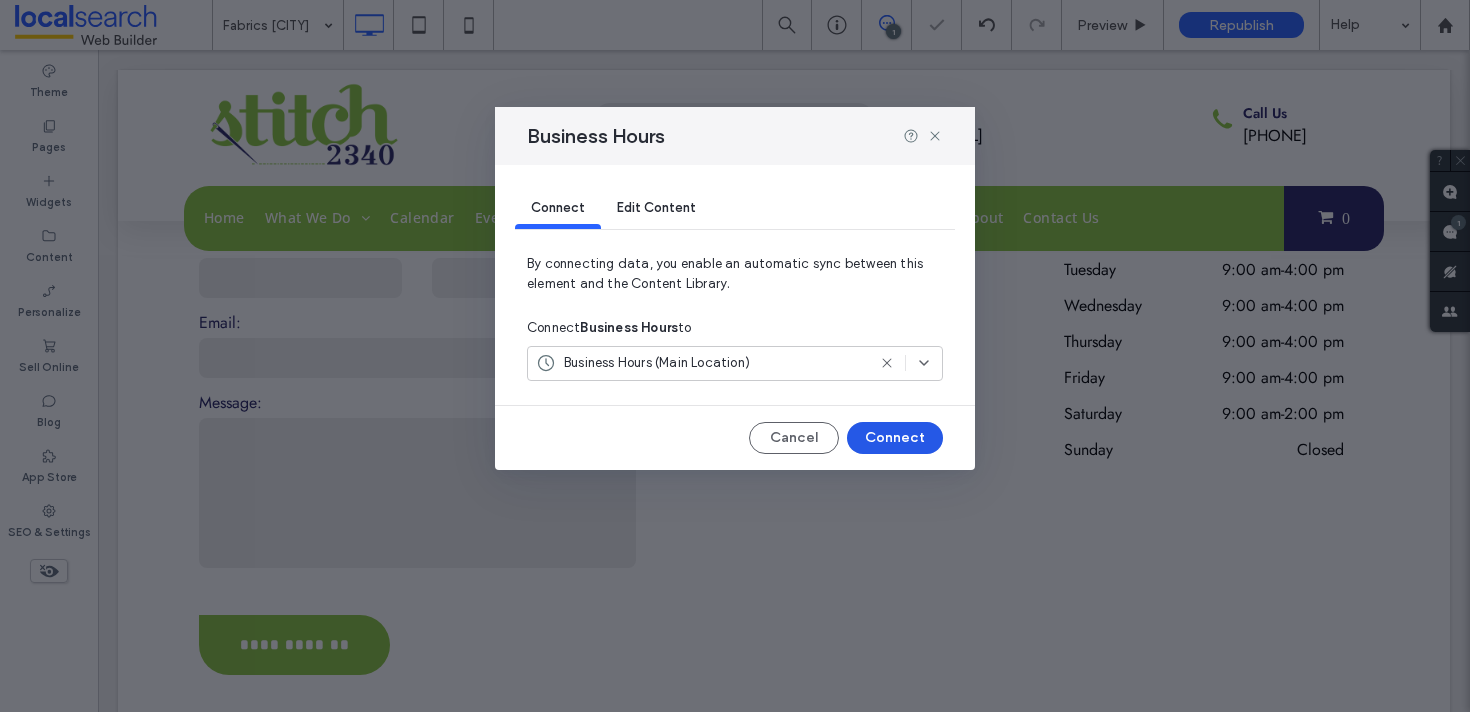 click on "Connect" at bounding box center [895, 438] 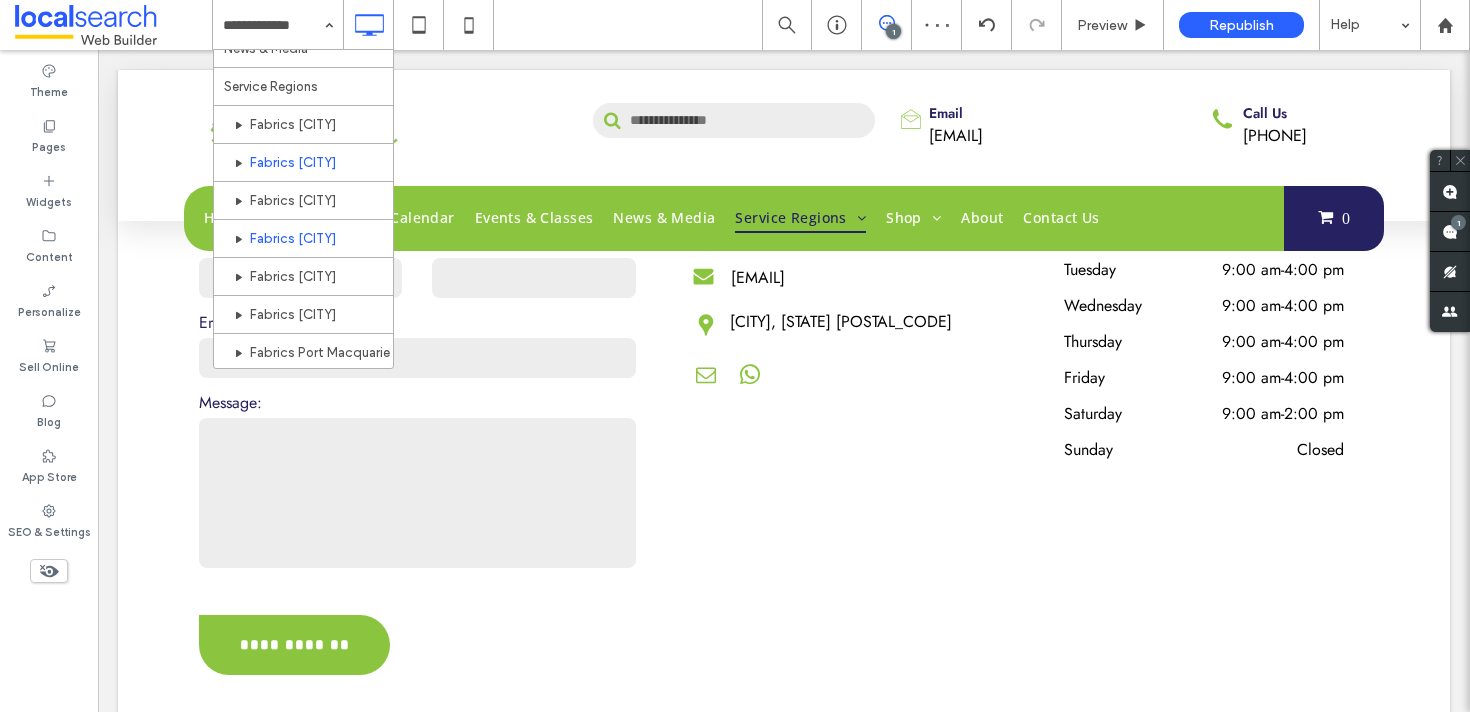 scroll, scrollTop: 311, scrollLeft: 0, axis: vertical 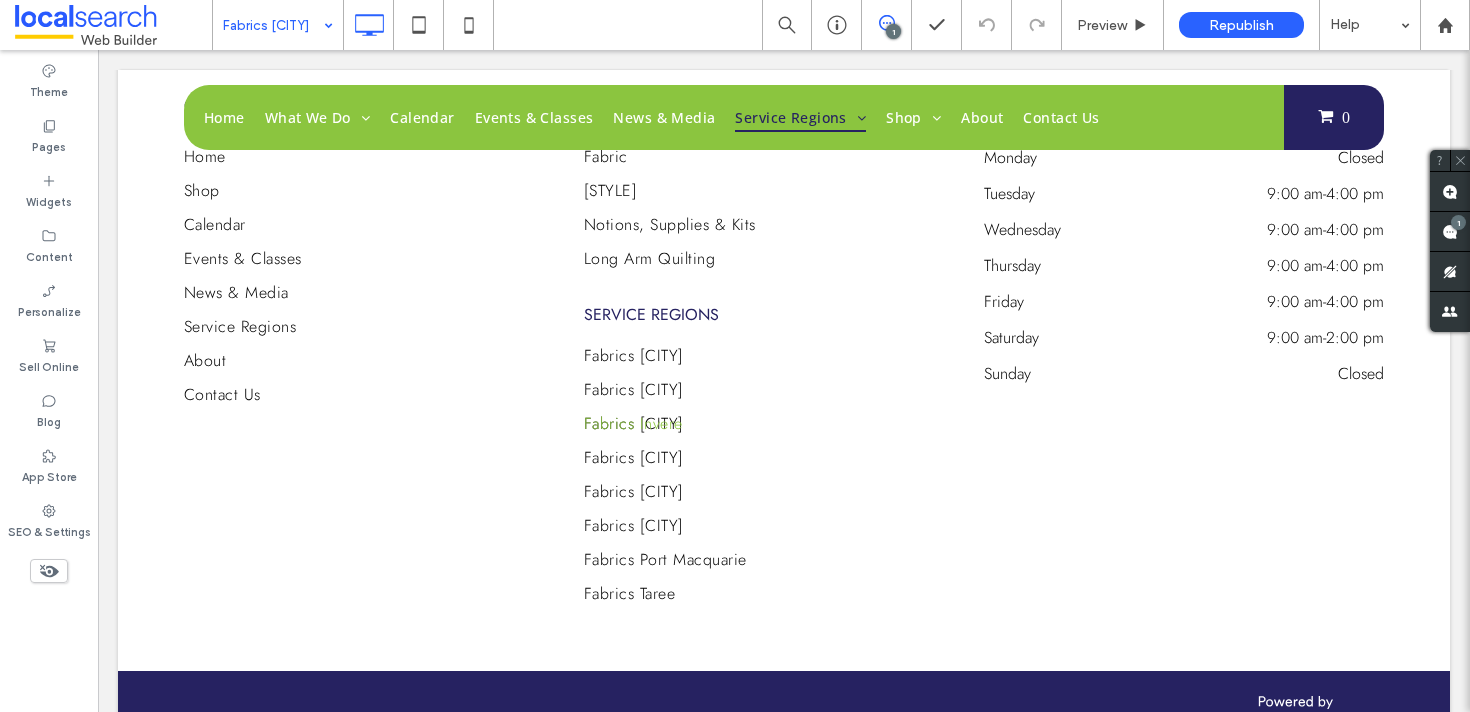 click at bounding box center (273, 25) 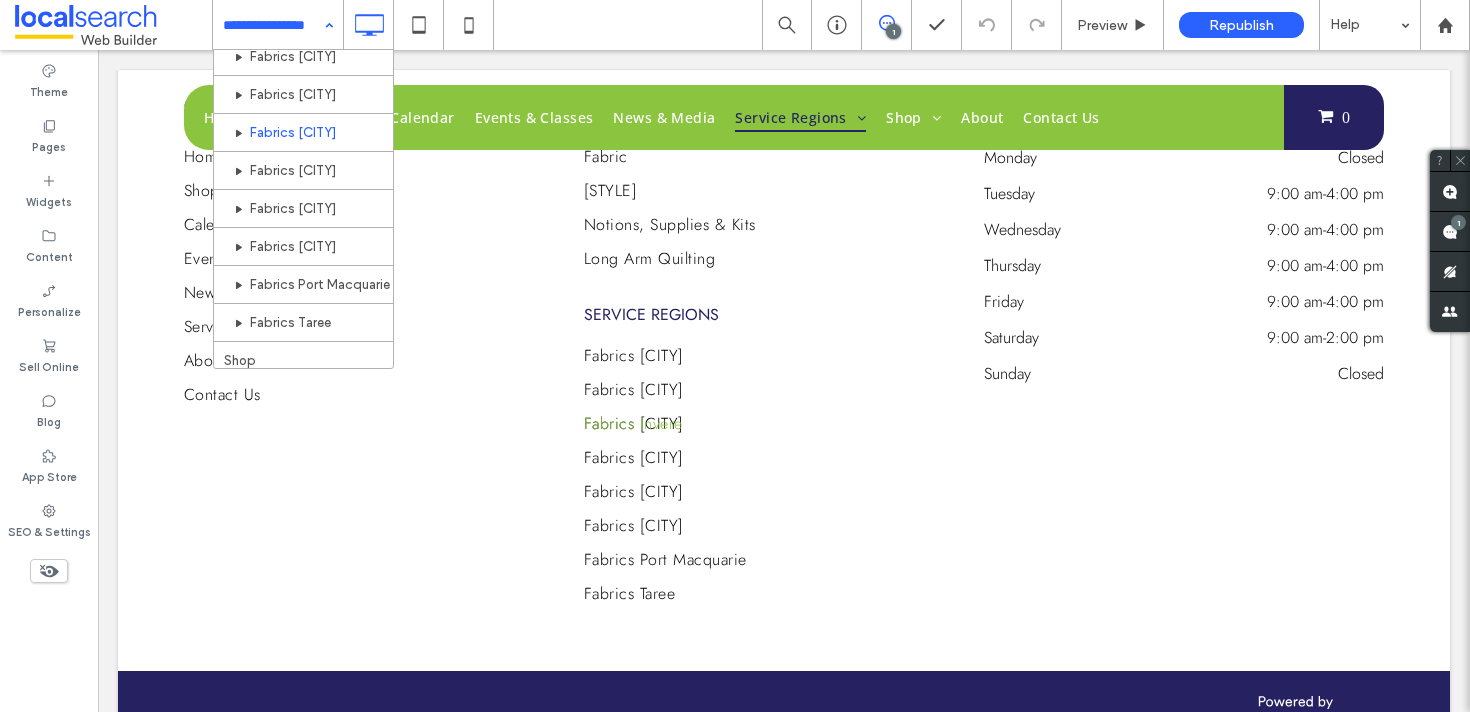 scroll, scrollTop: 358, scrollLeft: 0, axis: vertical 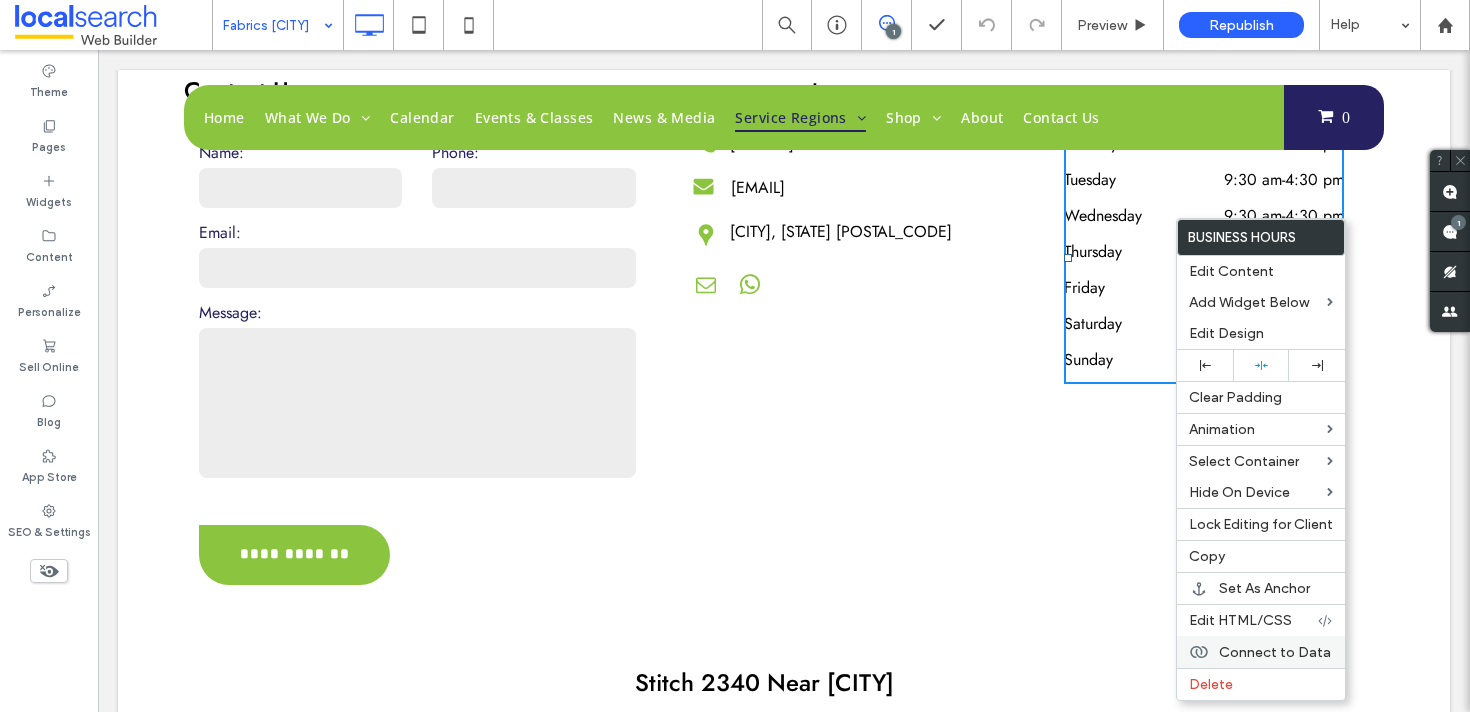 click 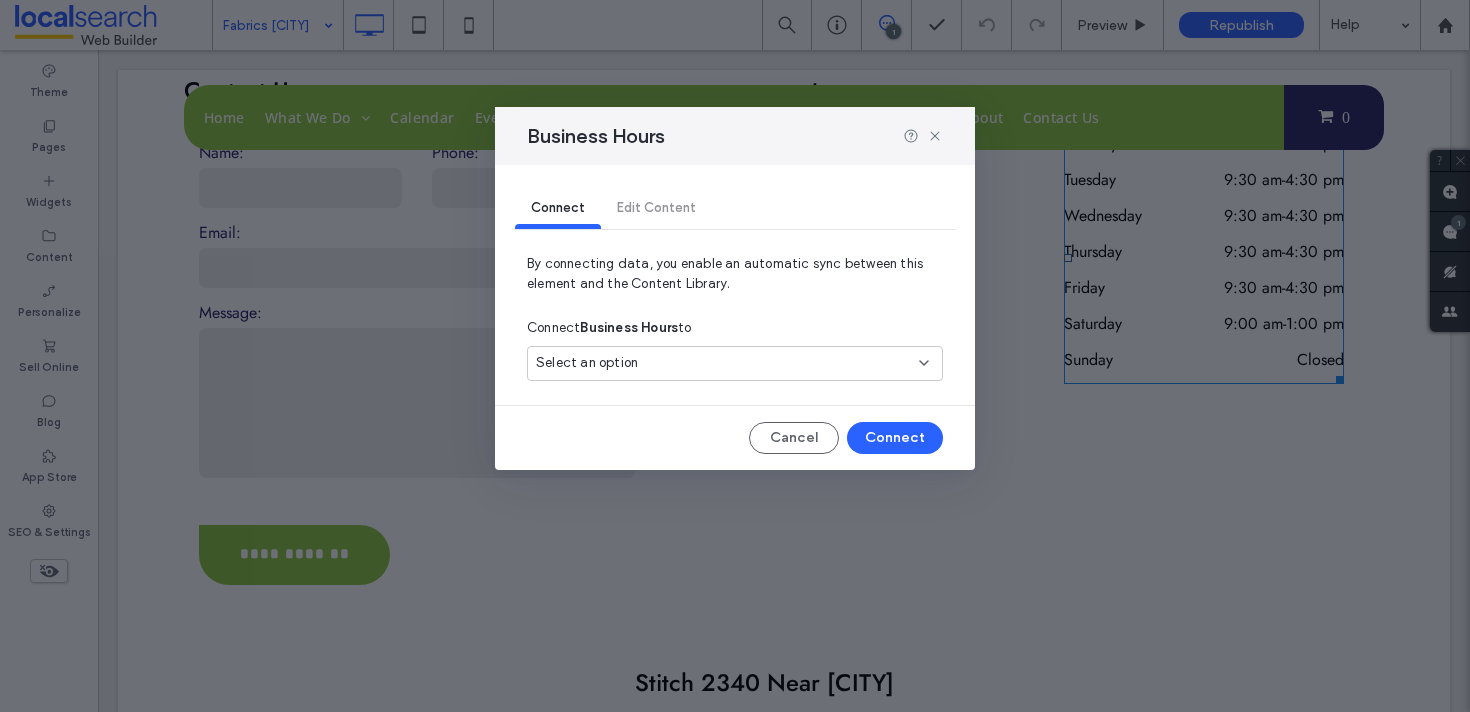click on "Select an option" at bounding box center (723, 363) 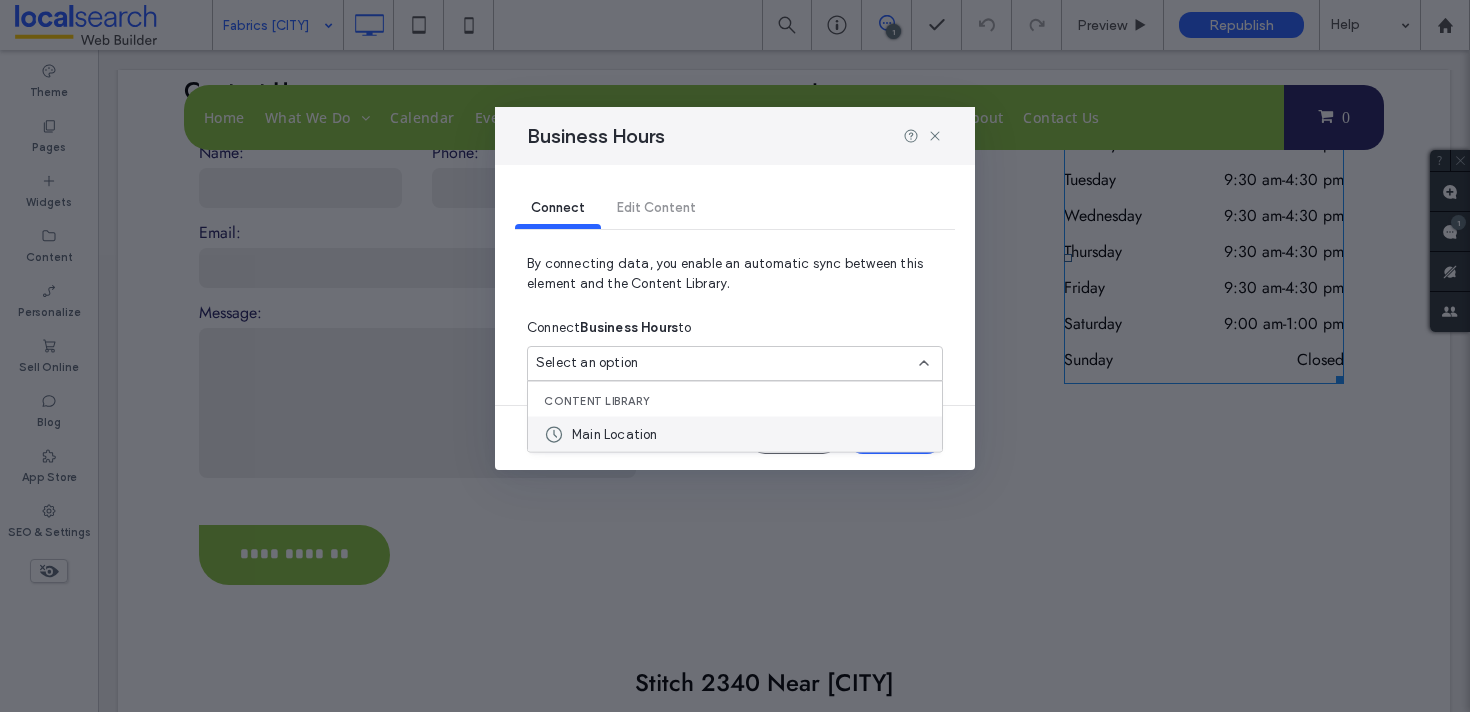 click on "Main Location" at bounding box center (735, 434) 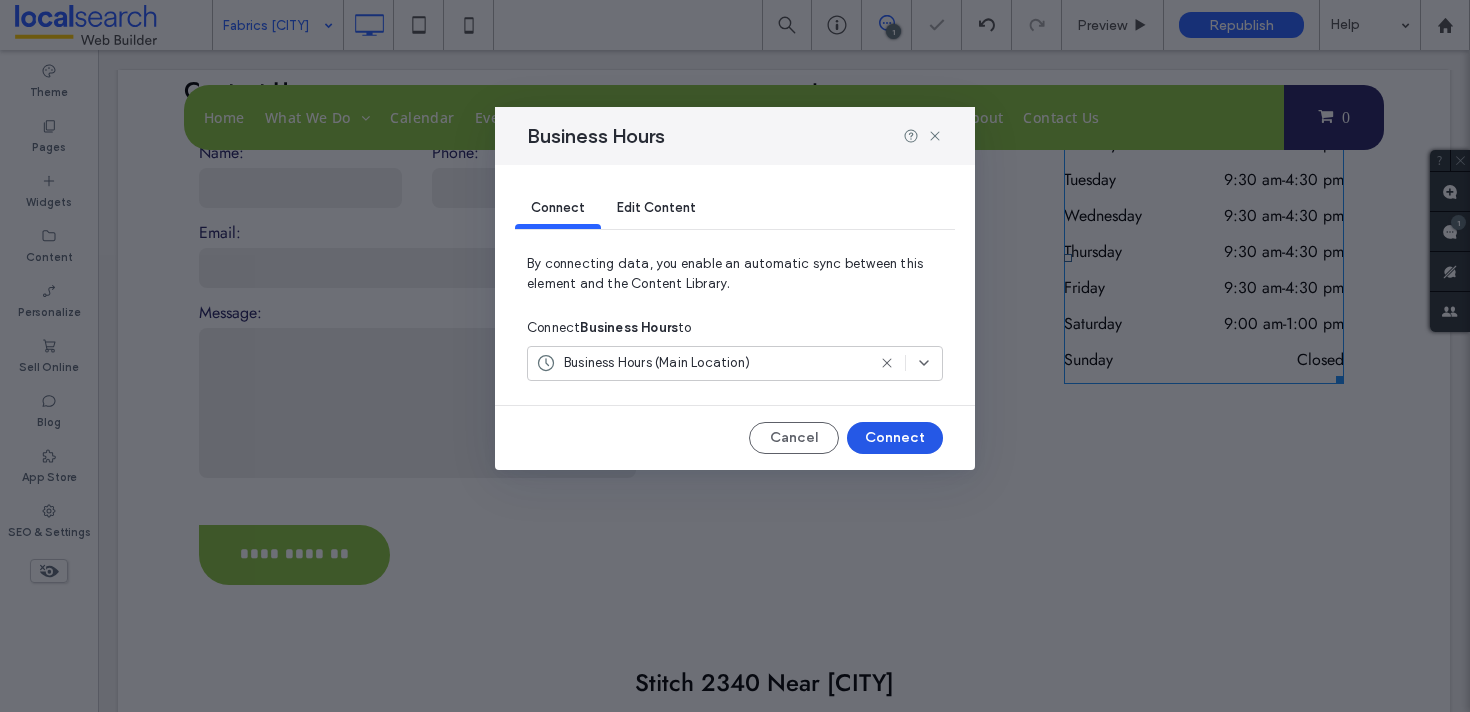 click on "Connect" at bounding box center [895, 438] 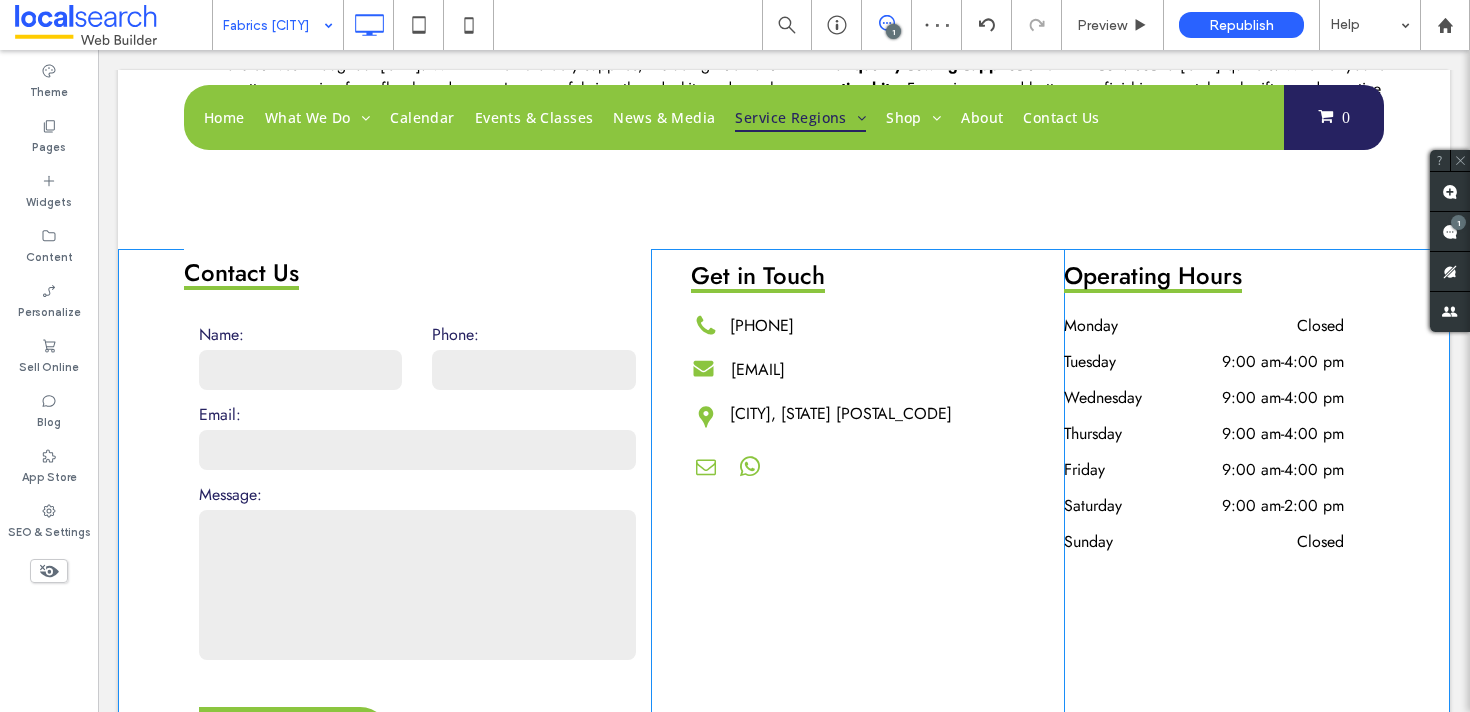 scroll, scrollTop: 2883, scrollLeft: 0, axis: vertical 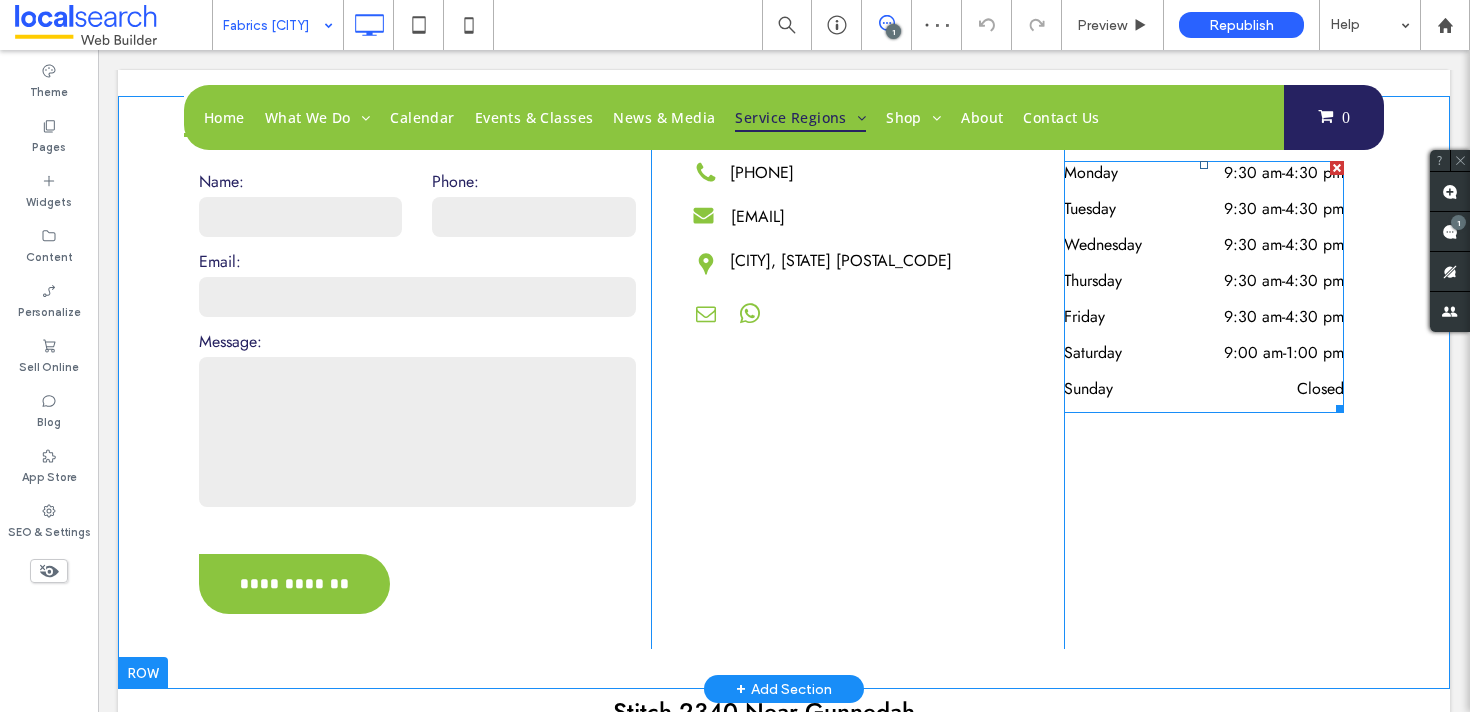 click on "Wednesday" at bounding box center (1120, 245) 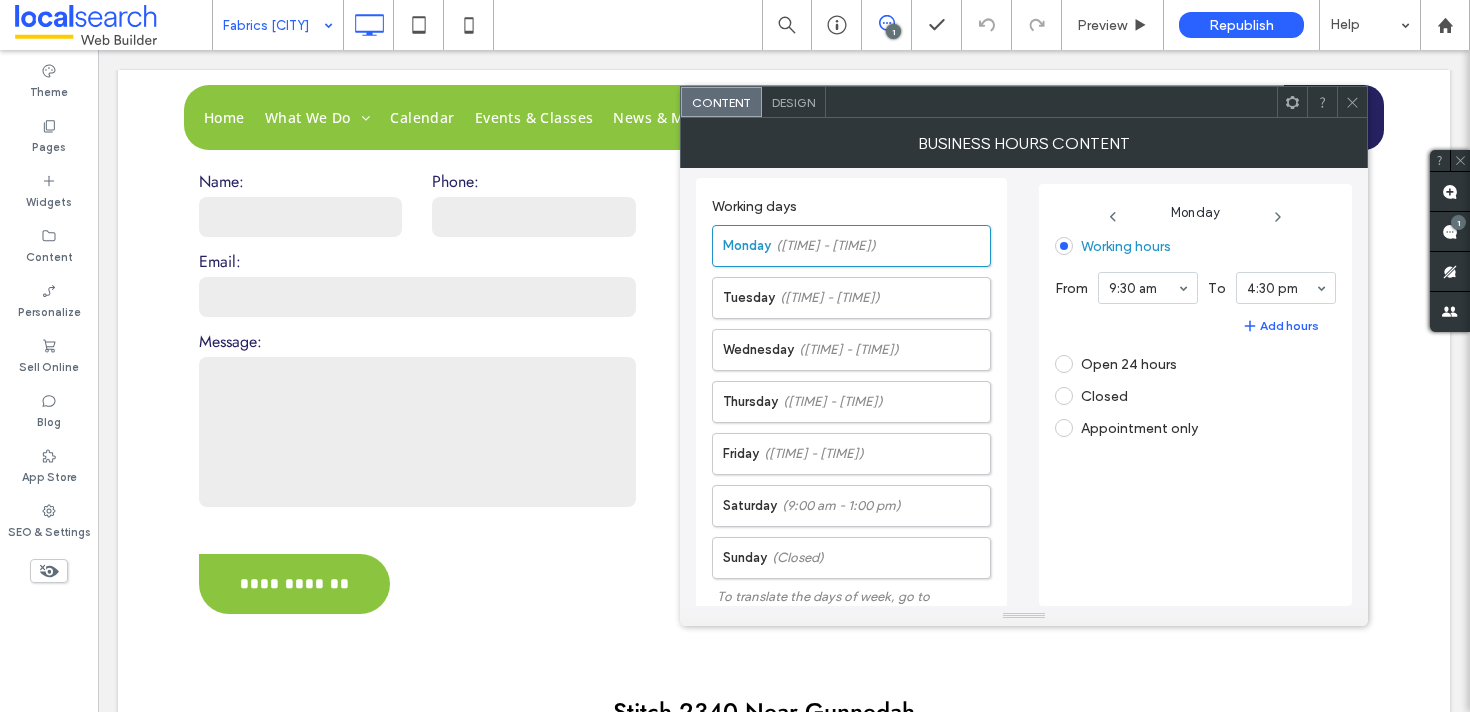 click at bounding box center (1352, 102) 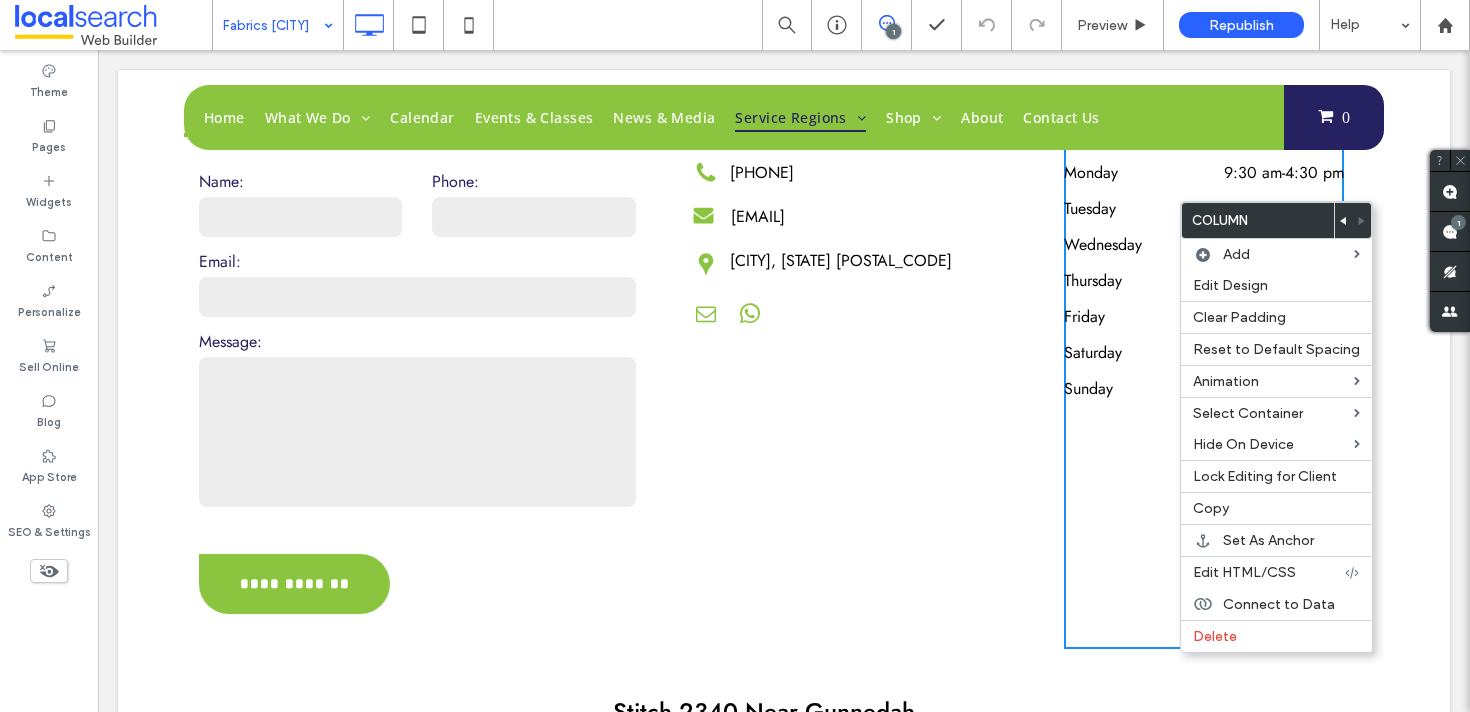 click on "Monday" at bounding box center [1120, 173] 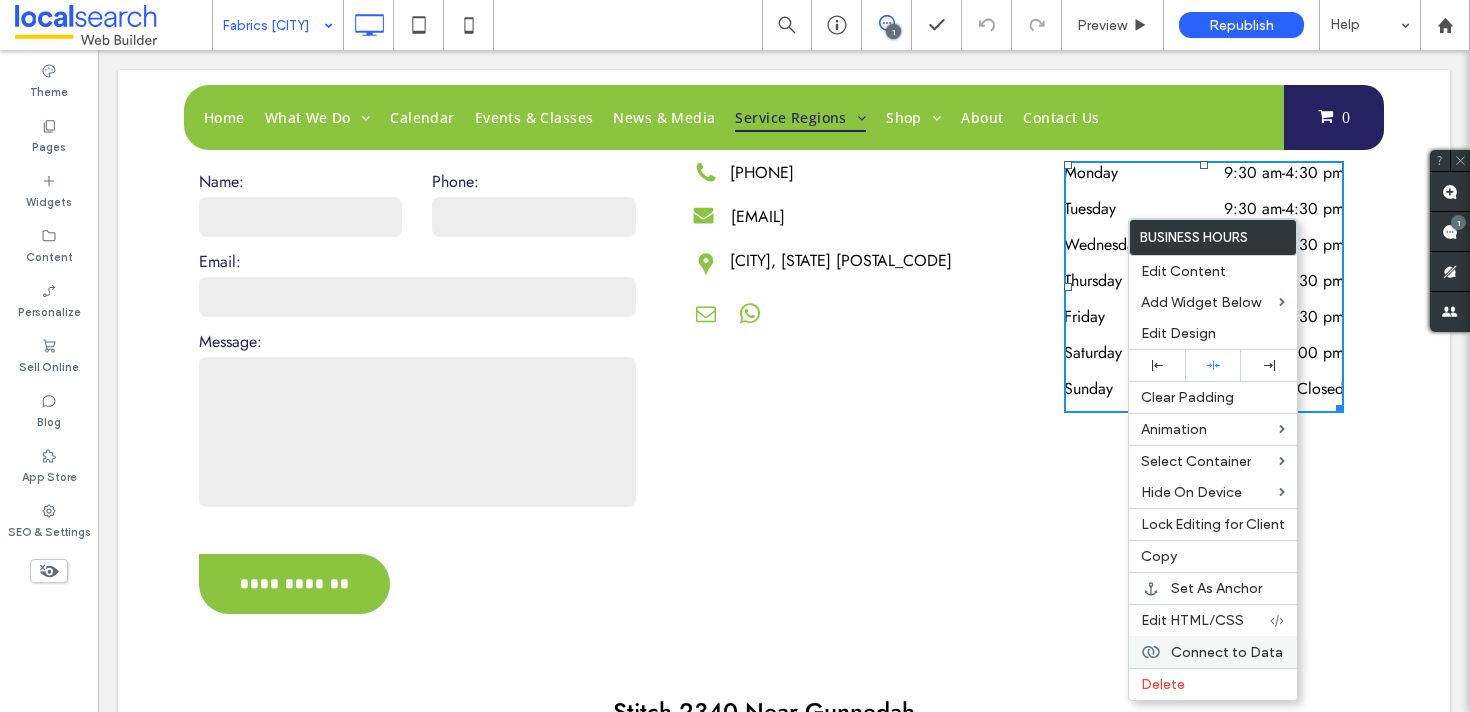 click on "Connect to Data" at bounding box center (1213, 652) 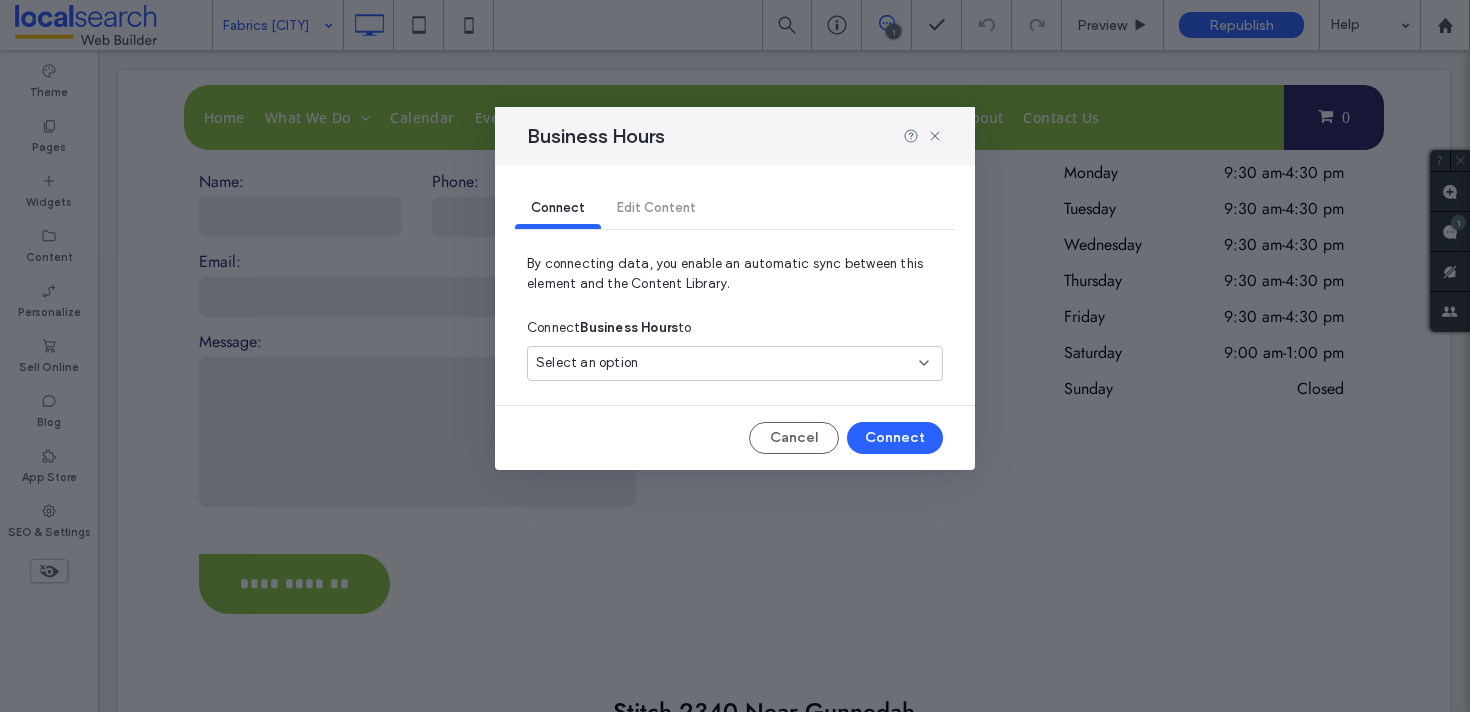 click on "Select an option" at bounding box center (735, 363) 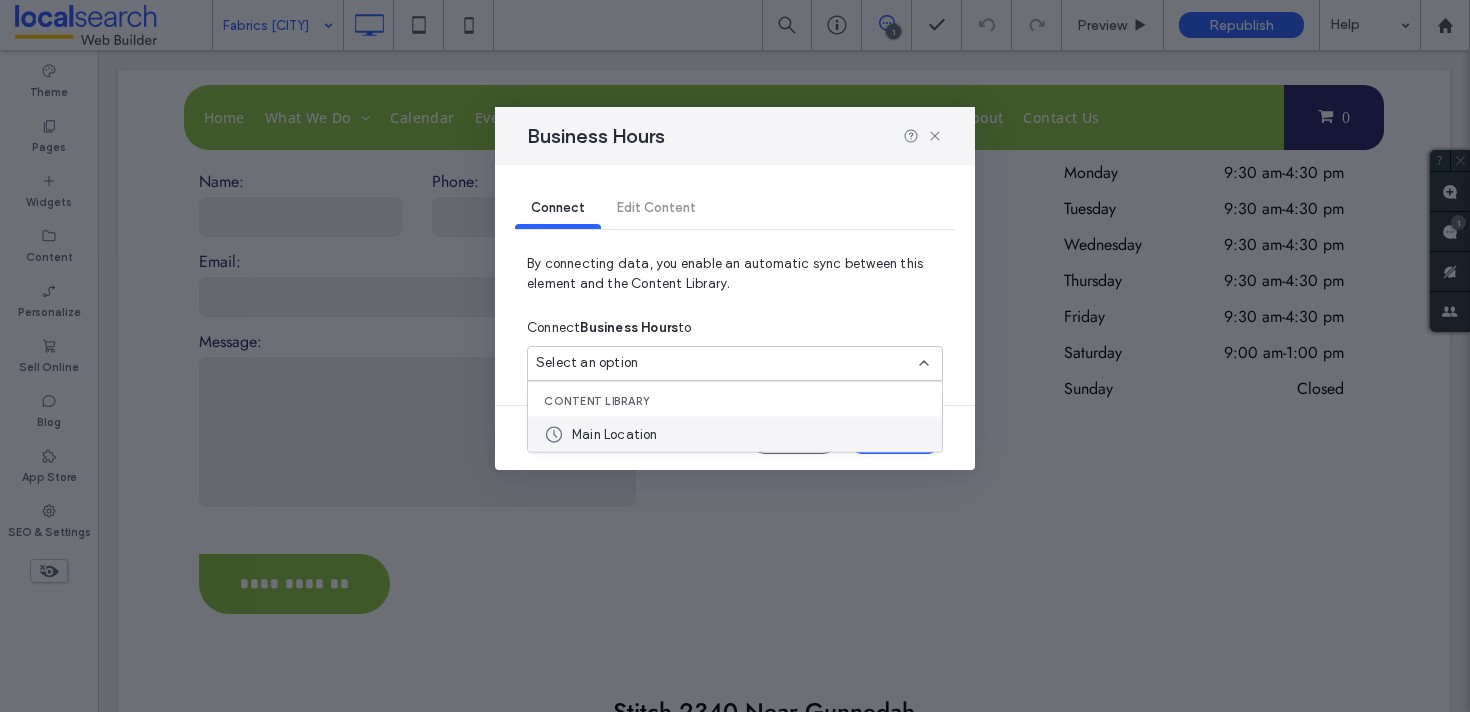 click on "Main Location" at bounding box center (735, 434) 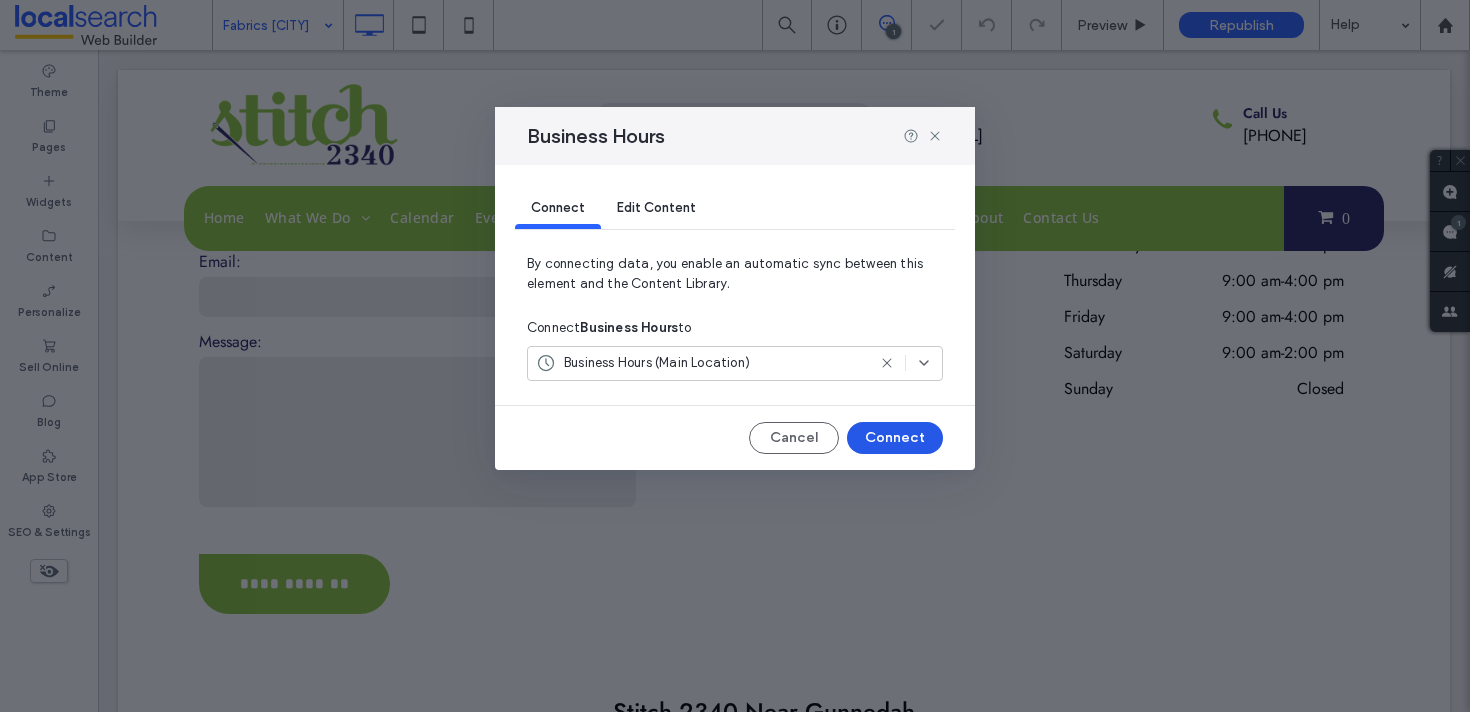 click on "Connect" at bounding box center [895, 438] 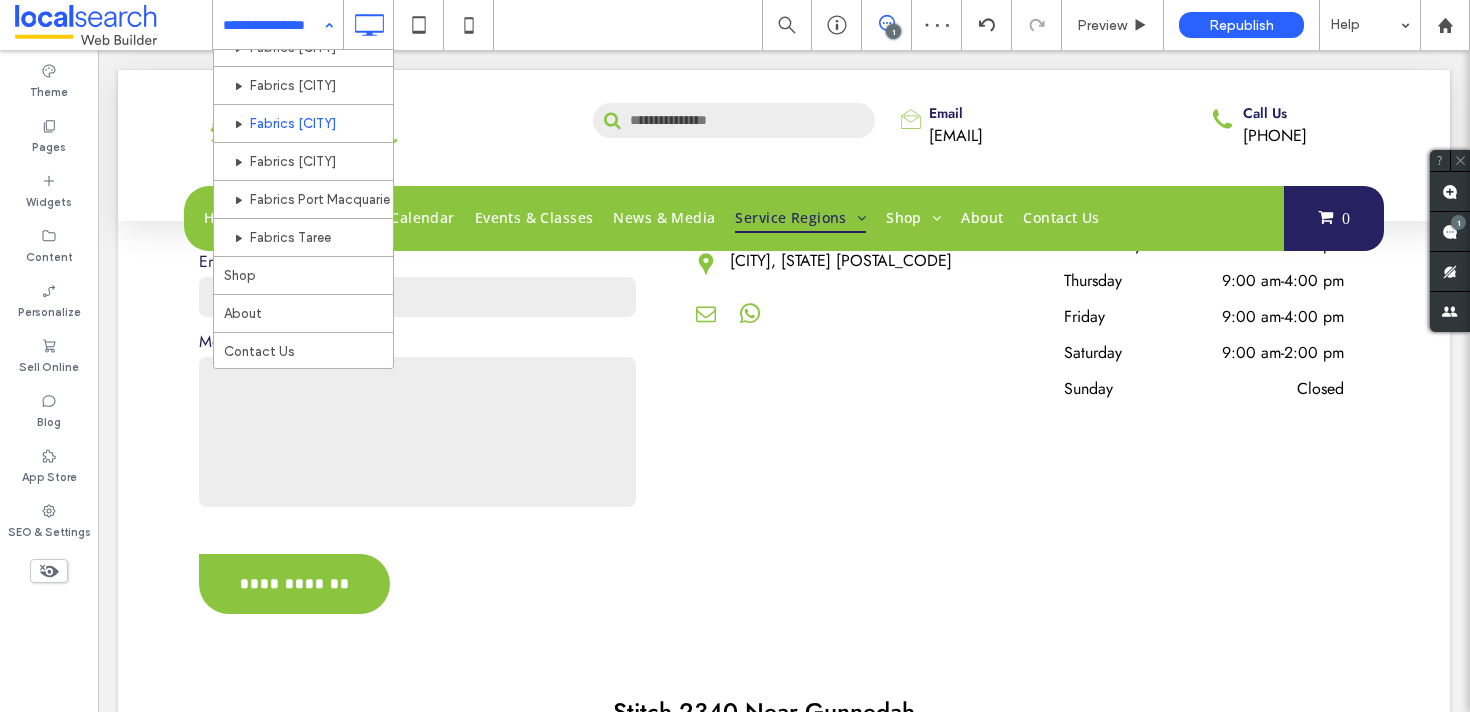 scroll, scrollTop: 498, scrollLeft: 0, axis: vertical 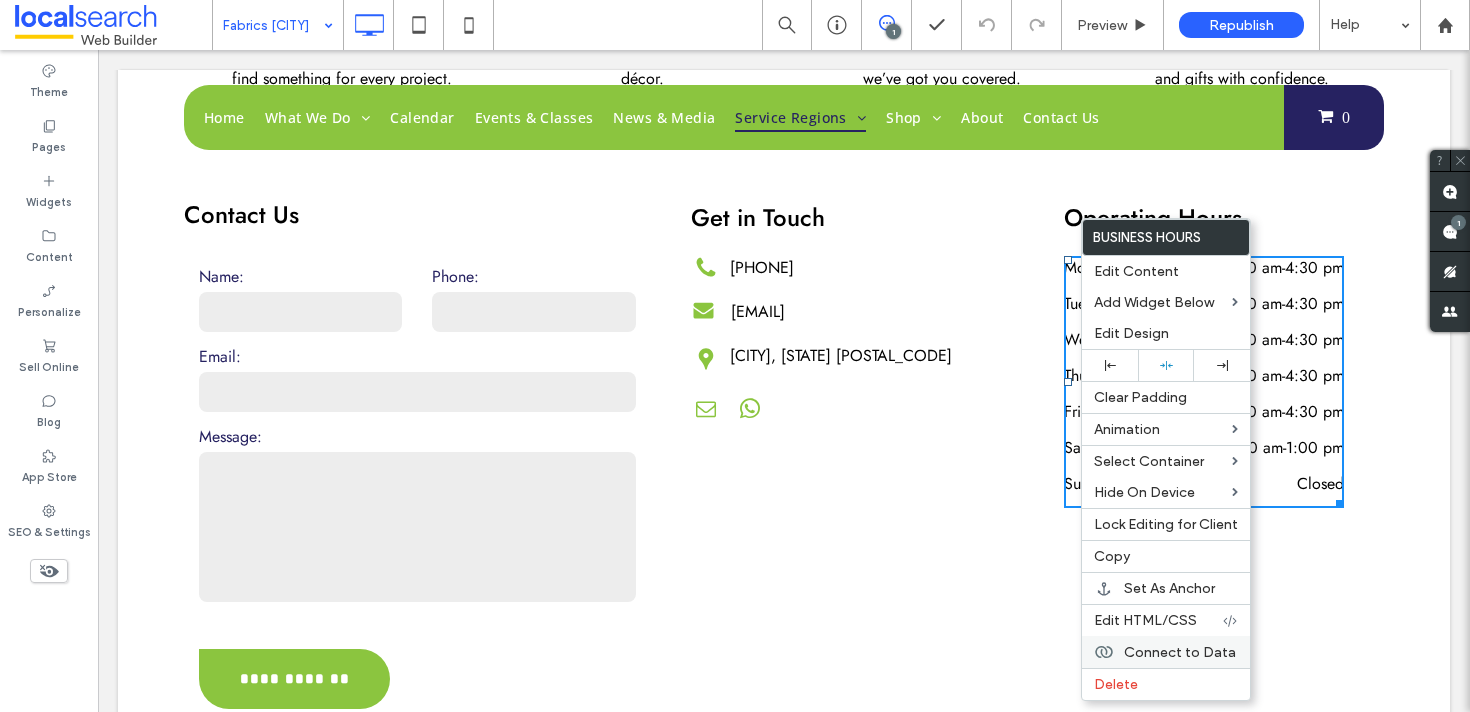 click on "Connect to Data" at bounding box center [1180, 652] 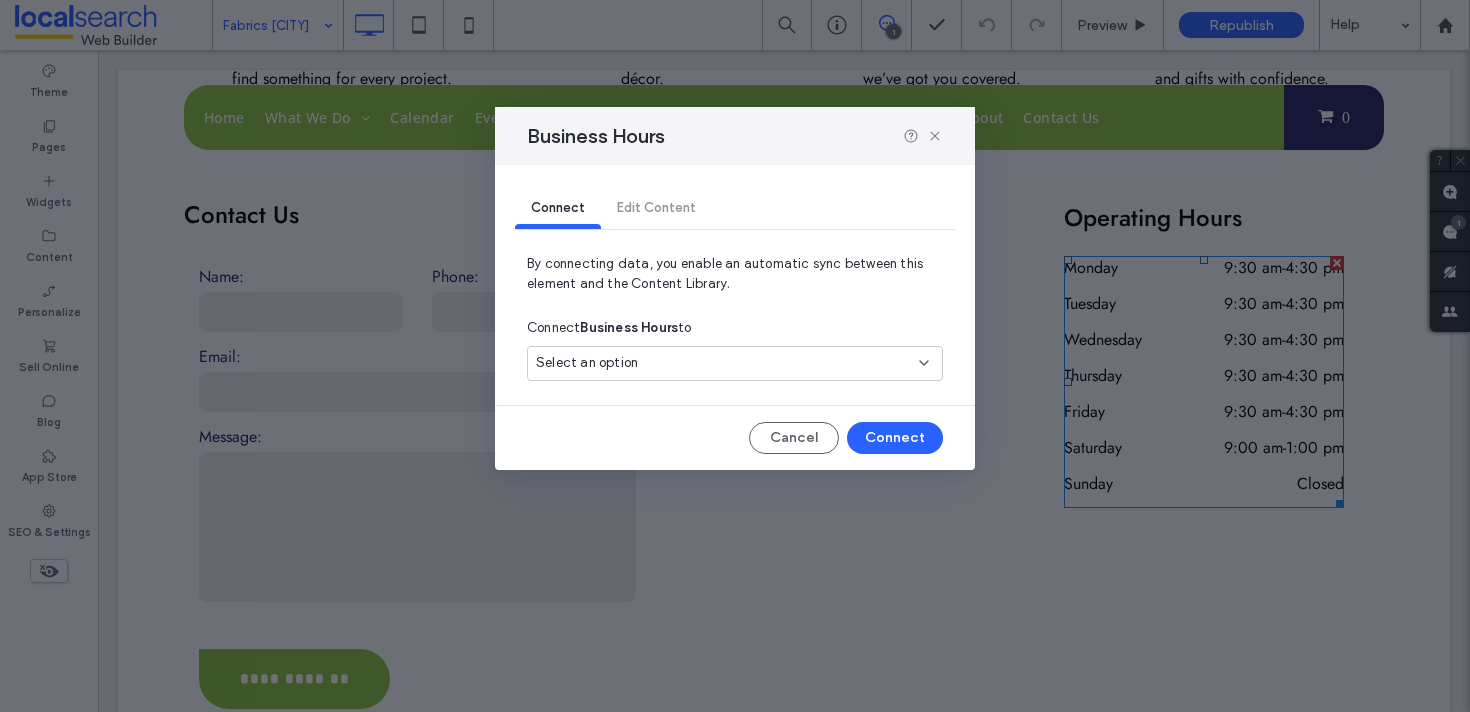 click on "Select an option" at bounding box center (735, 363) 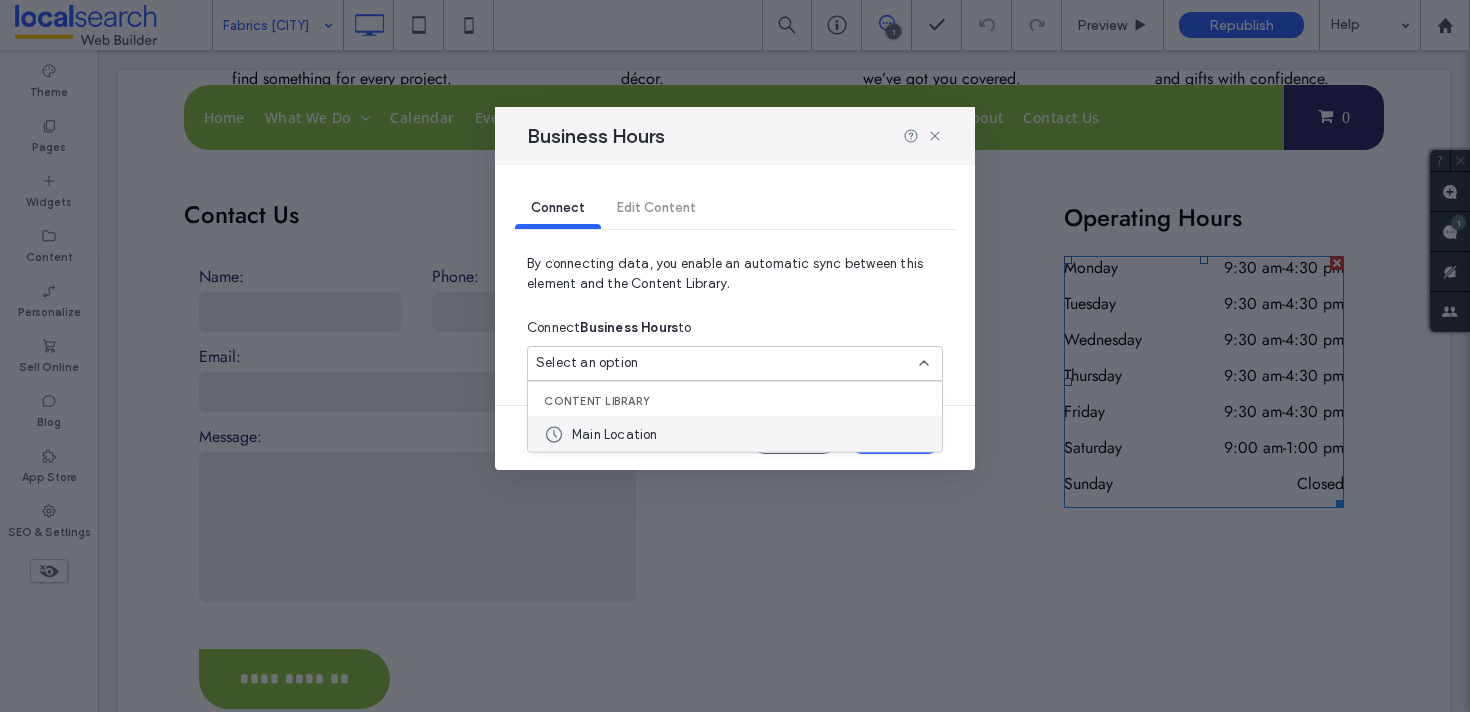 click on "Main Location" at bounding box center [735, 434] 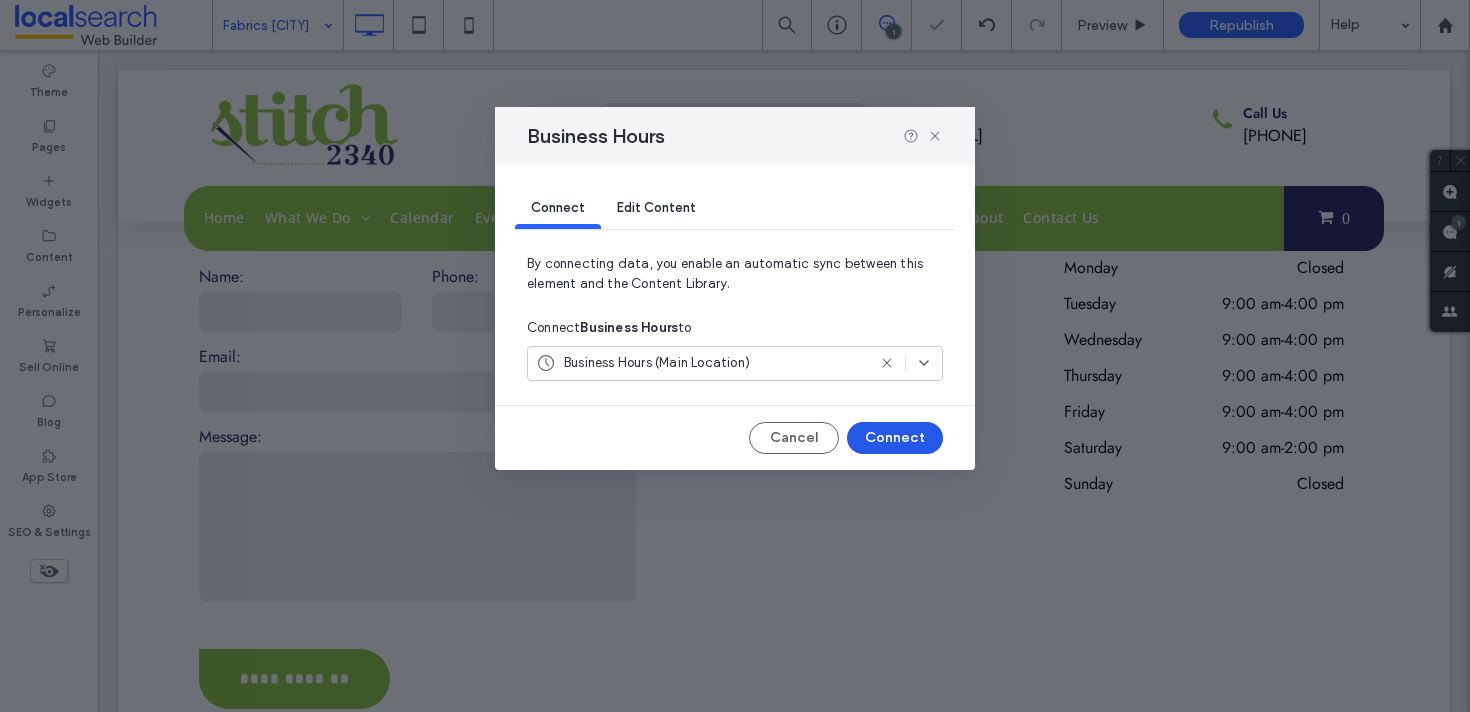 click on "Connect" at bounding box center (895, 438) 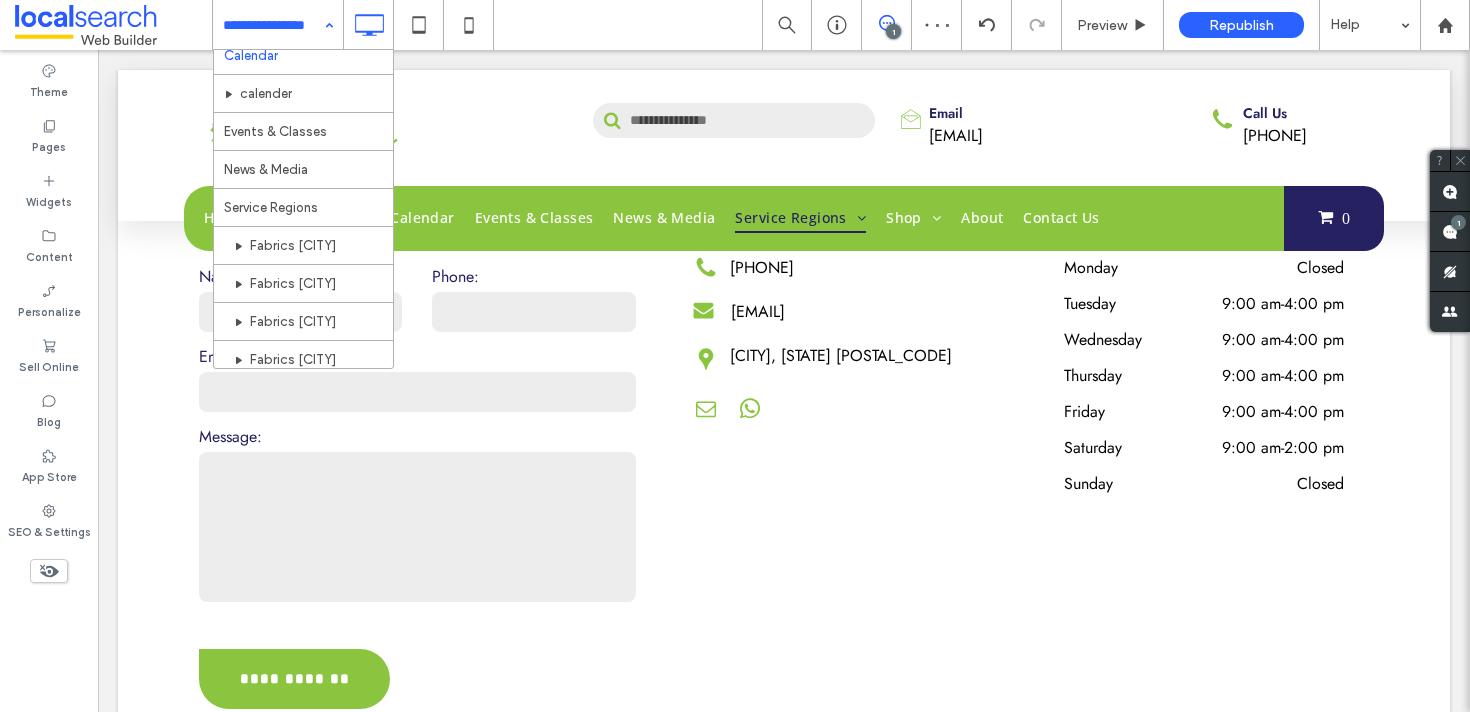 scroll, scrollTop: 498, scrollLeft: 0, axis: vertical 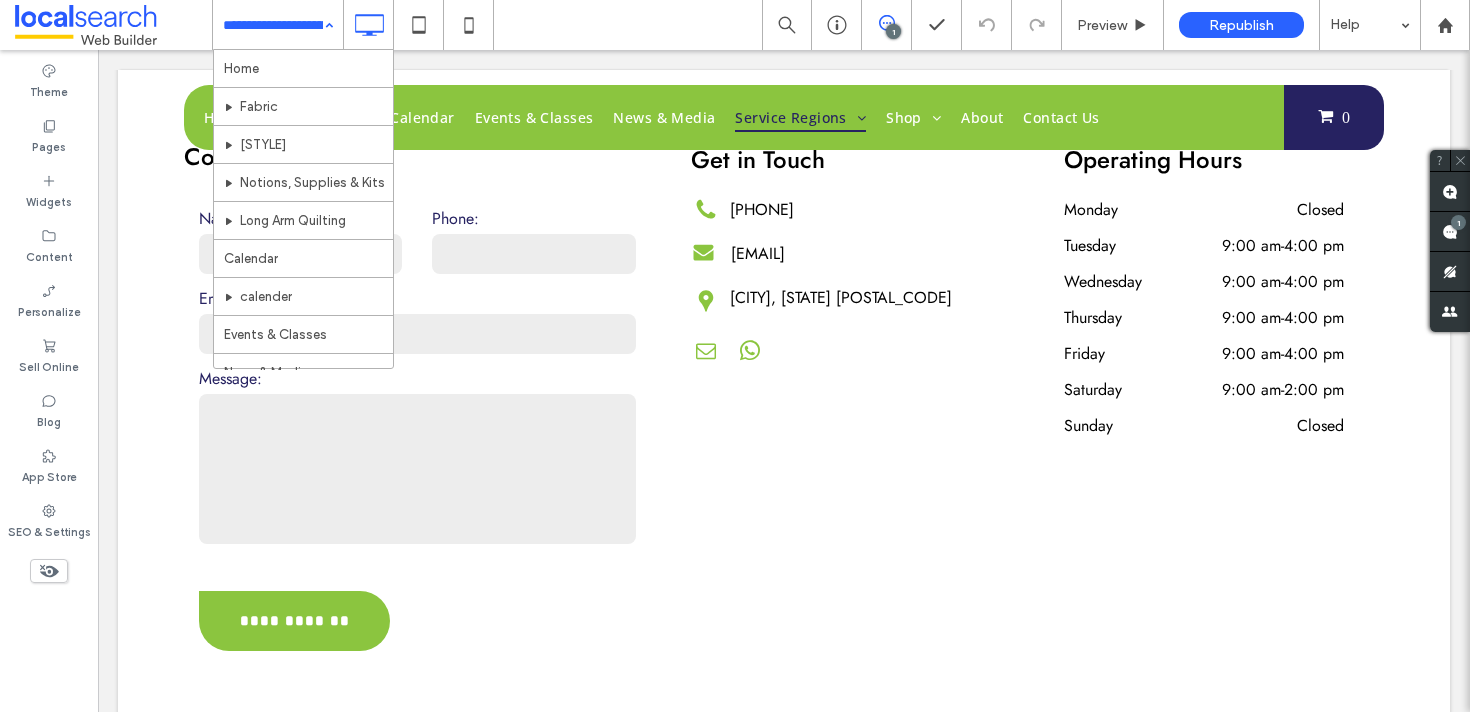 click at bounding box center (273, 25) 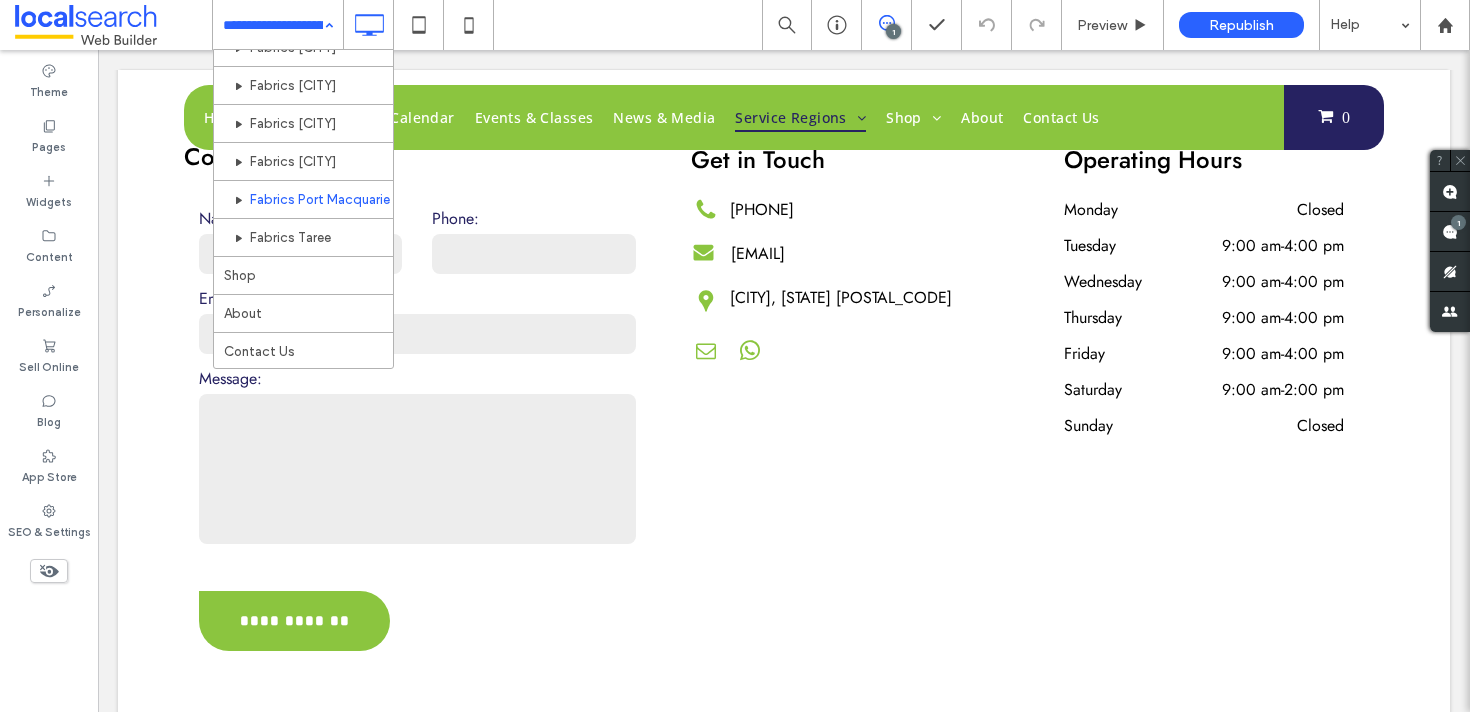 scroll, scrollTop: 498, scrollLeft: 0, axis: vertical 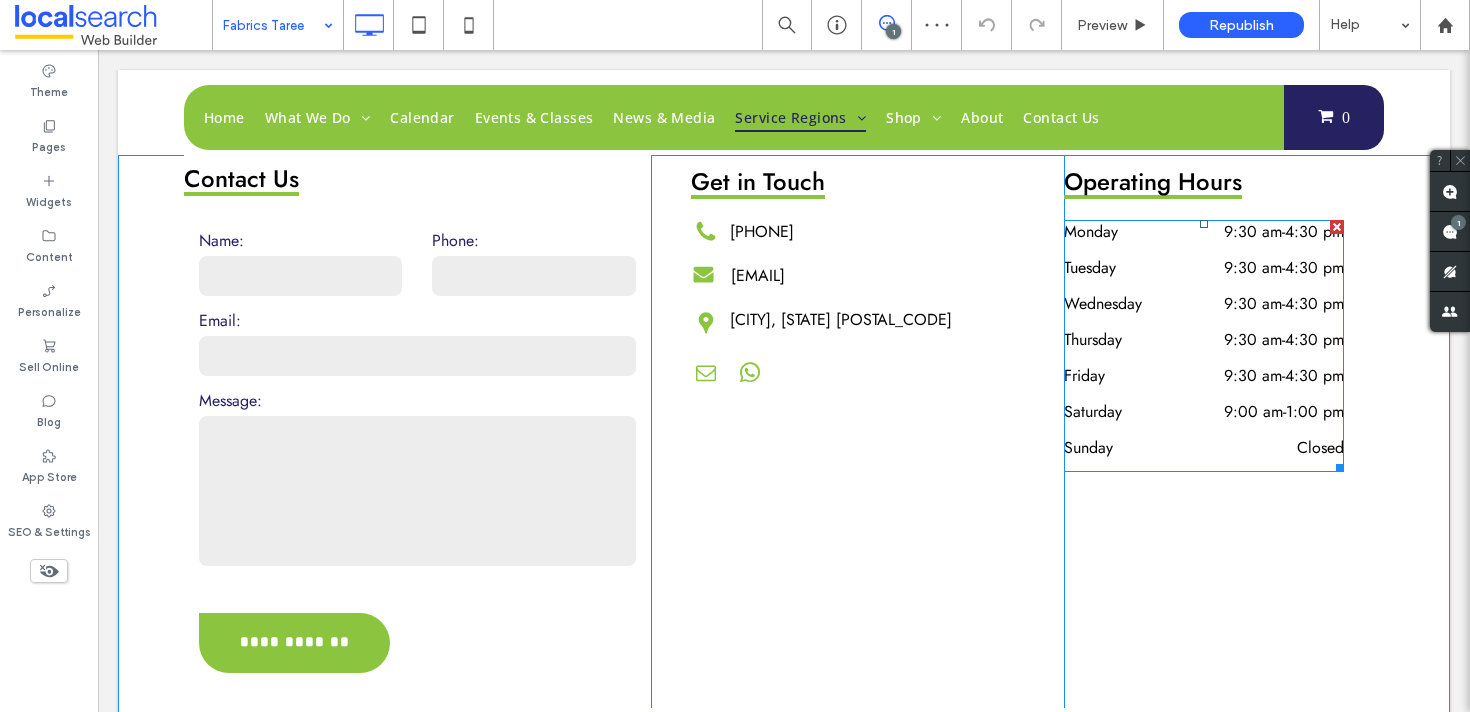 click on "Thursday" at bounding box center [1120, 340] 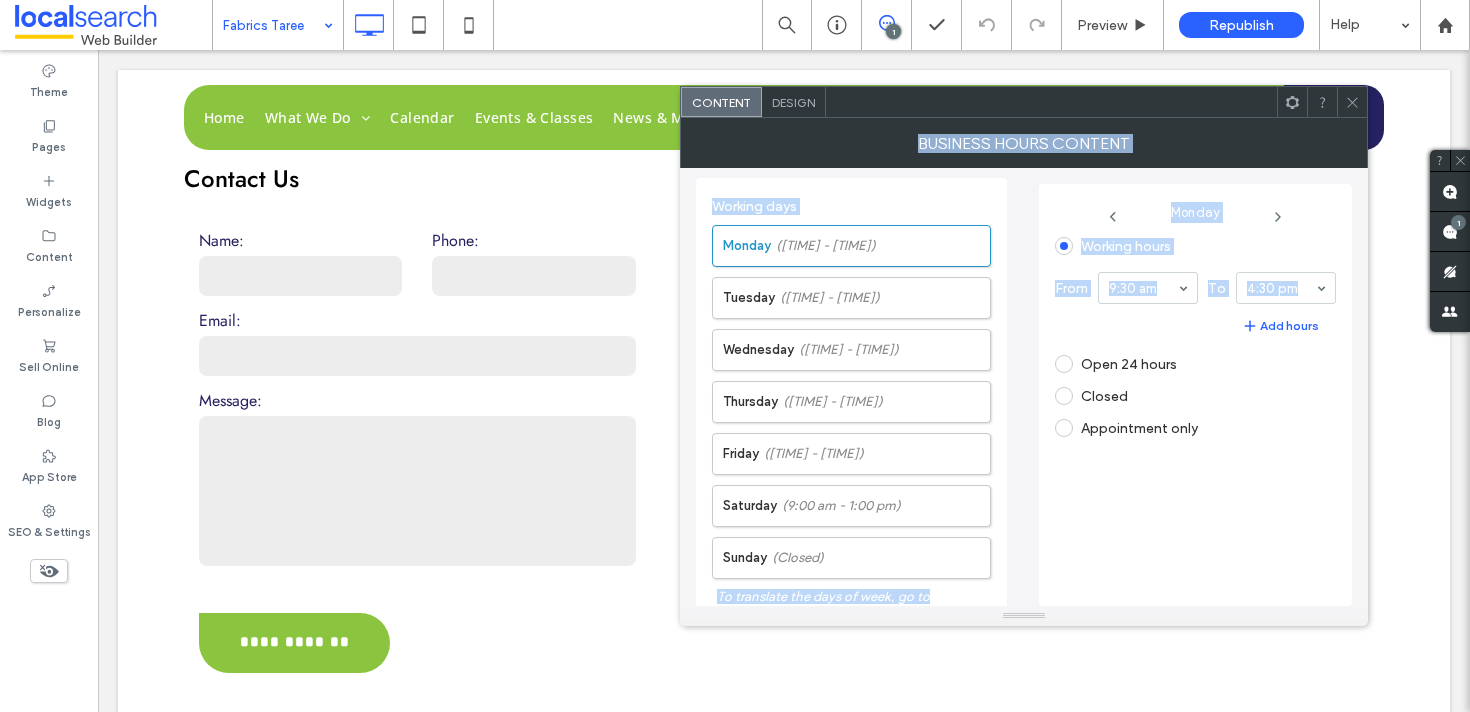 click at bounding box center (1352, 102) 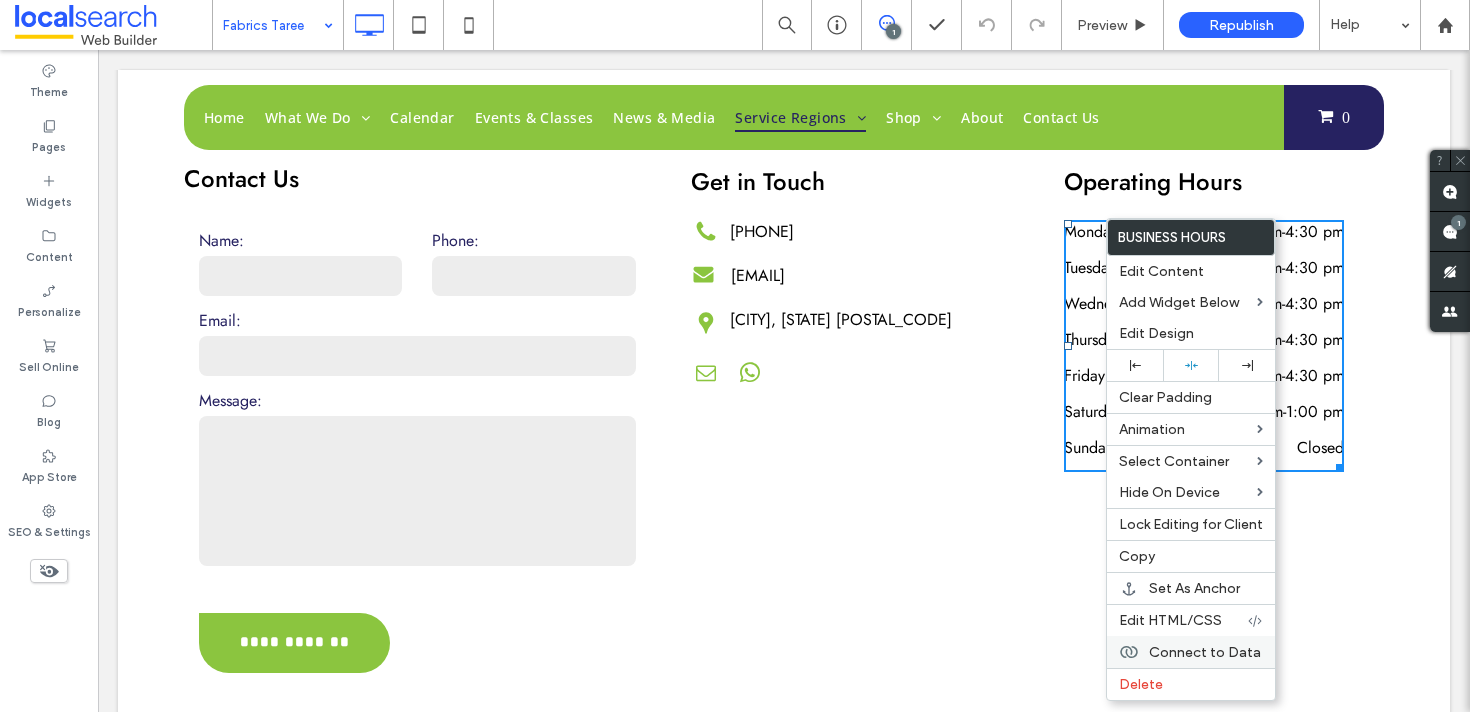 click 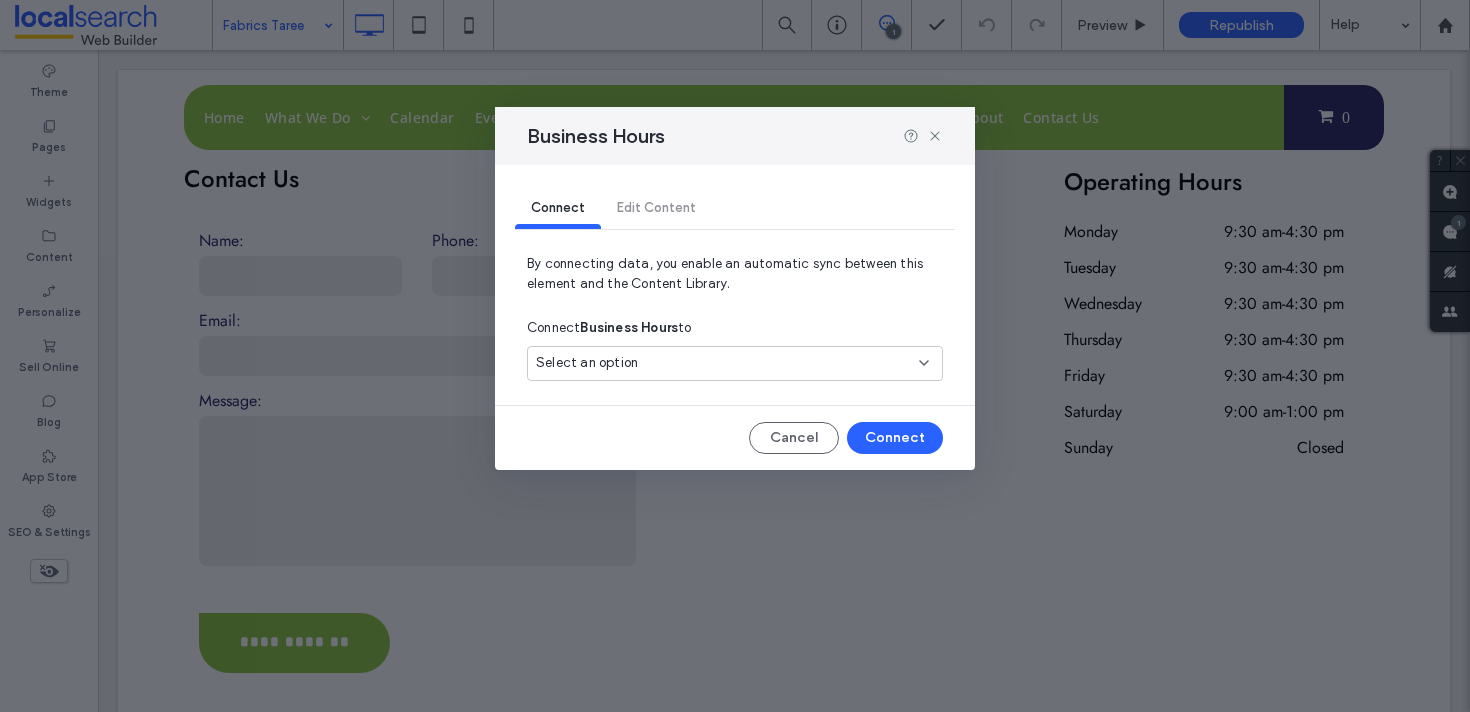 click on "Select an option" at bounding box center (735, 363) 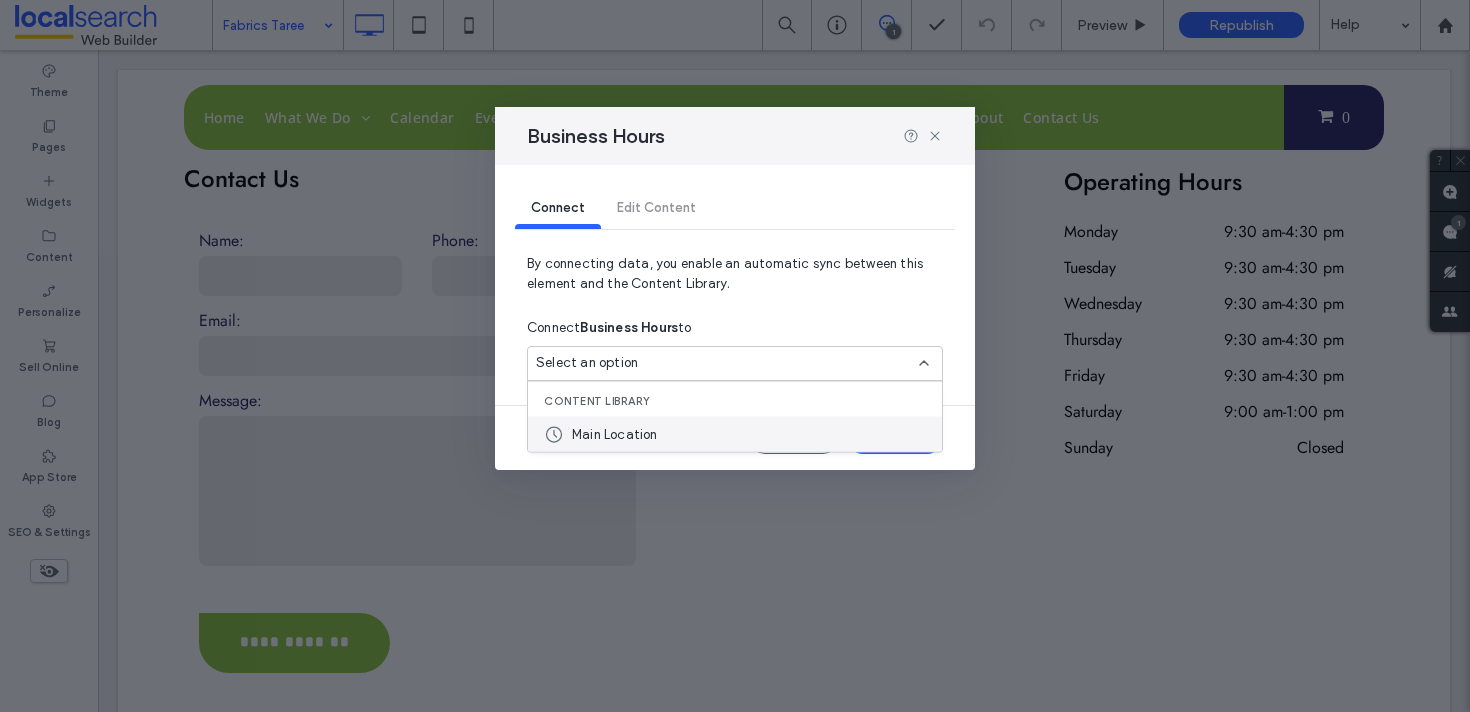 click on "Main Location" at bounding box center (735, 434) 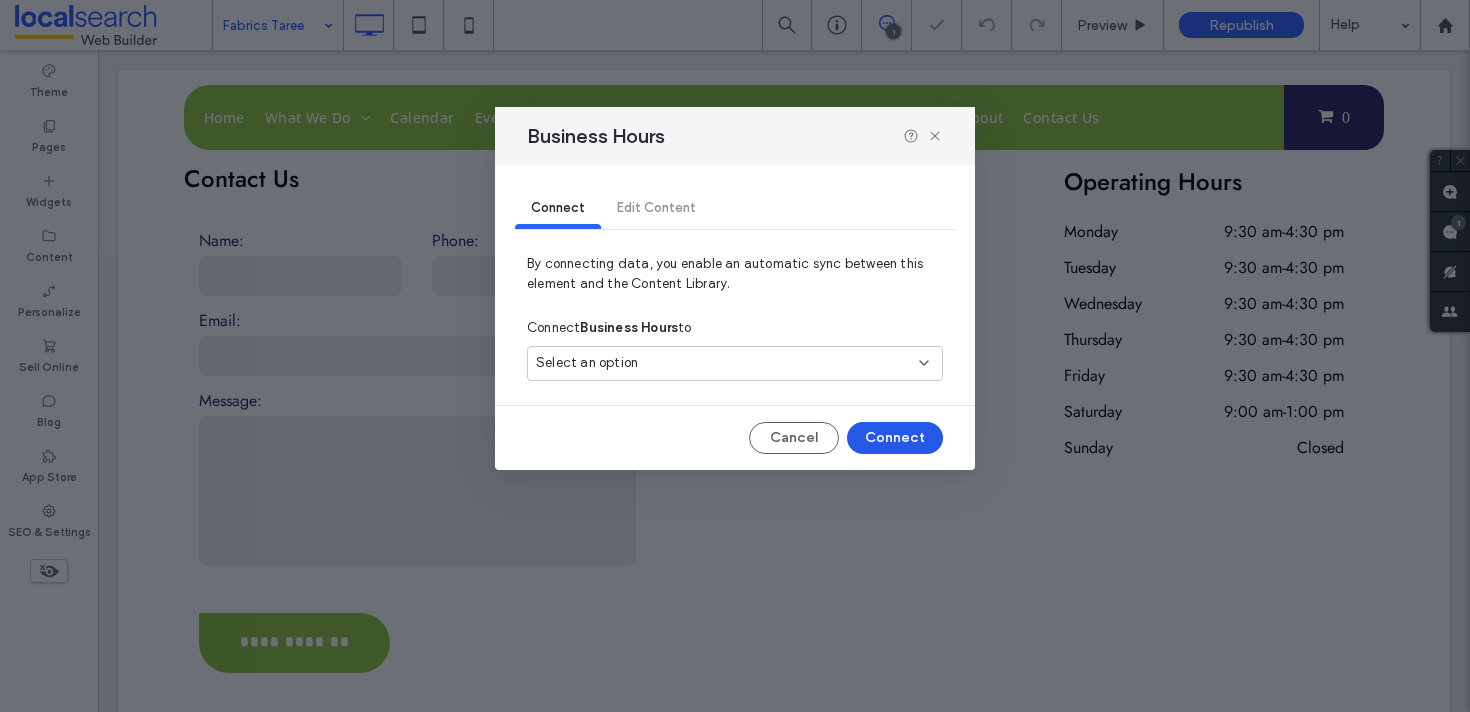 click on "Connect" at bounding box center [895, 438] 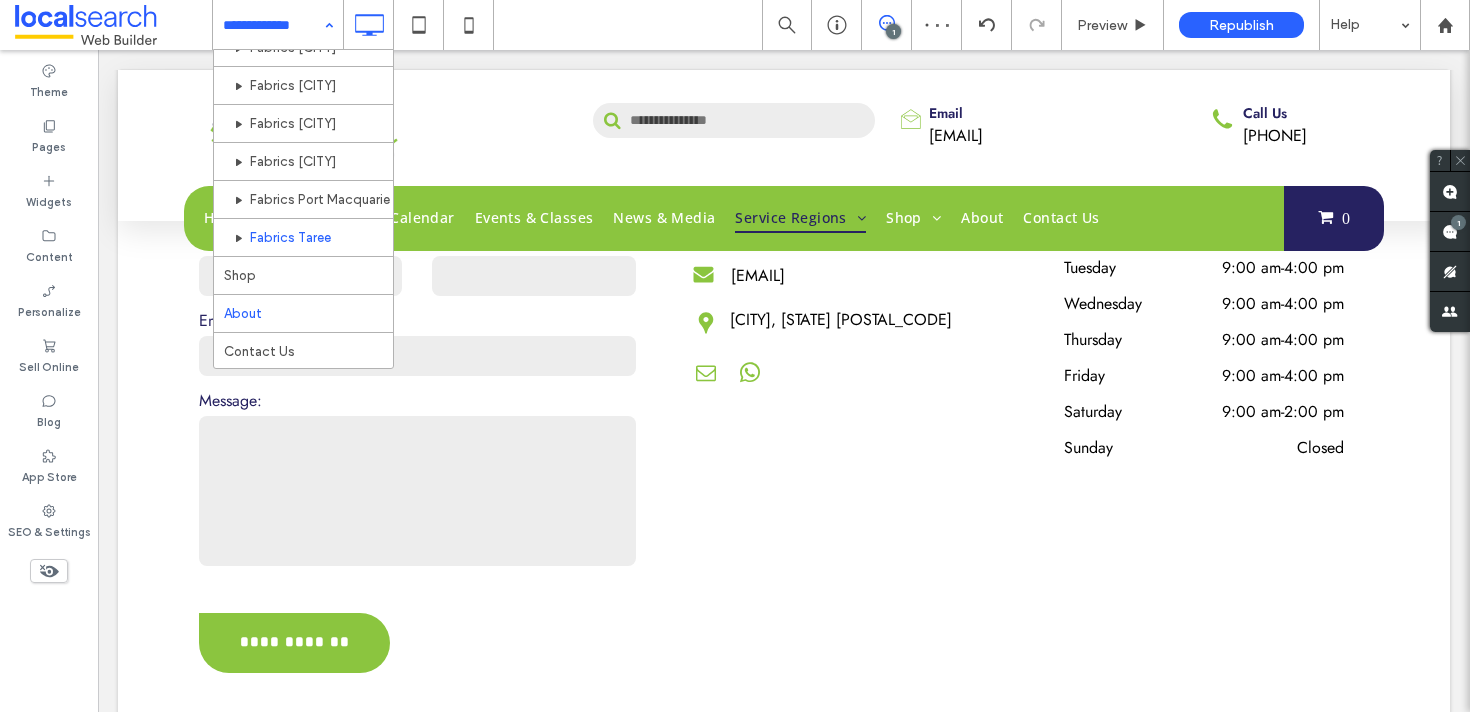 scroll, scrollTop: 498, scrollLeft: 0, axis: vertical 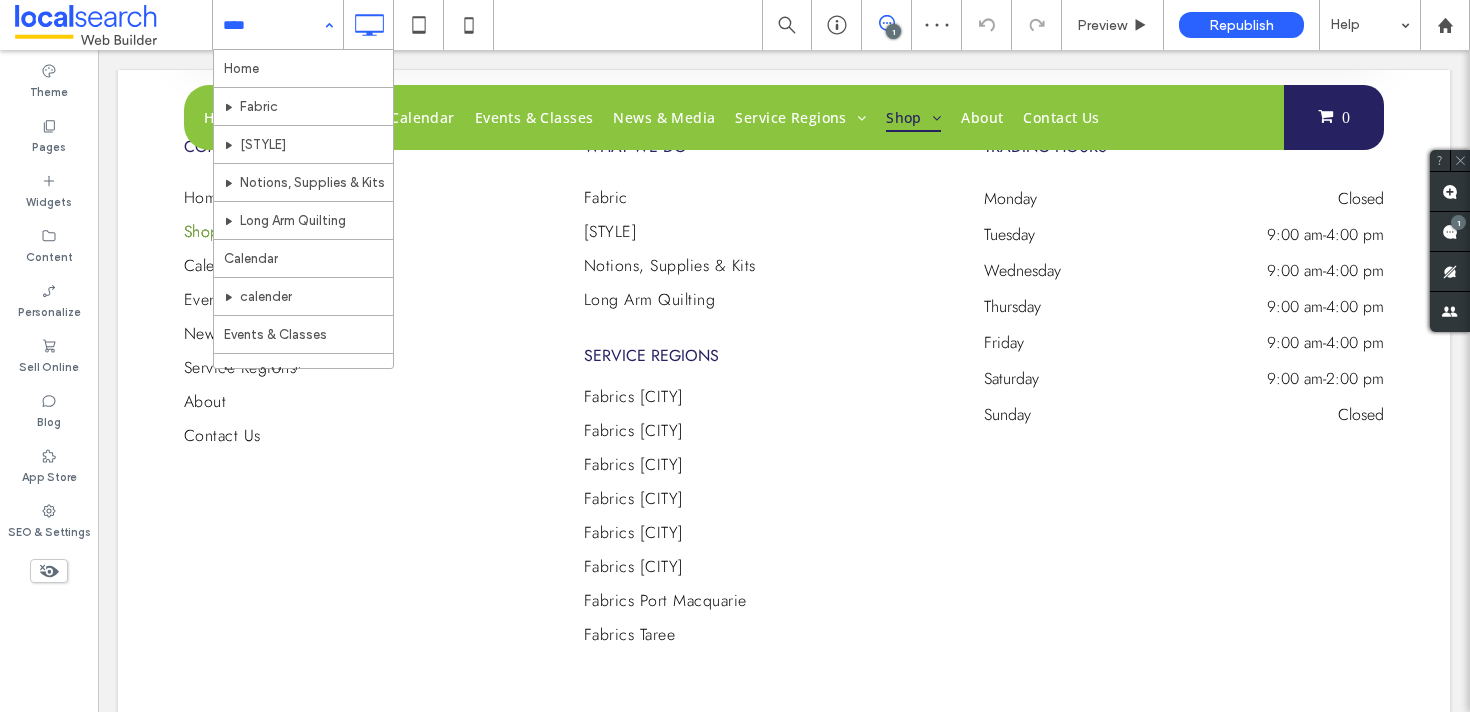 click at bounding box center (273, 25) 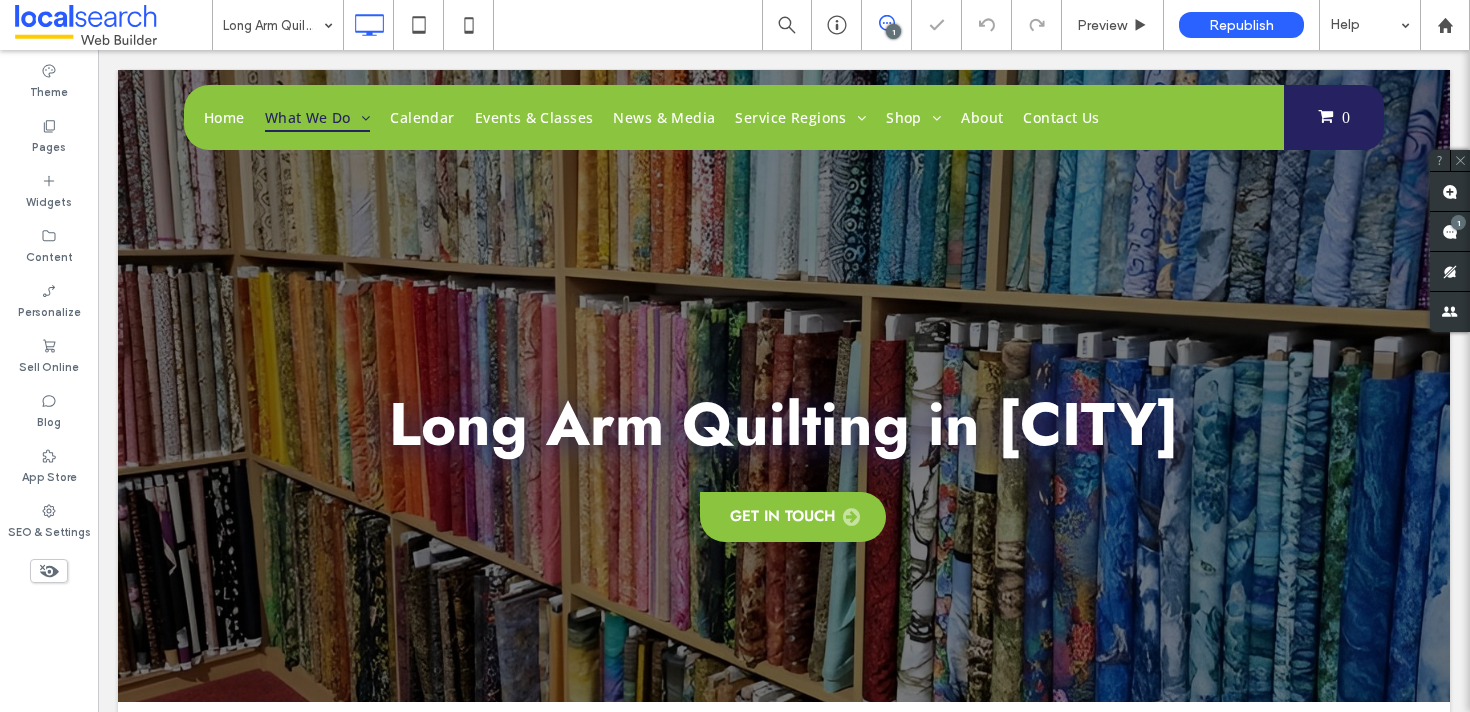 scroll, scrollTop: 4405, scrollLeft: 0, axis: vertical 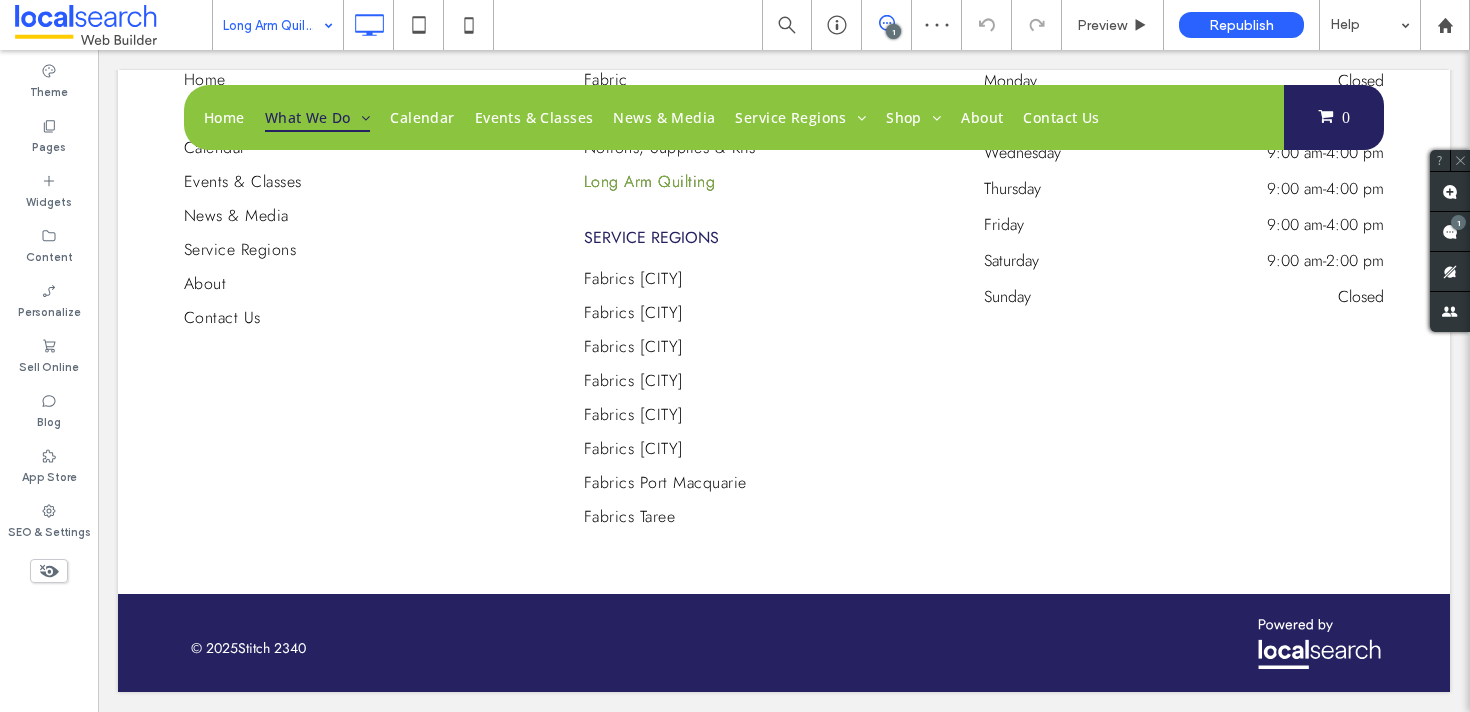 click at bounding box center [273, 25] 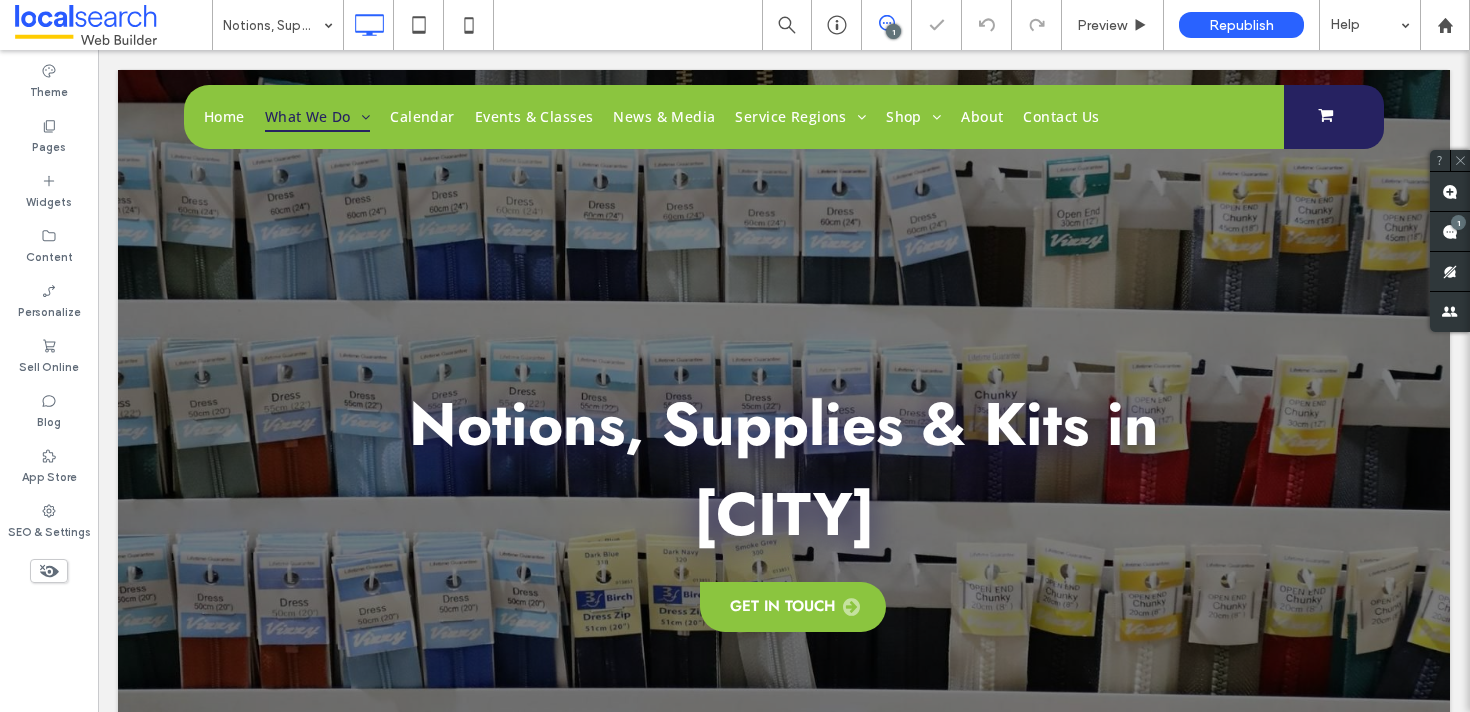 scroll, scrollTop: 3408, scrollLeft: 0, axis: vertical 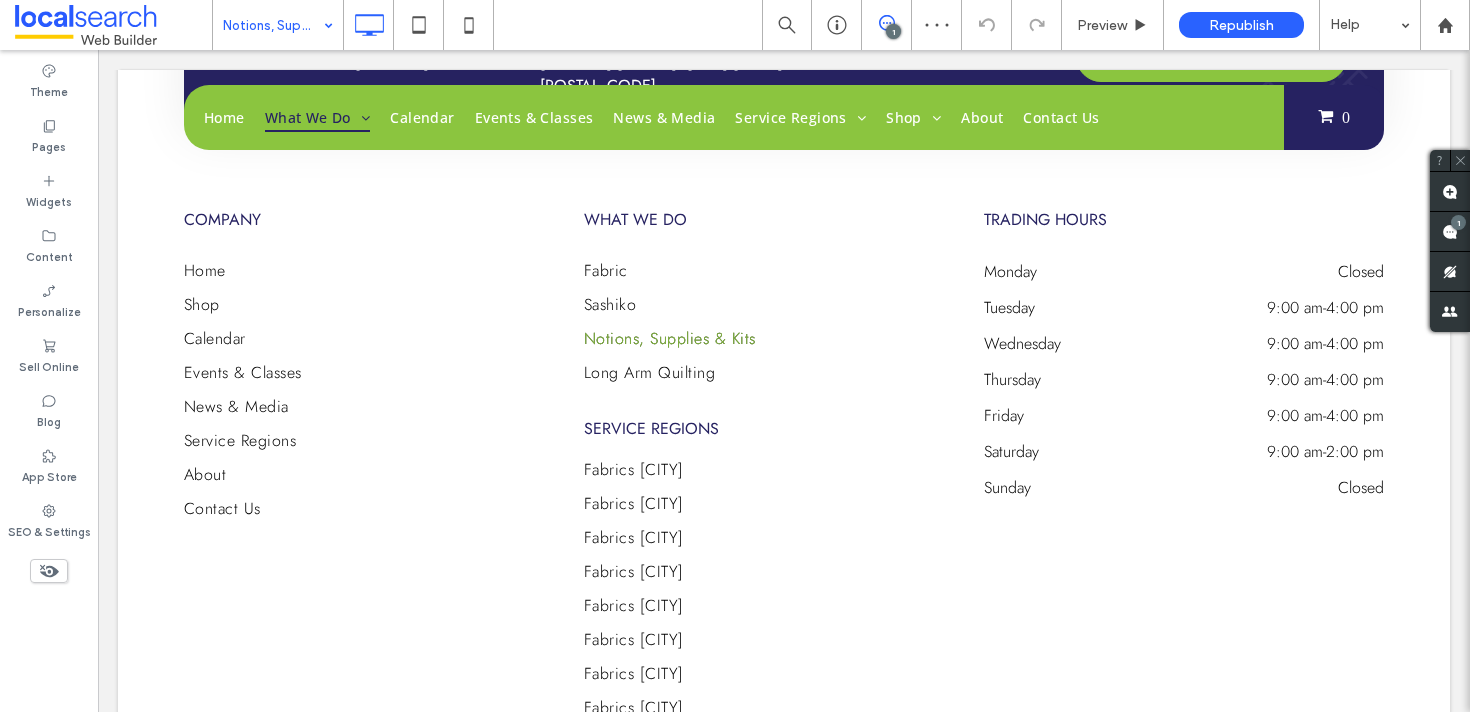 click at bounding box center [273, 25] 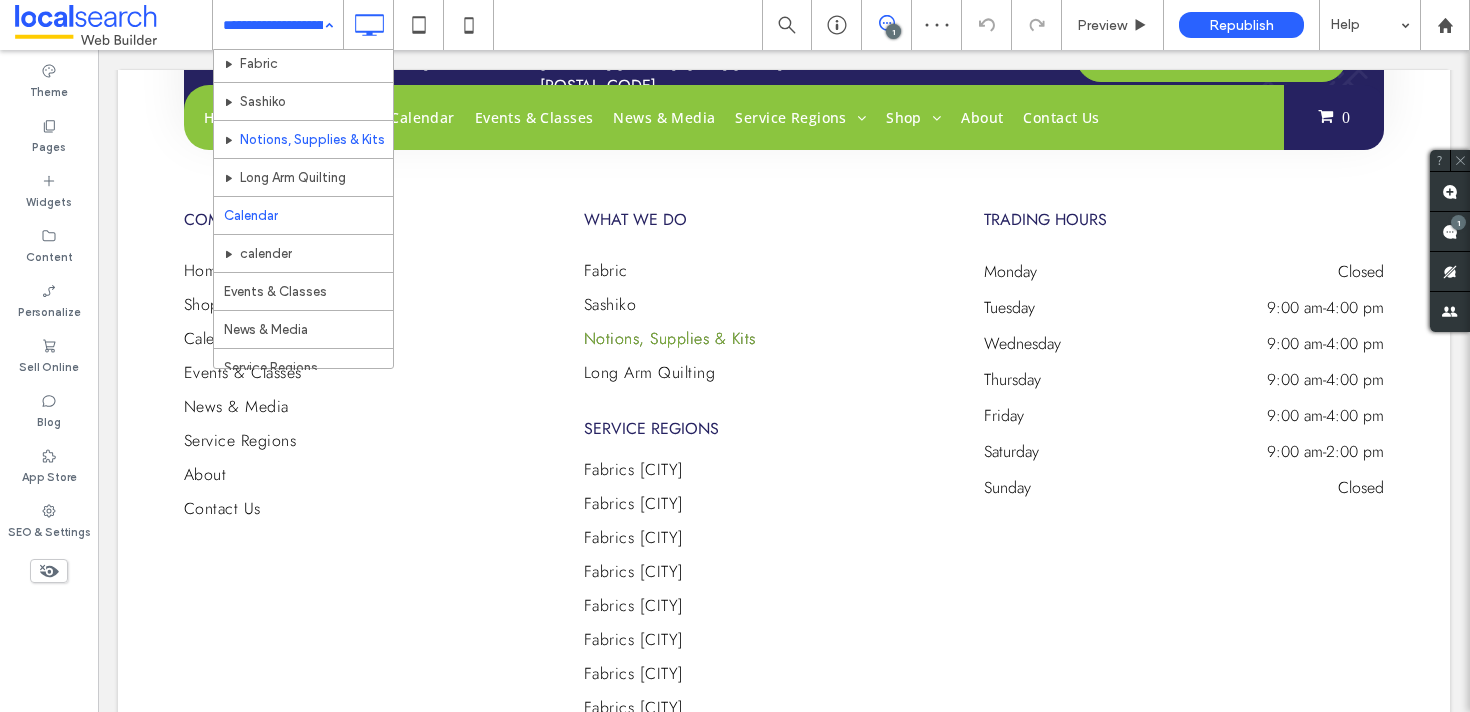 scroll, scrollTop: 64, scrollLeft: 0, axis: vertical 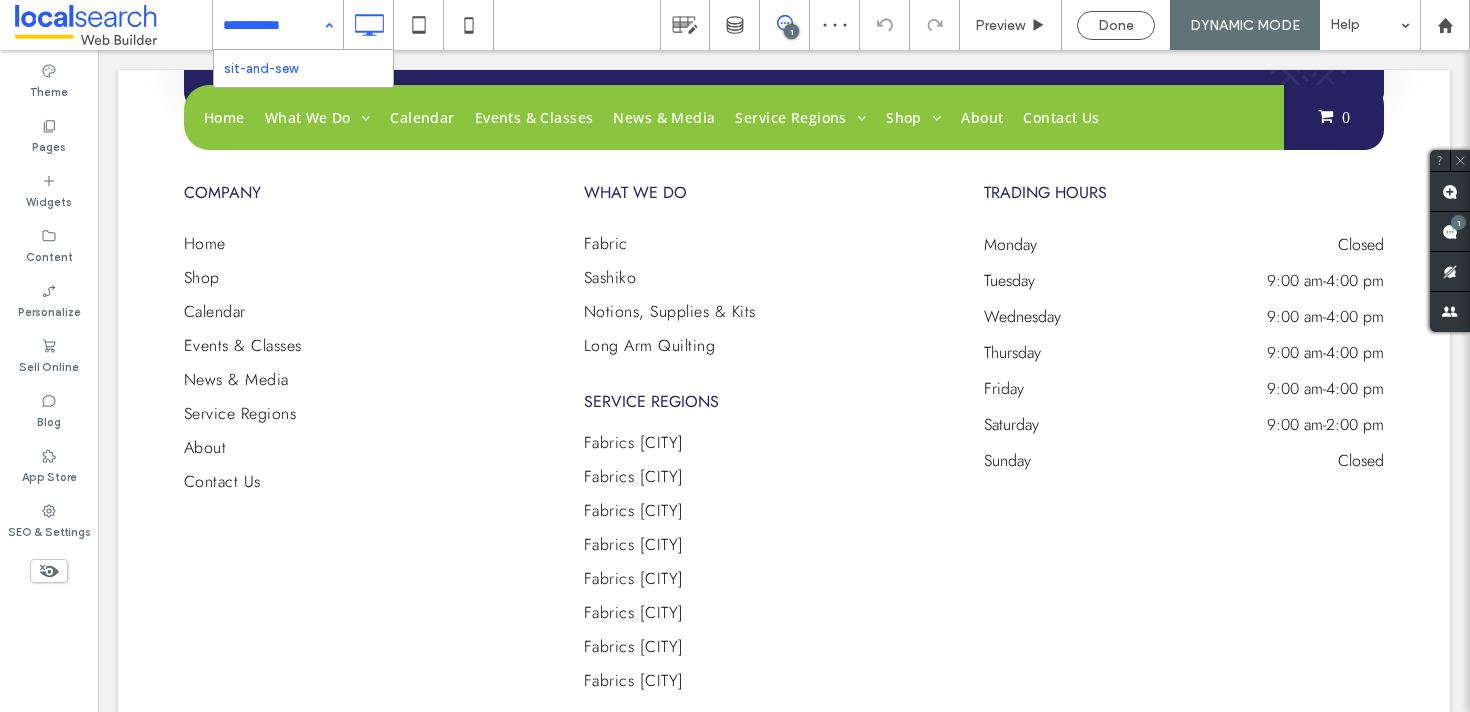 click on "sit-and-sew" at bounding box center [278, 25] 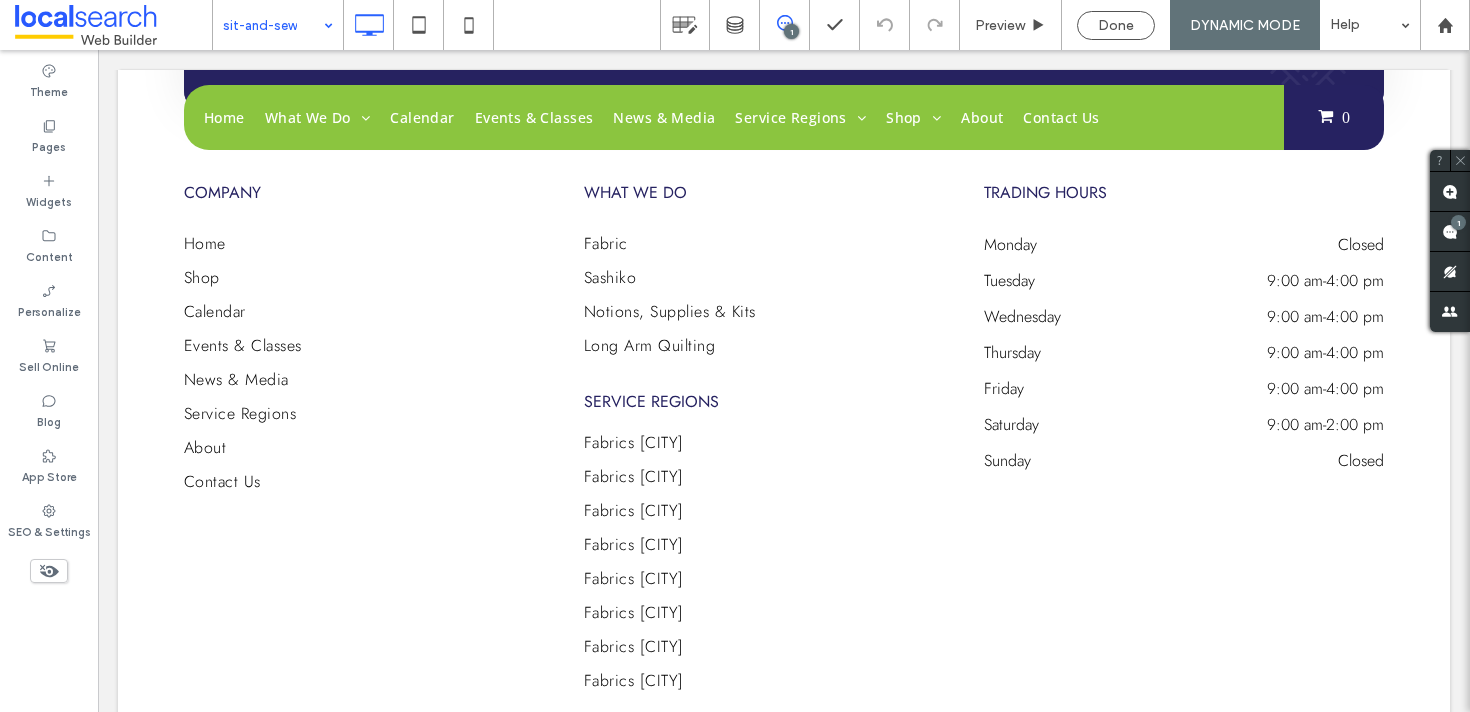 click on "sit-and-sew" at bounding box center (278, 25) 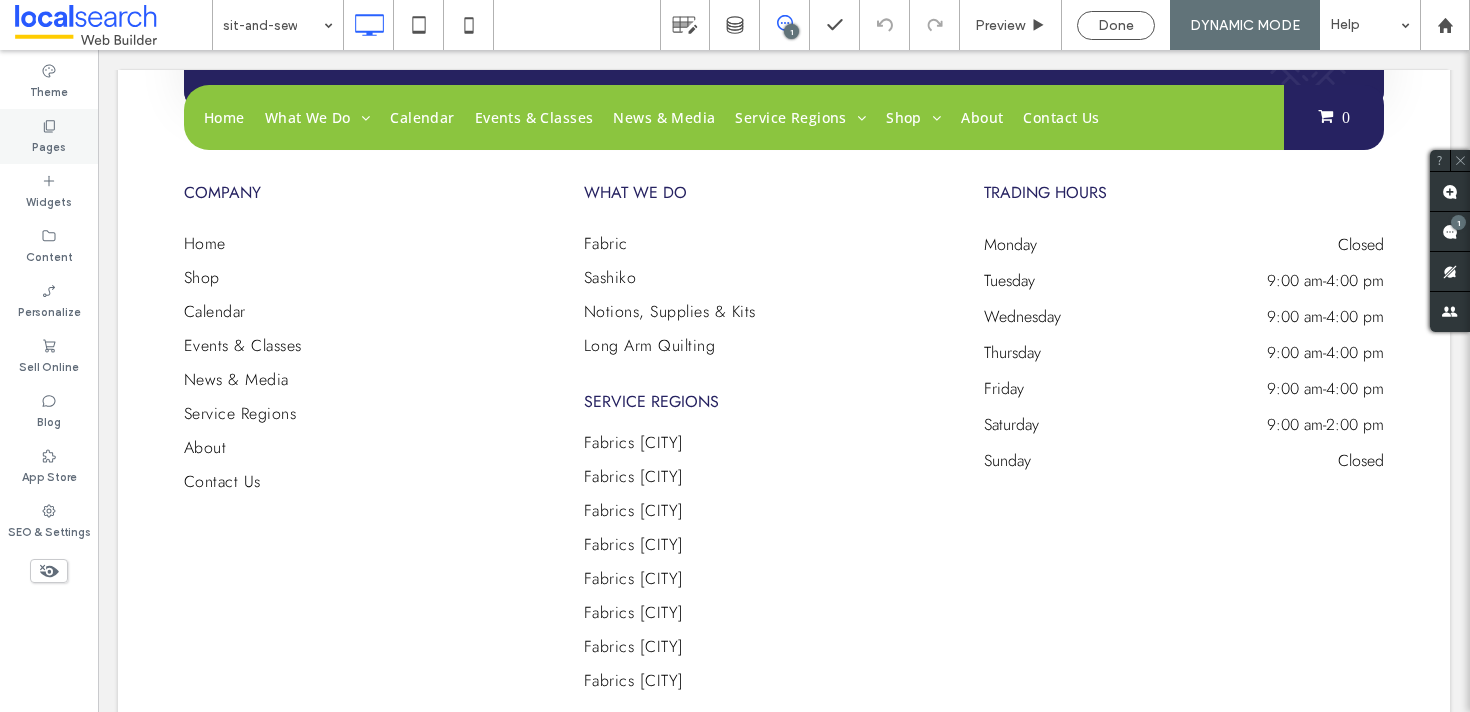 click 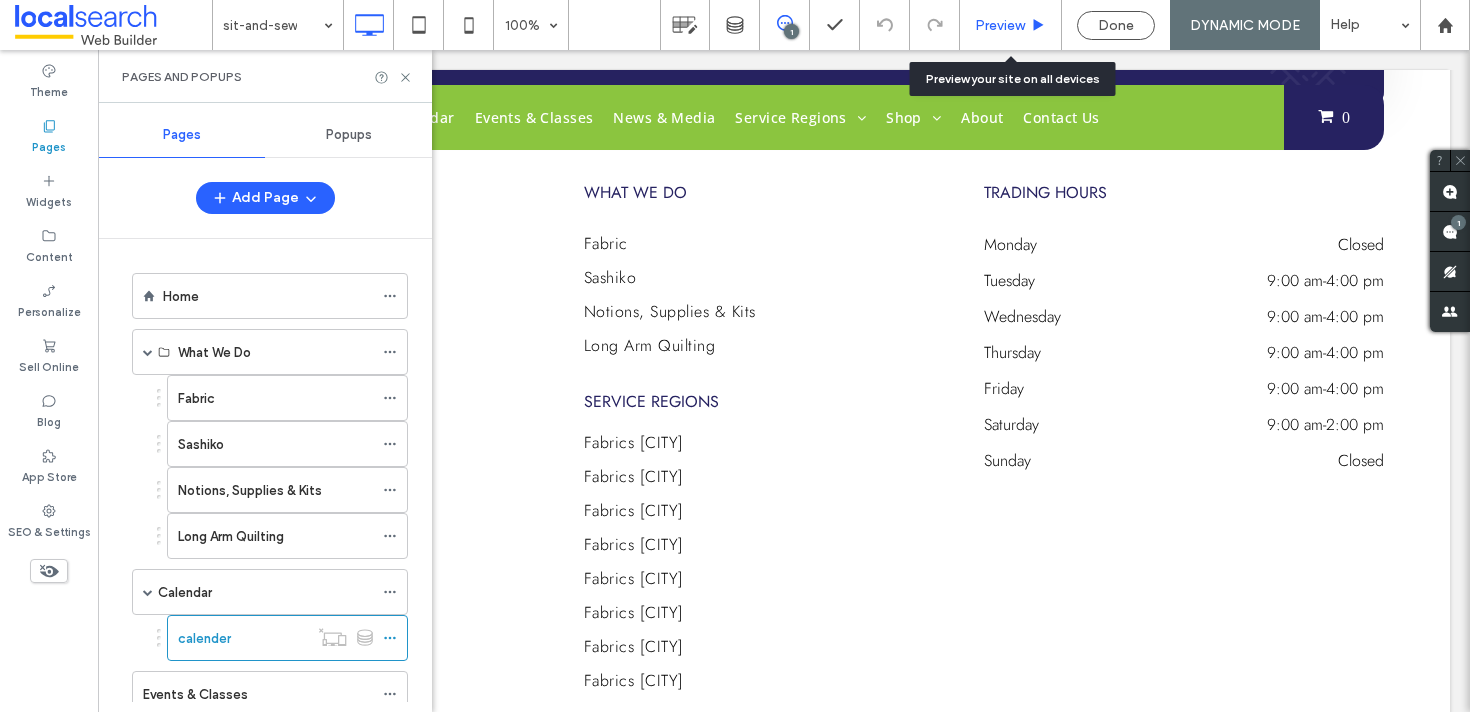 click on "Preview" at bounding box center (1011, 25) 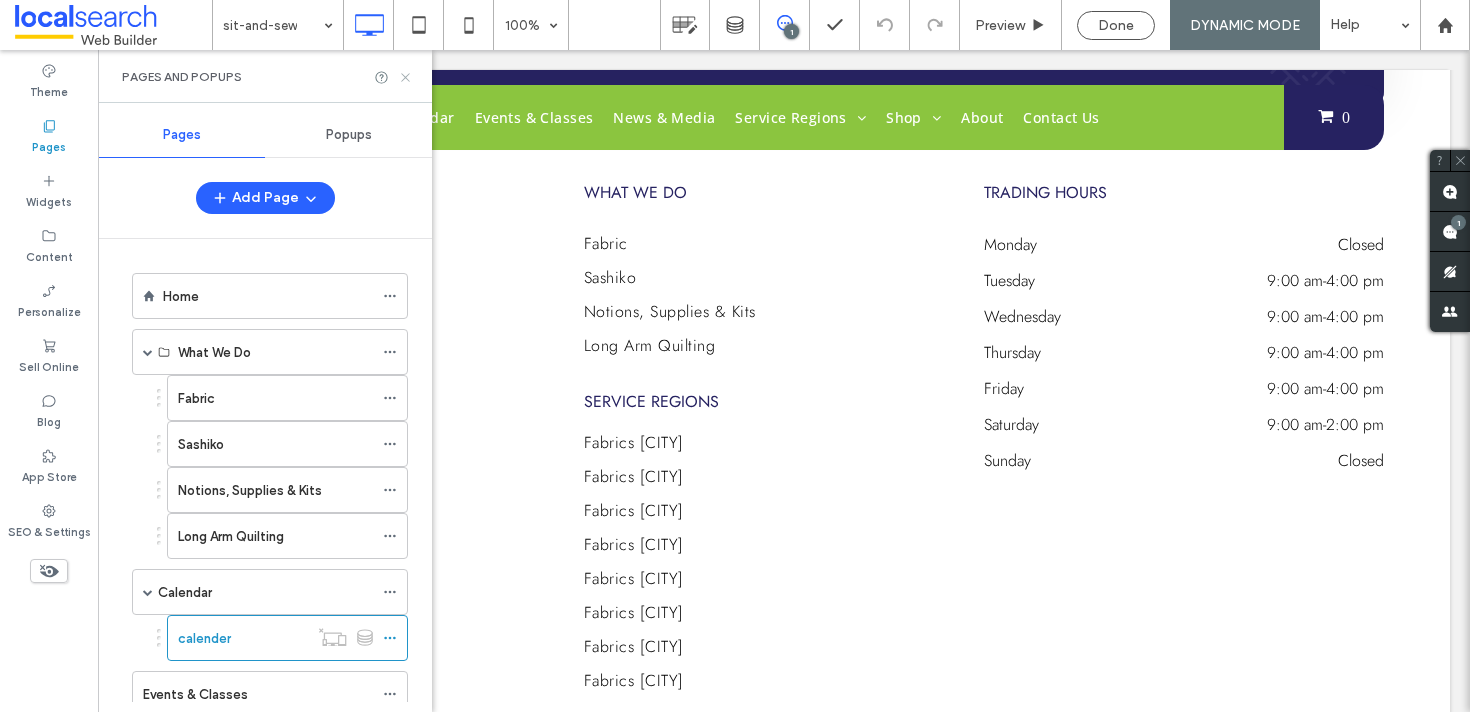 click 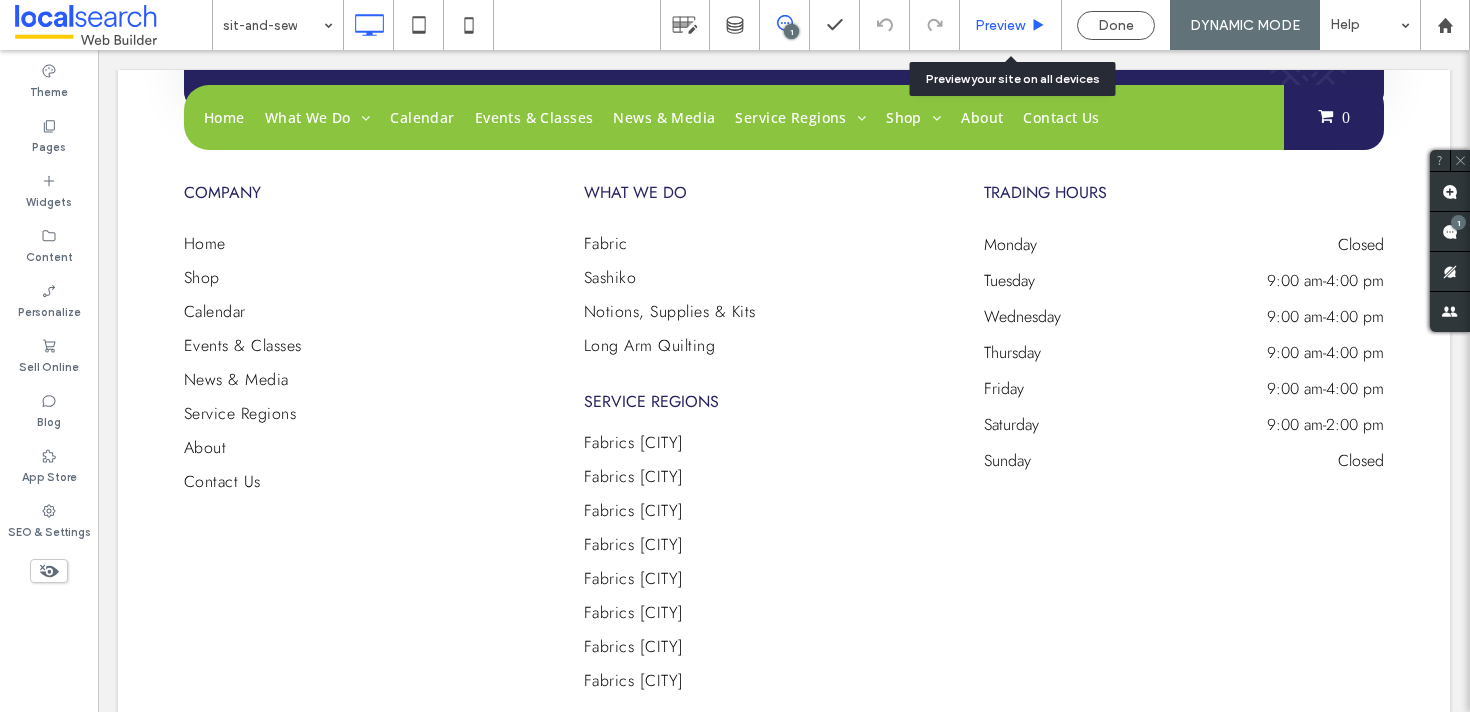 click on "Preview" at bounding box center [1011, 25] 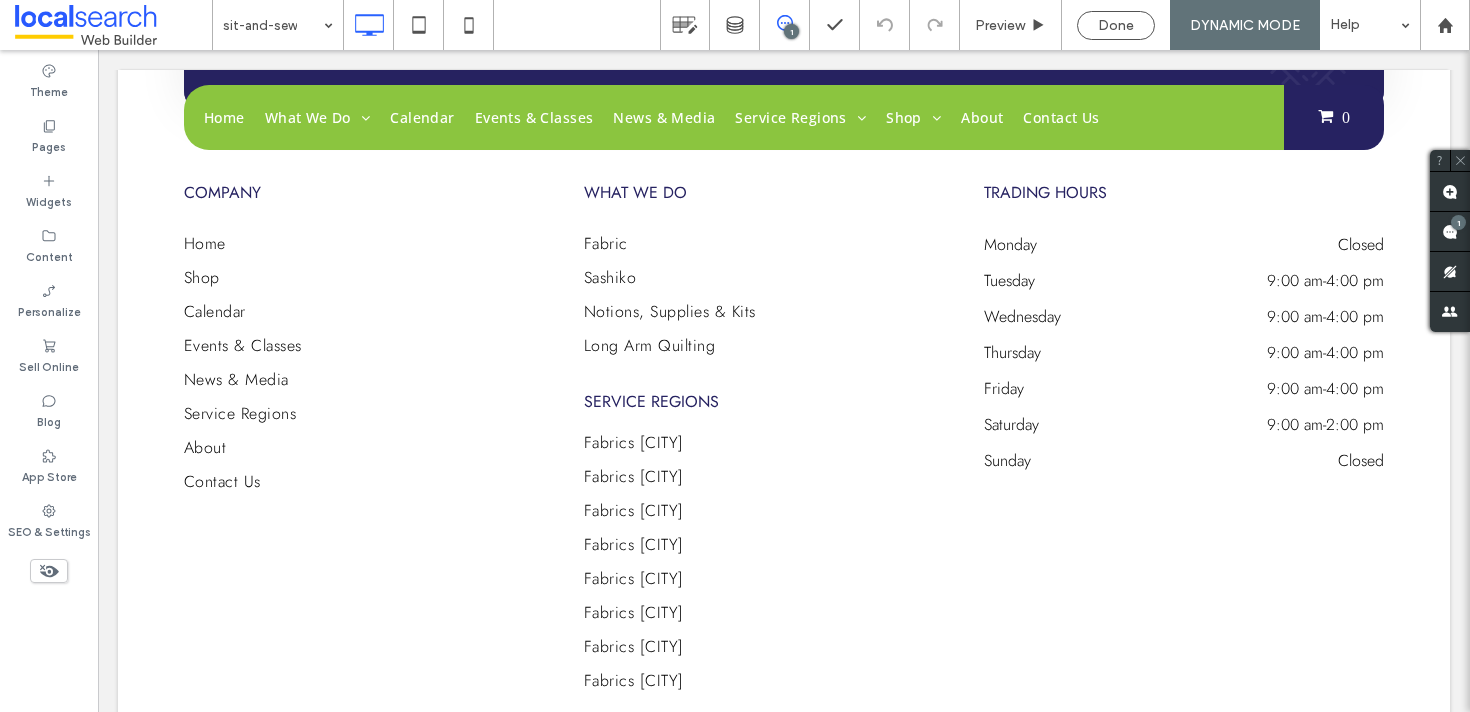 click on "Done" at bounding box center [1116, 25] 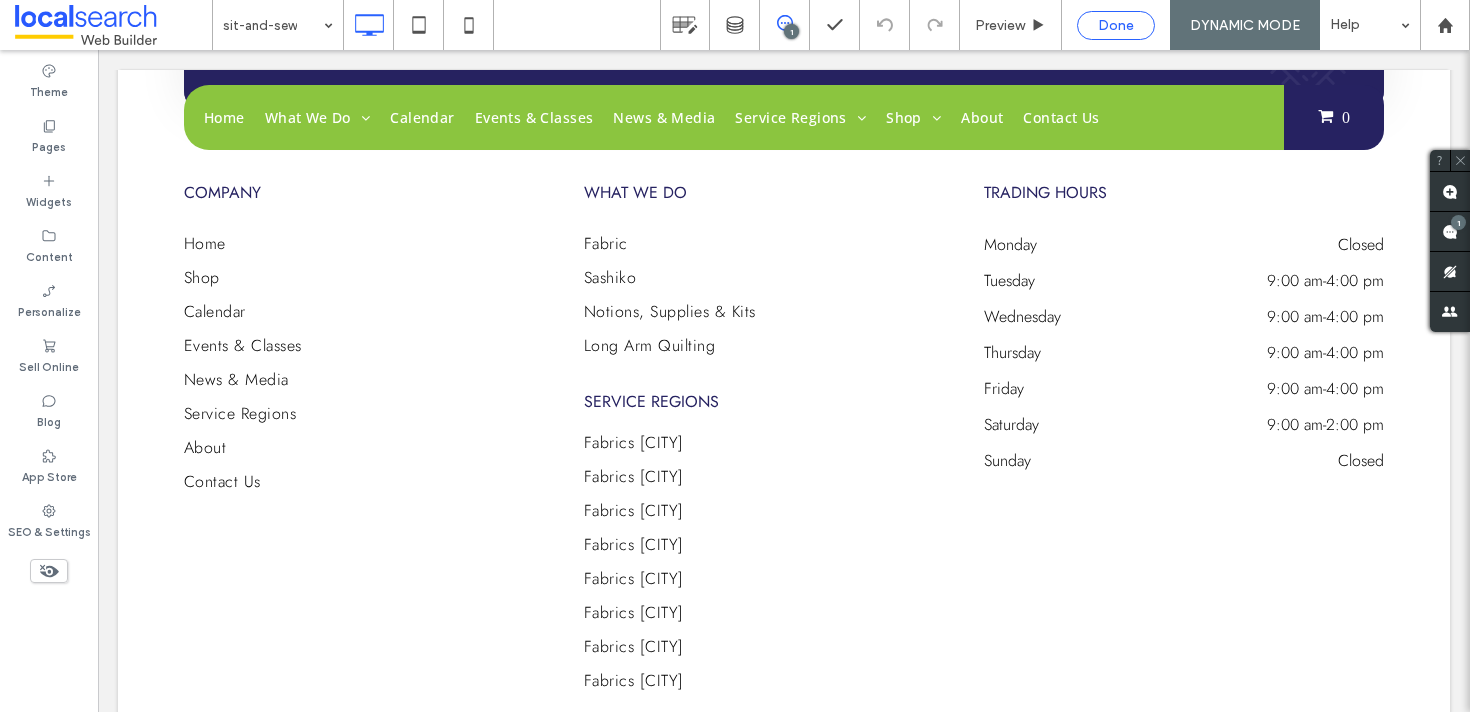 click on "Done" at bounding box center [1116, 25] 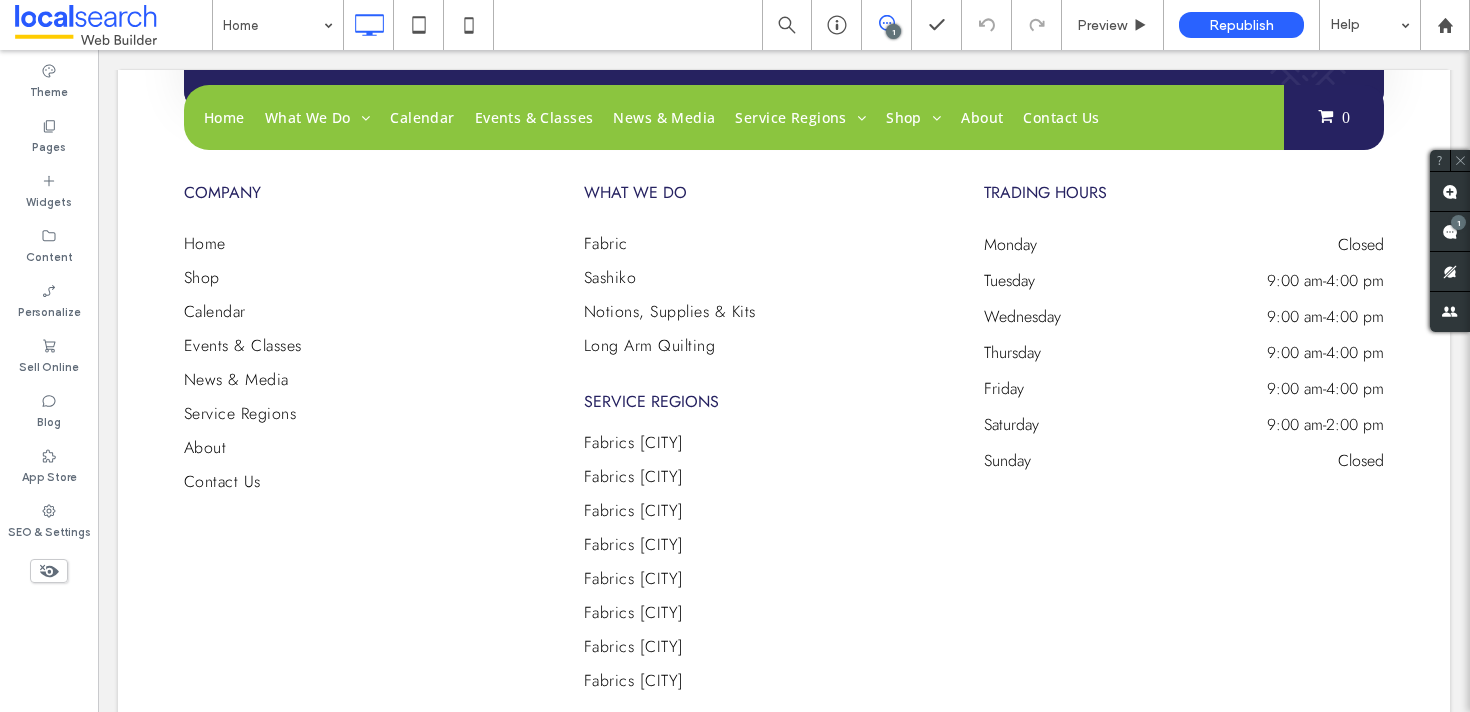 click at bounding box center [735, 356] 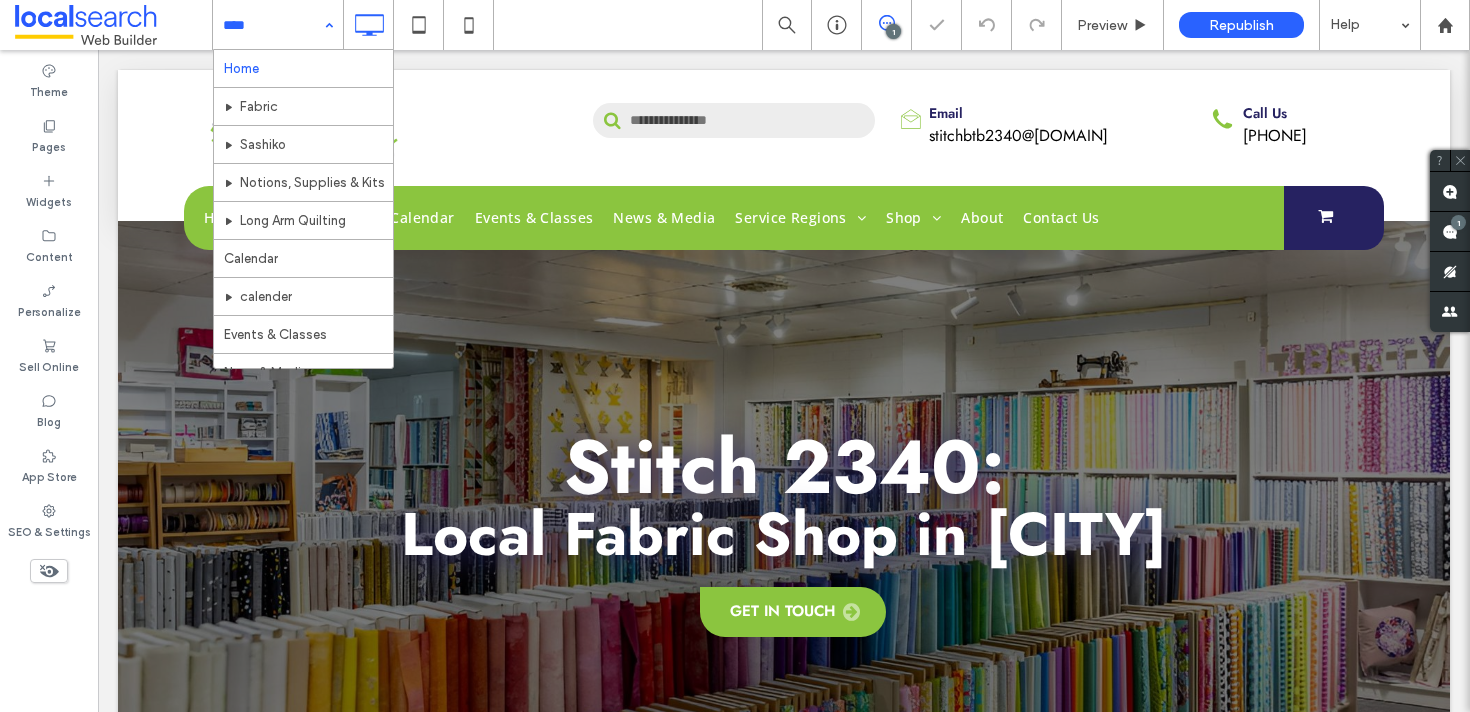 scroll, scrollTop: 0, scrollLeft: 0, axis: both 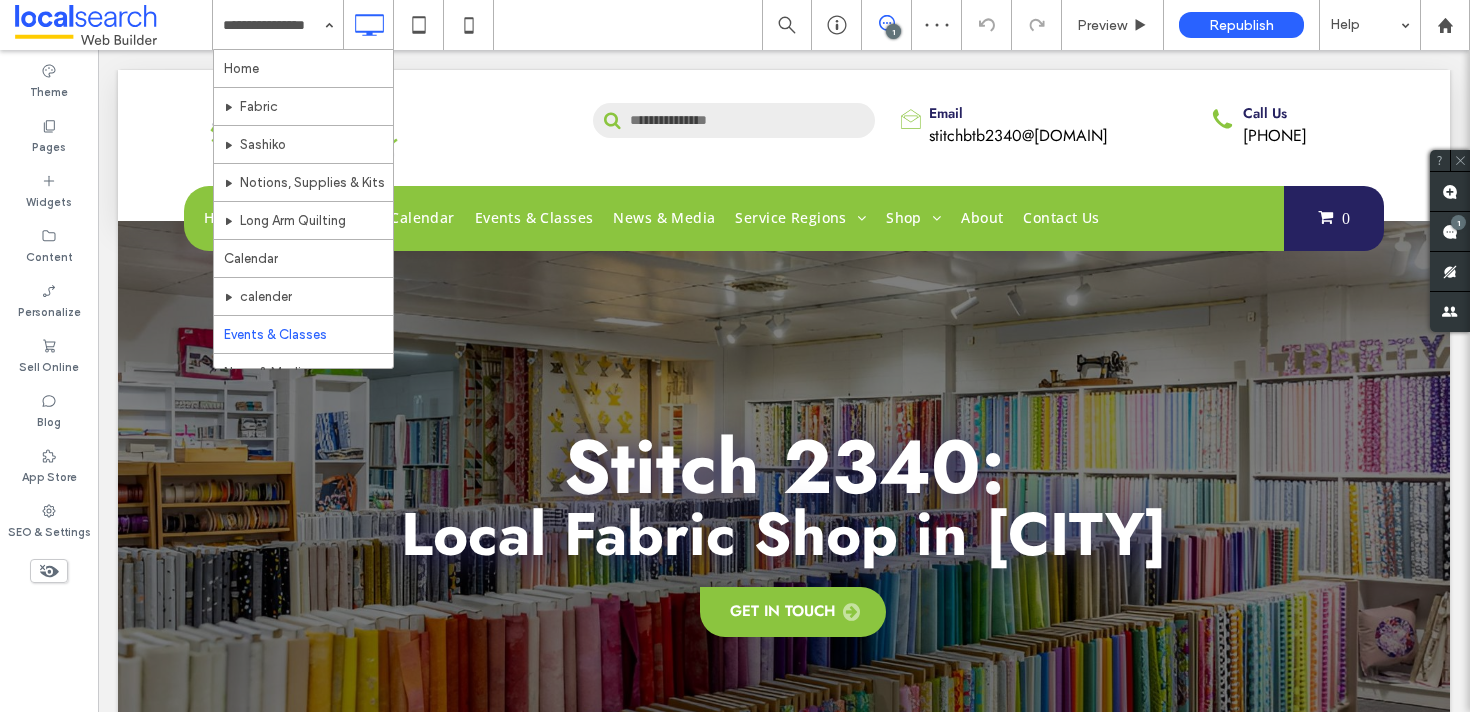 click at bounding box center (273, 25) 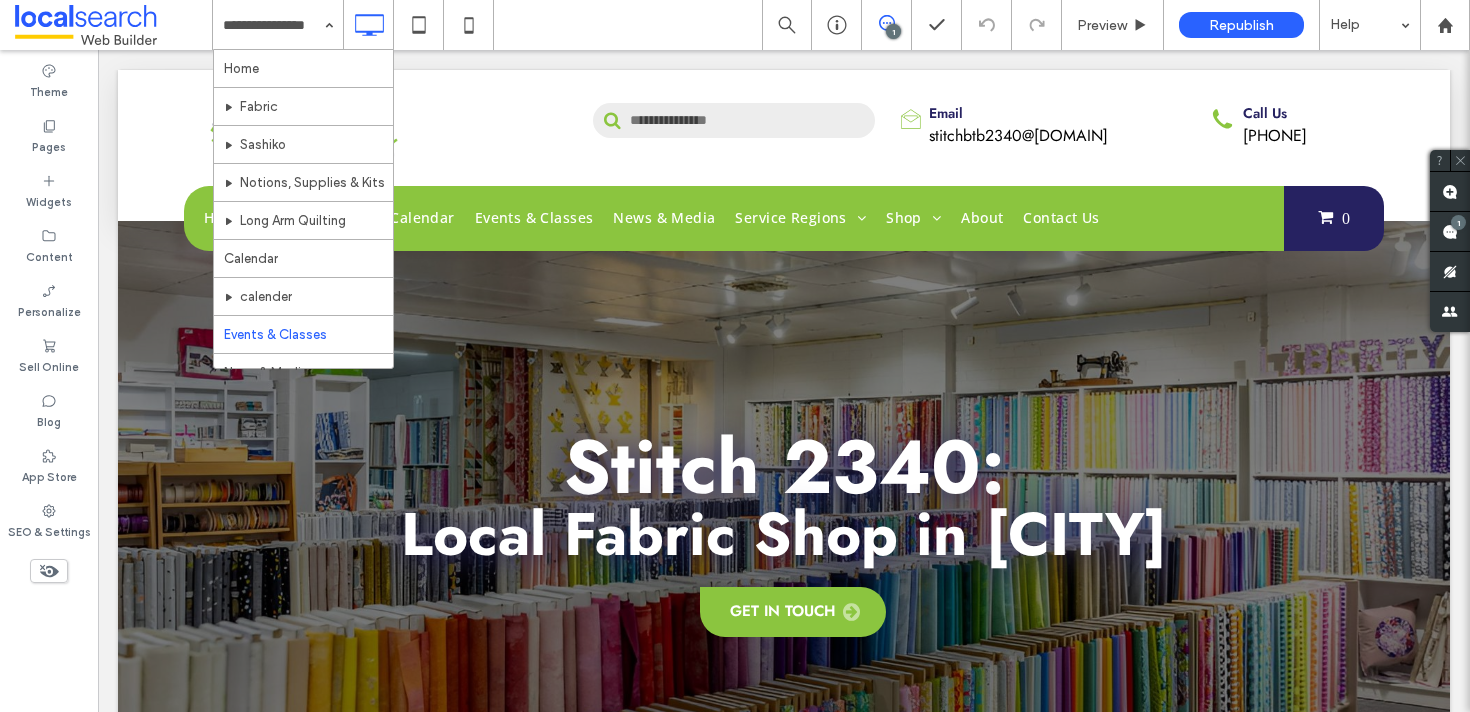 scroll, scrollTop: 66, scrollLeft: 0, axis: vertical 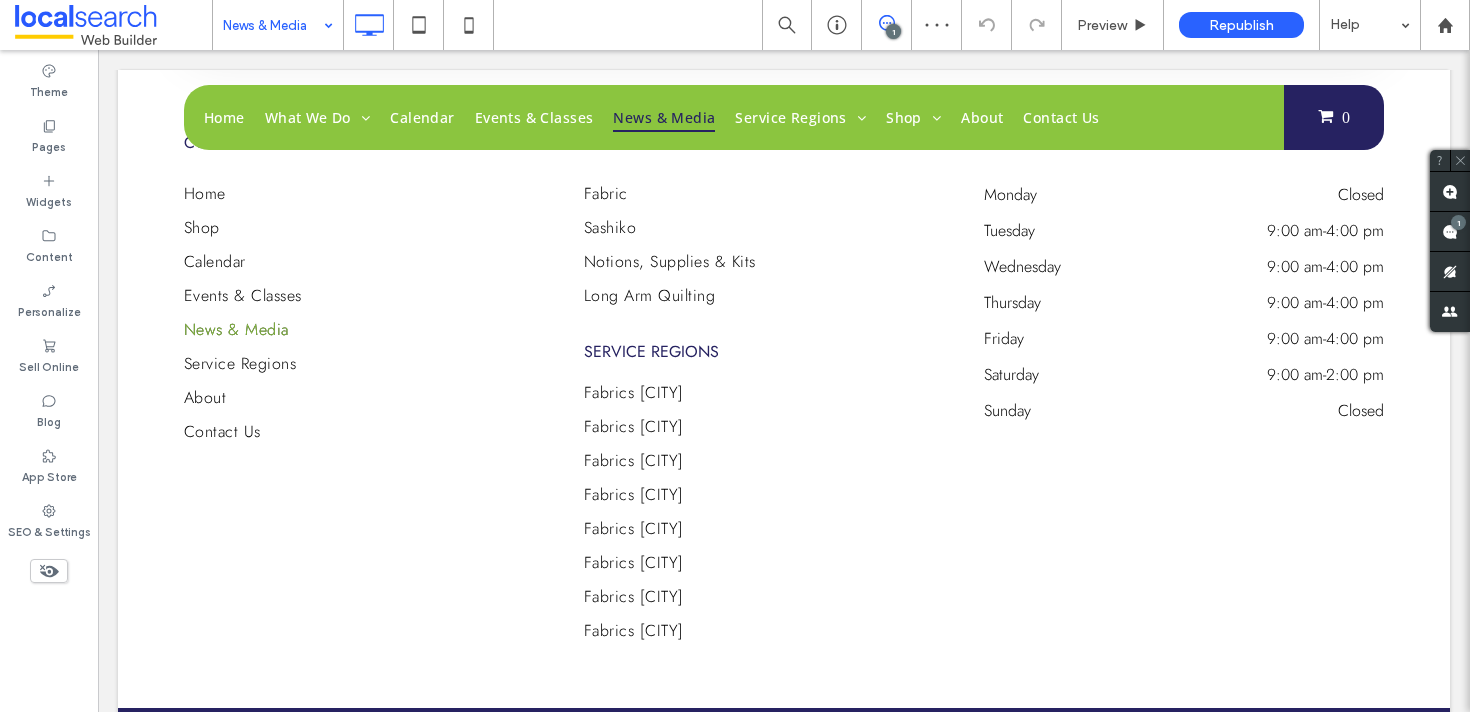click at bounding box center (273, 25) 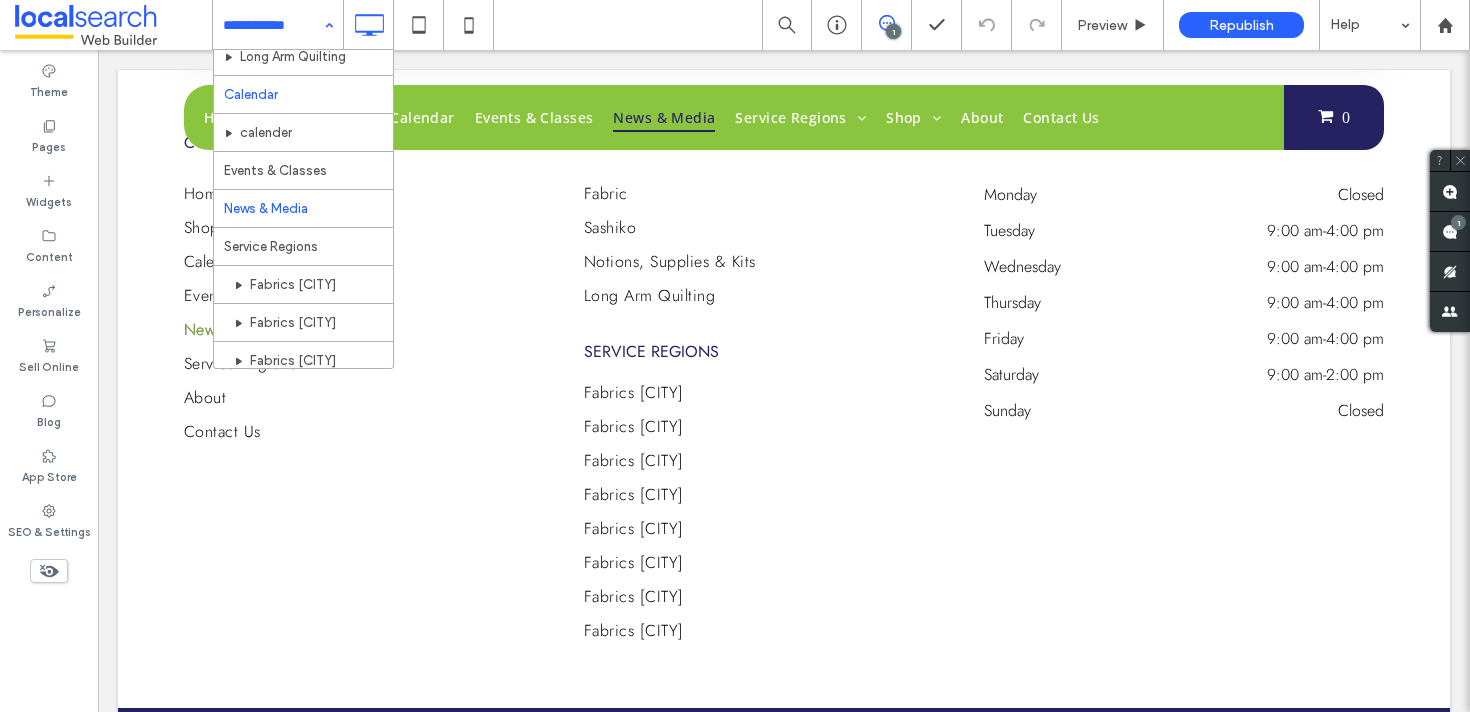 scroll, scrollTop: 498, scrollLeft: 0, axis: vertical 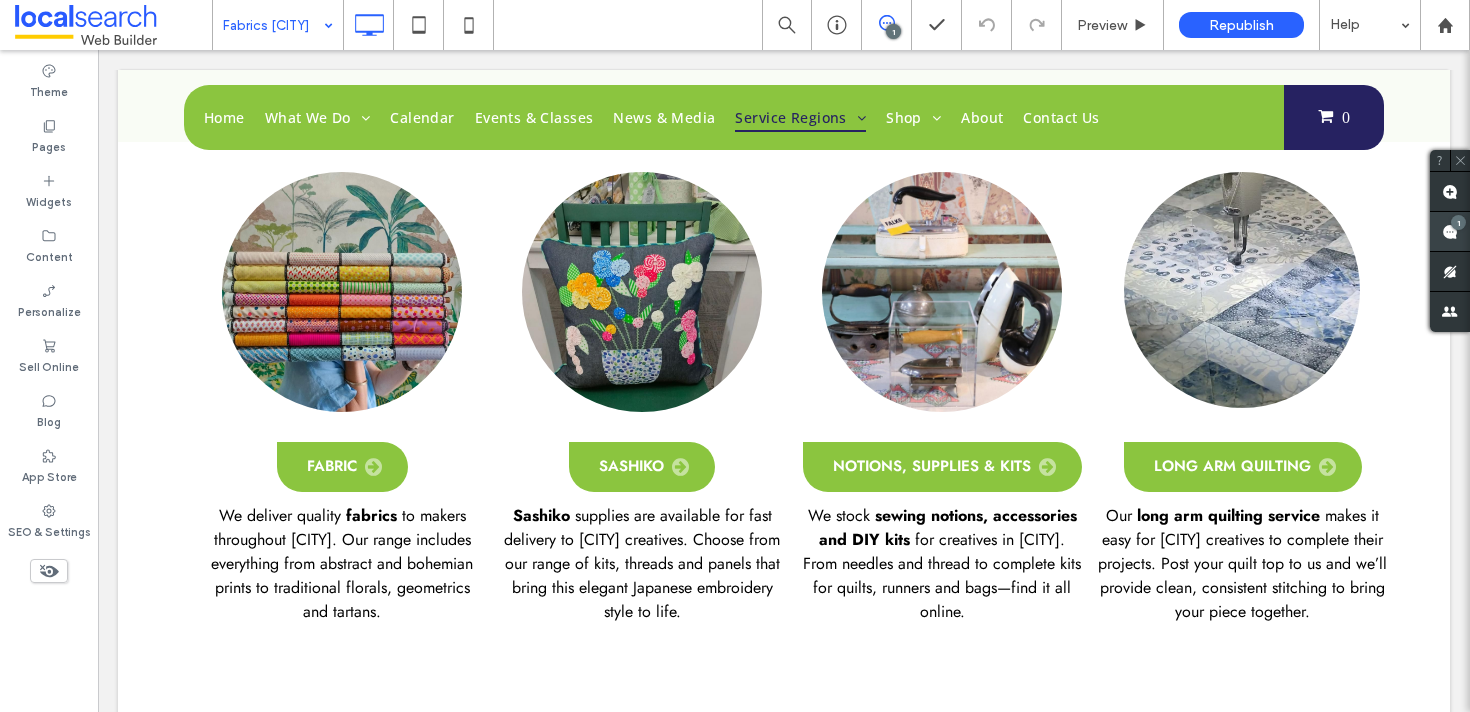 click on "Site Comments Team & Clients Automate new comments Instantly notify your team when someone adds or updates a comment on a site. See Zap Examples 1" at bounding box center [1630, 381] 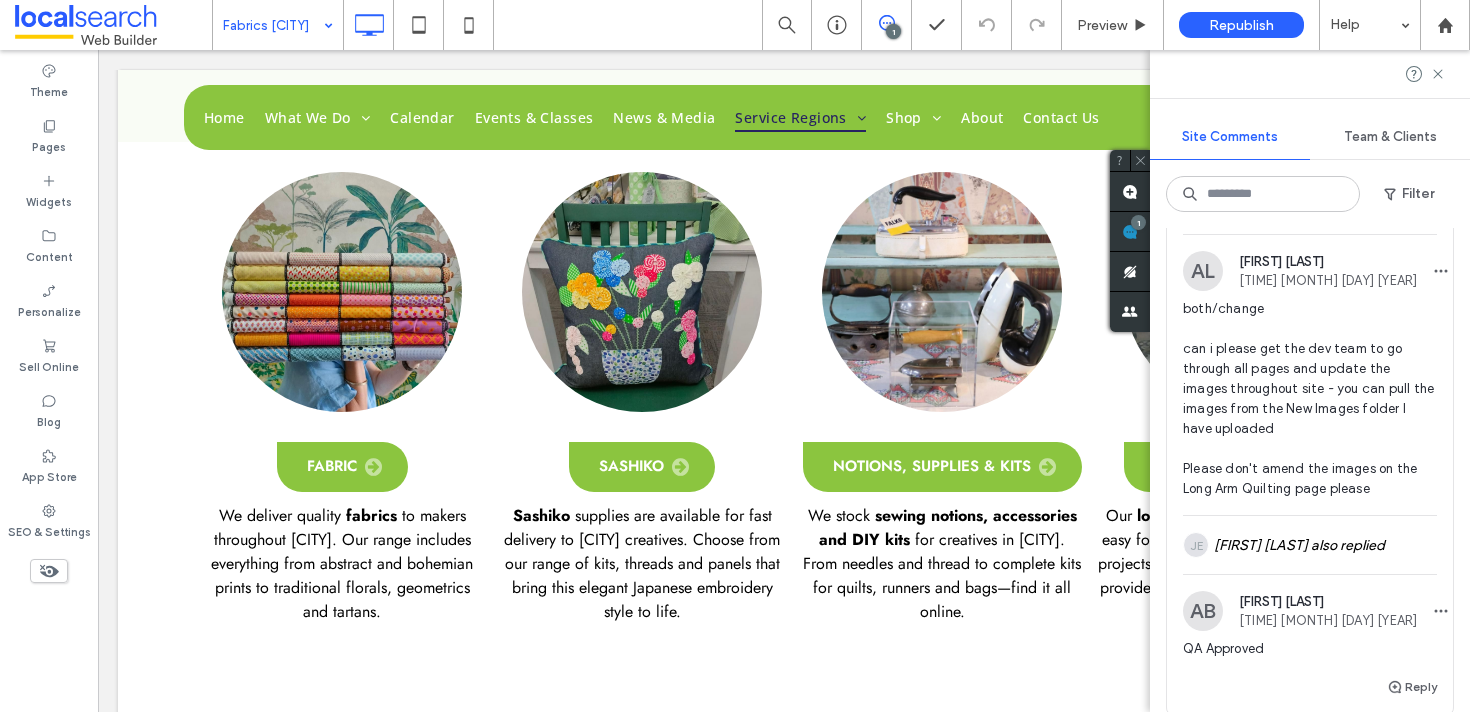 scroll, scrollTop: 208, scrollLeft: 0, axis: vertical 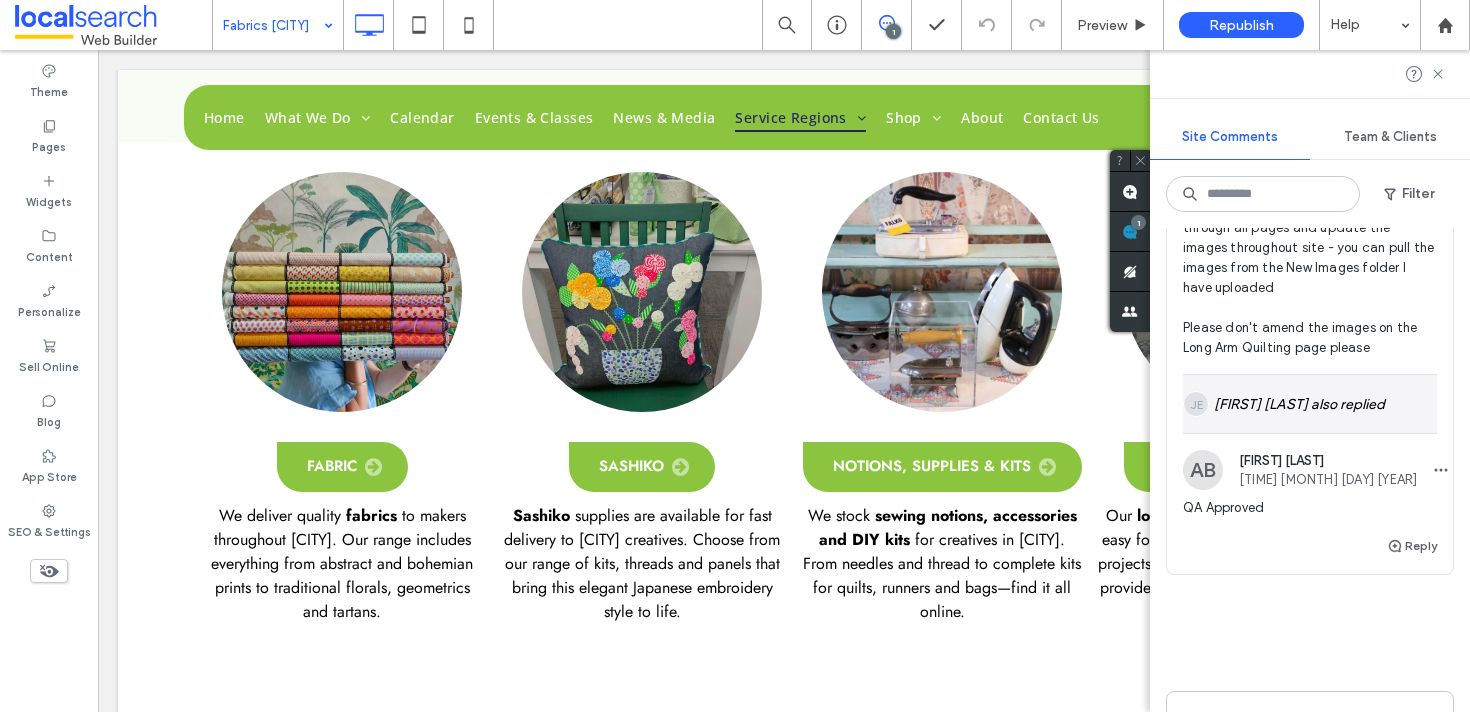 click on "JE Julius Estoy also replied" at bounding box center (1310, 404) 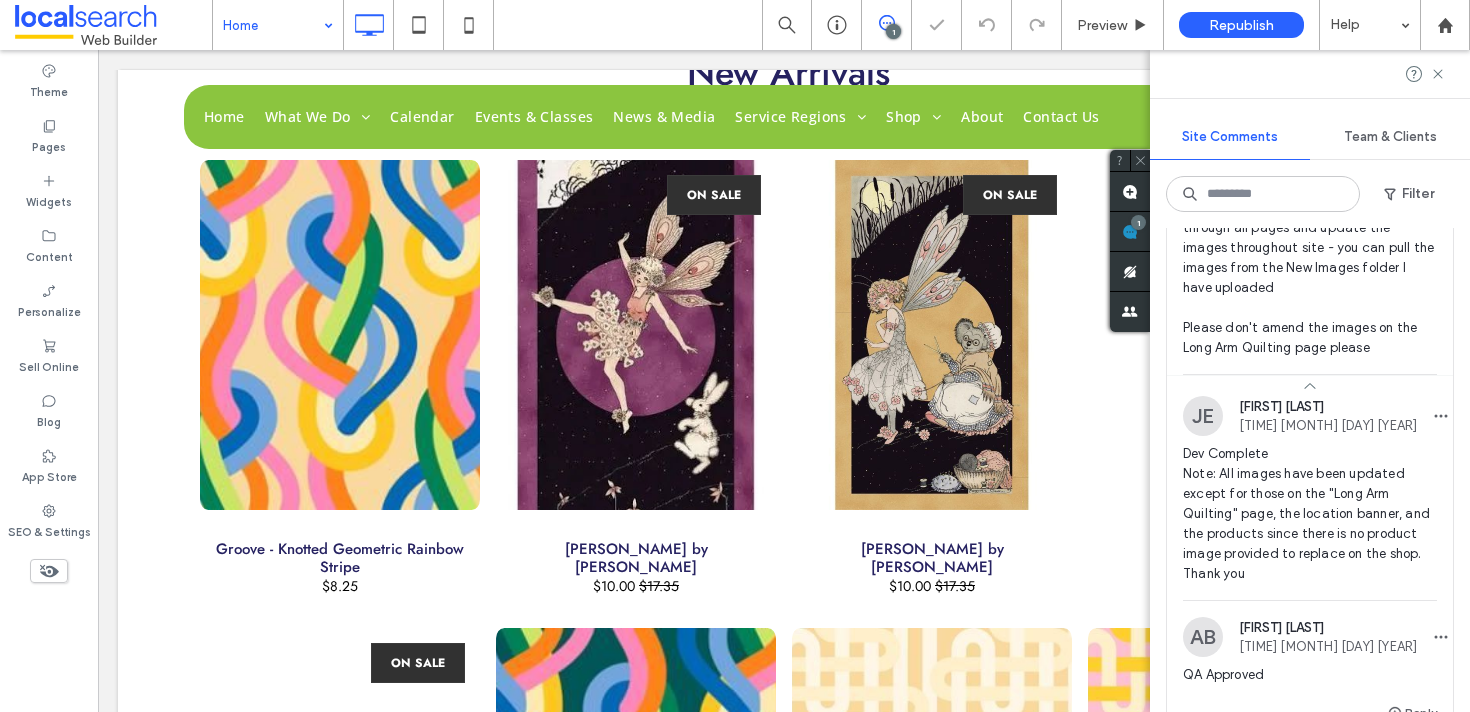 scroll, scrollTop: 3115, scrollLeft: 0, axis: vertical 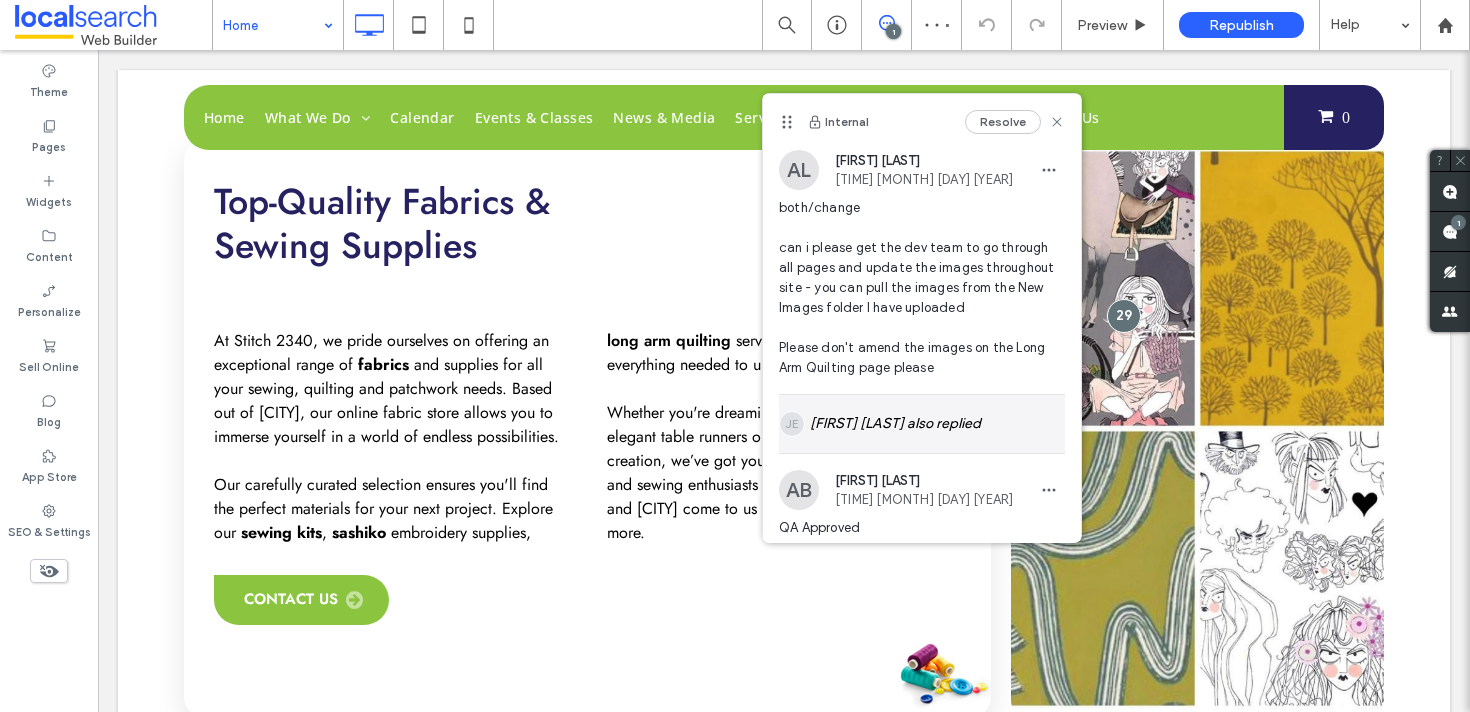 click on "JE Julius Estoy also replied" at bounding box center [922, 424] 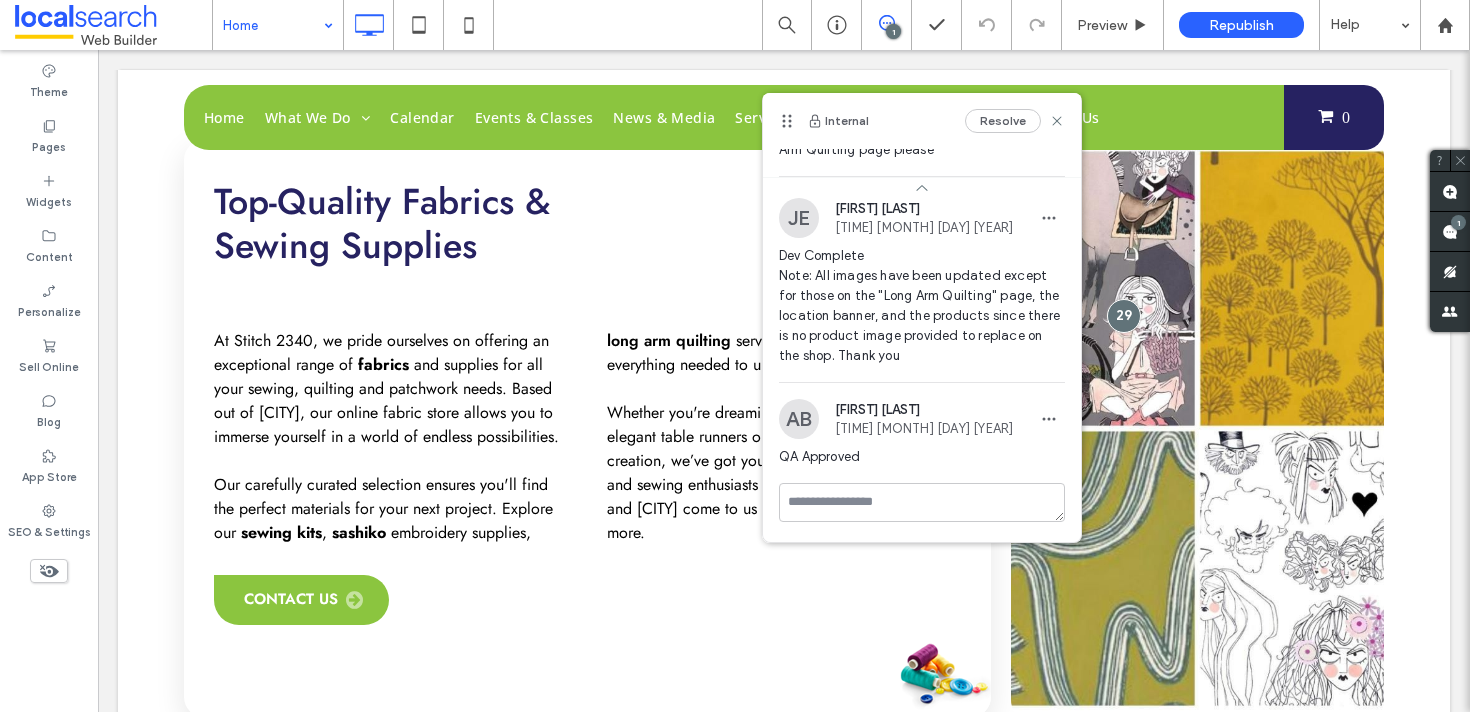 scroll, scrollTop: 229, scrollLeft: 0, axis: vertical 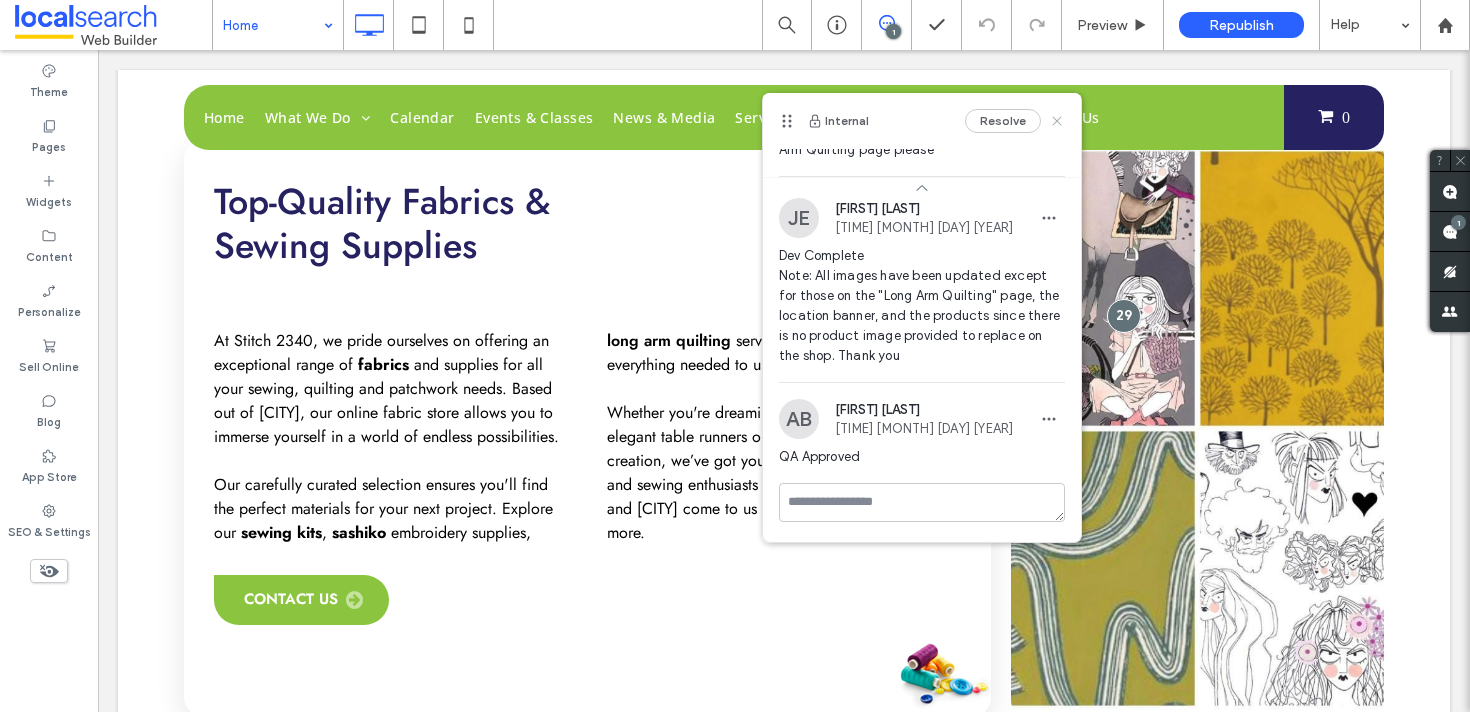 click 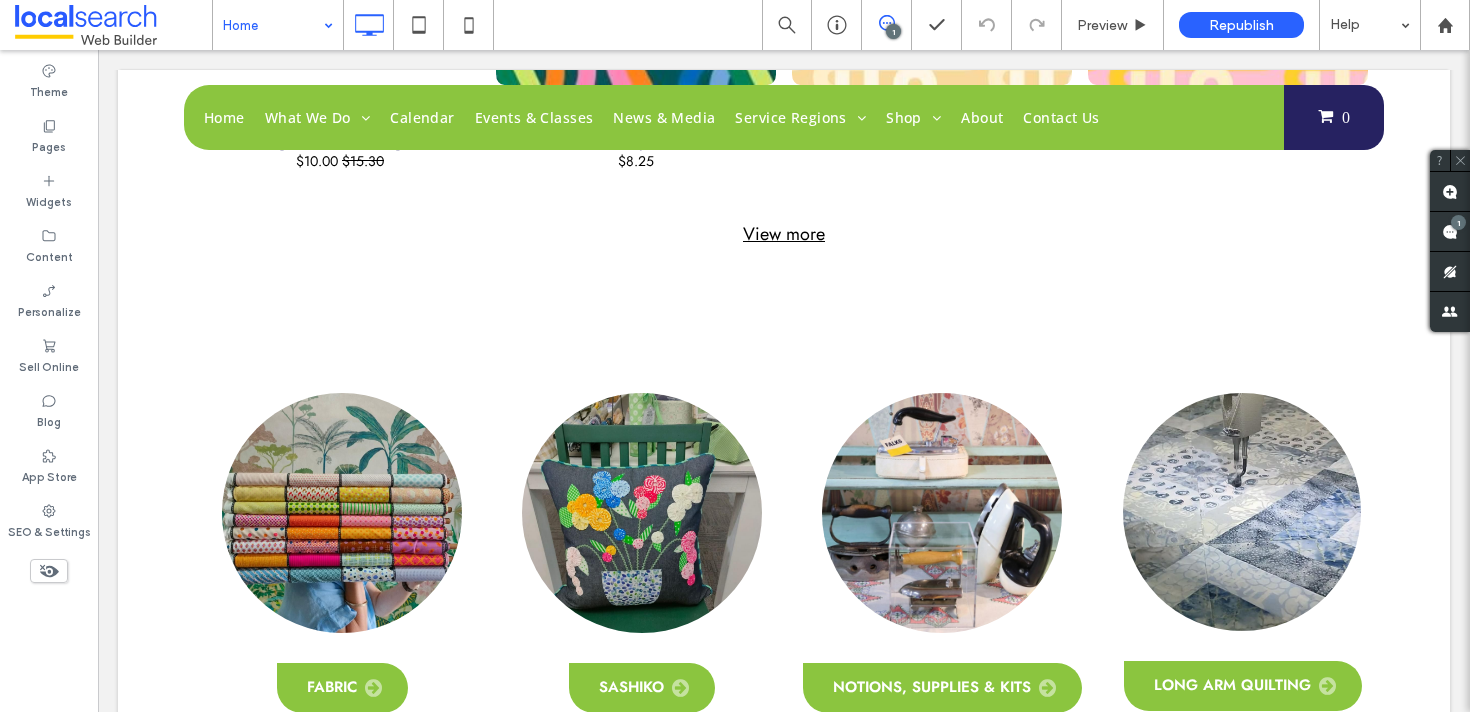 scroll, scrollTop: 1923, scrollLeft: 0, axis: vertical 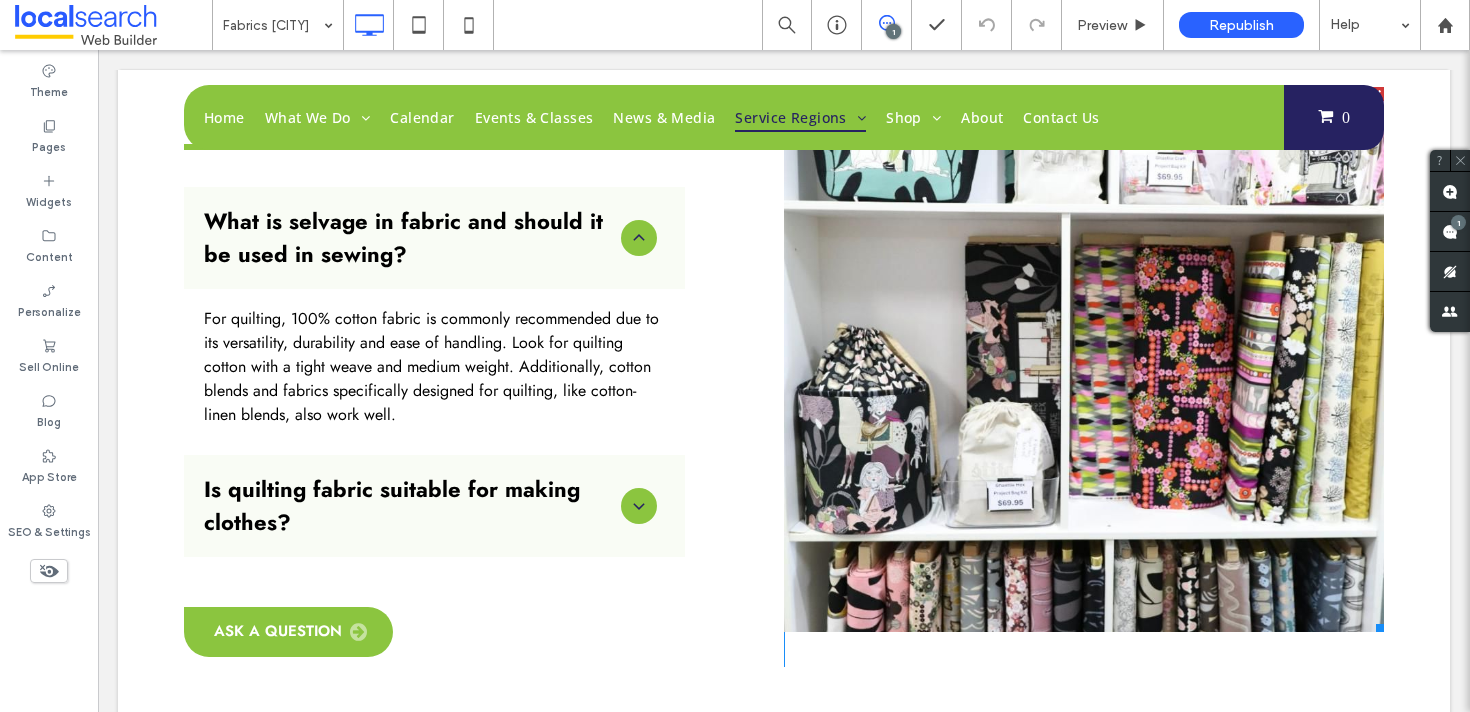 click on "Write your caption here
Button" at bounding box center (1084, 359) 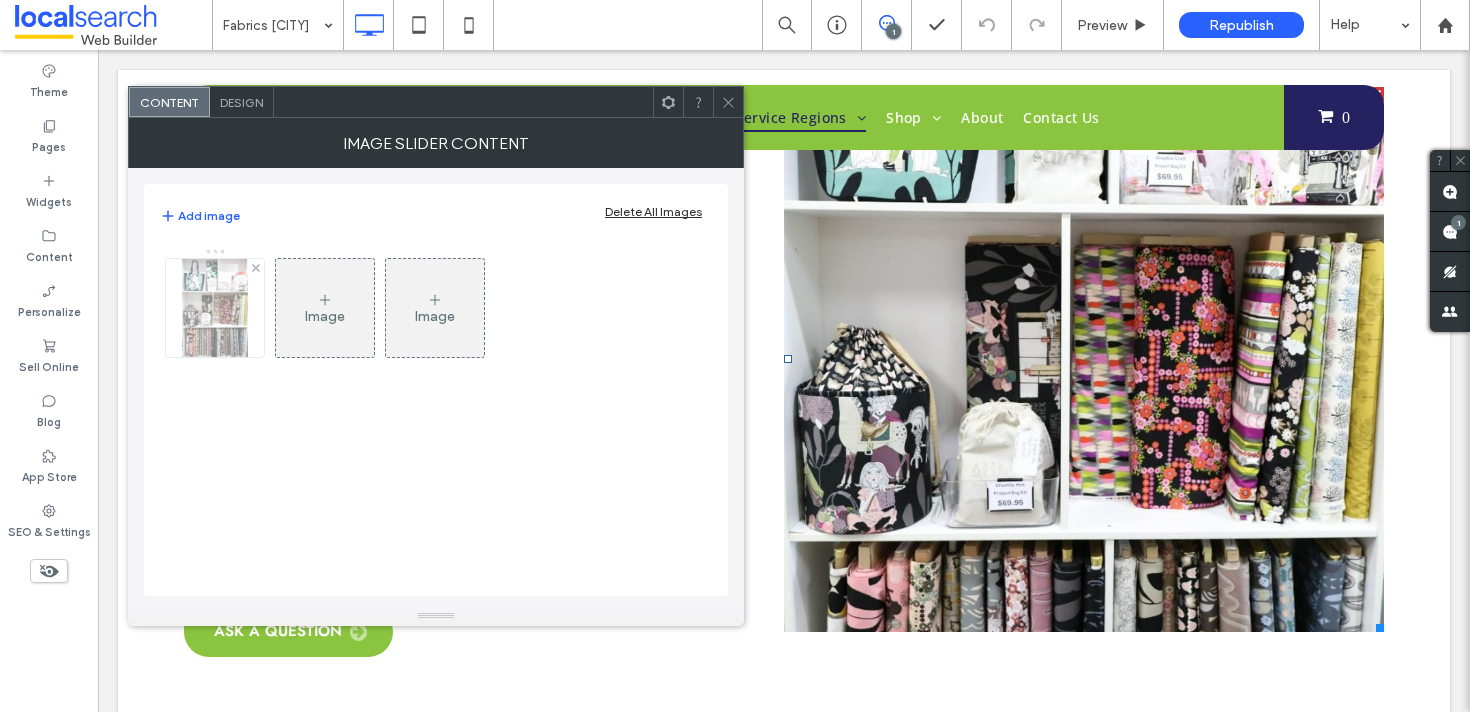 click at bounding box center (214, 308) 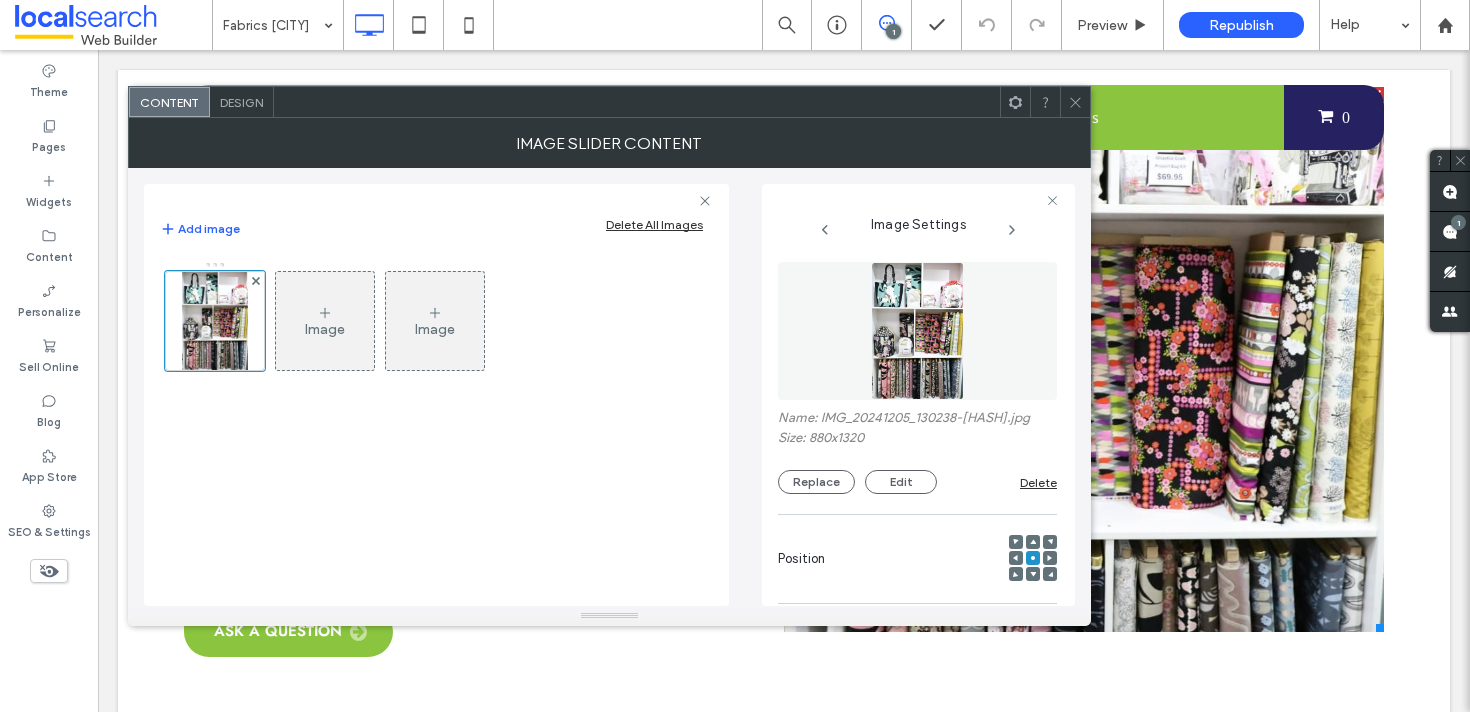 click 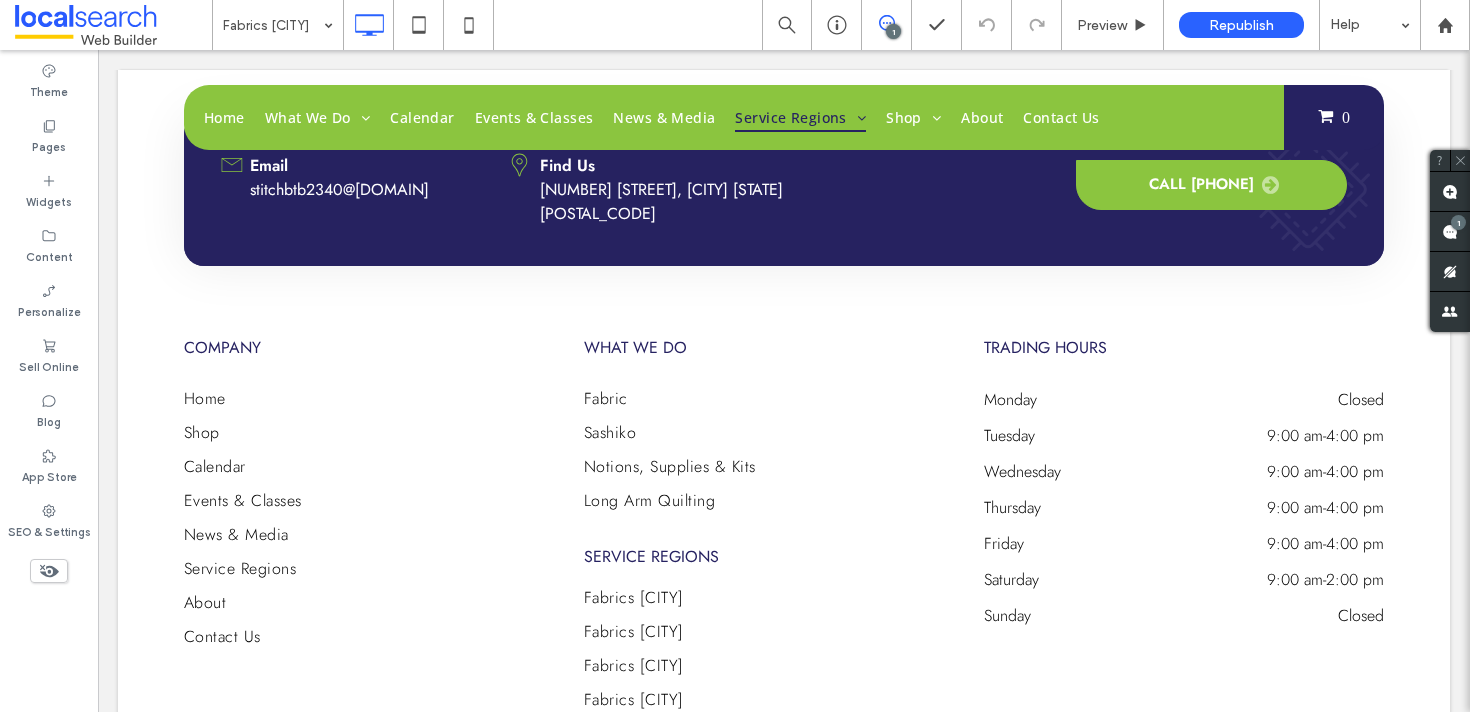 scroll, scrollTop: 7892, scrollLeft: 0, axis: vertical 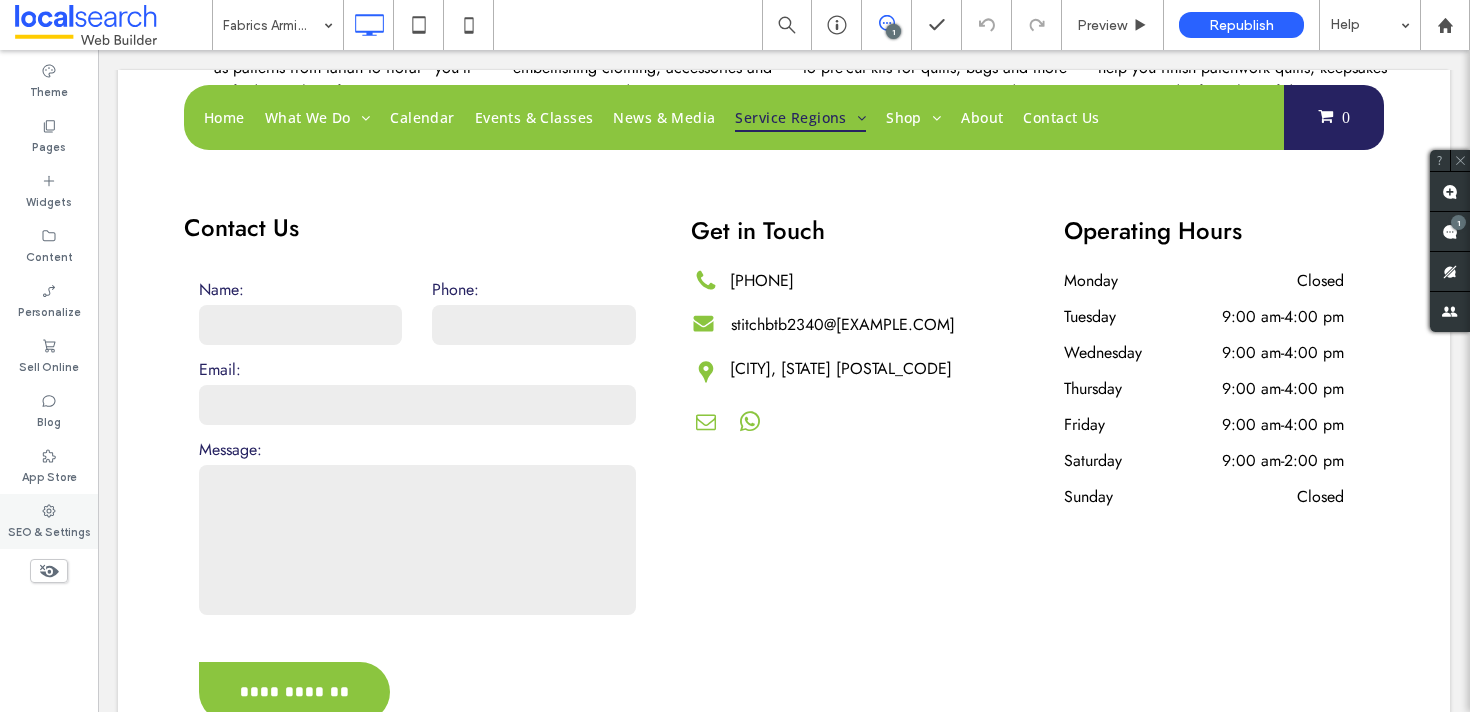click on "SEO & Settings" at bounding box center (49, 521) 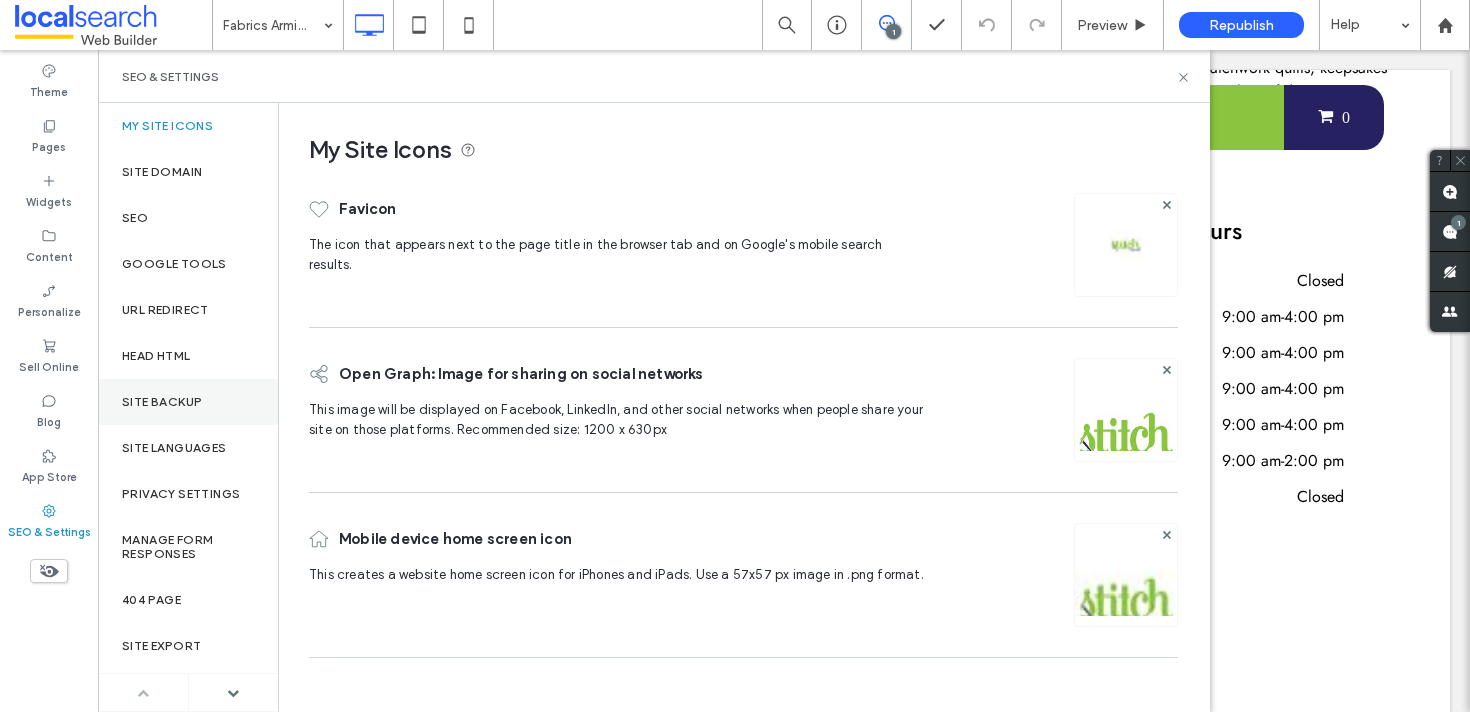 click on "Site Backup" at bounding box center [188, 402] 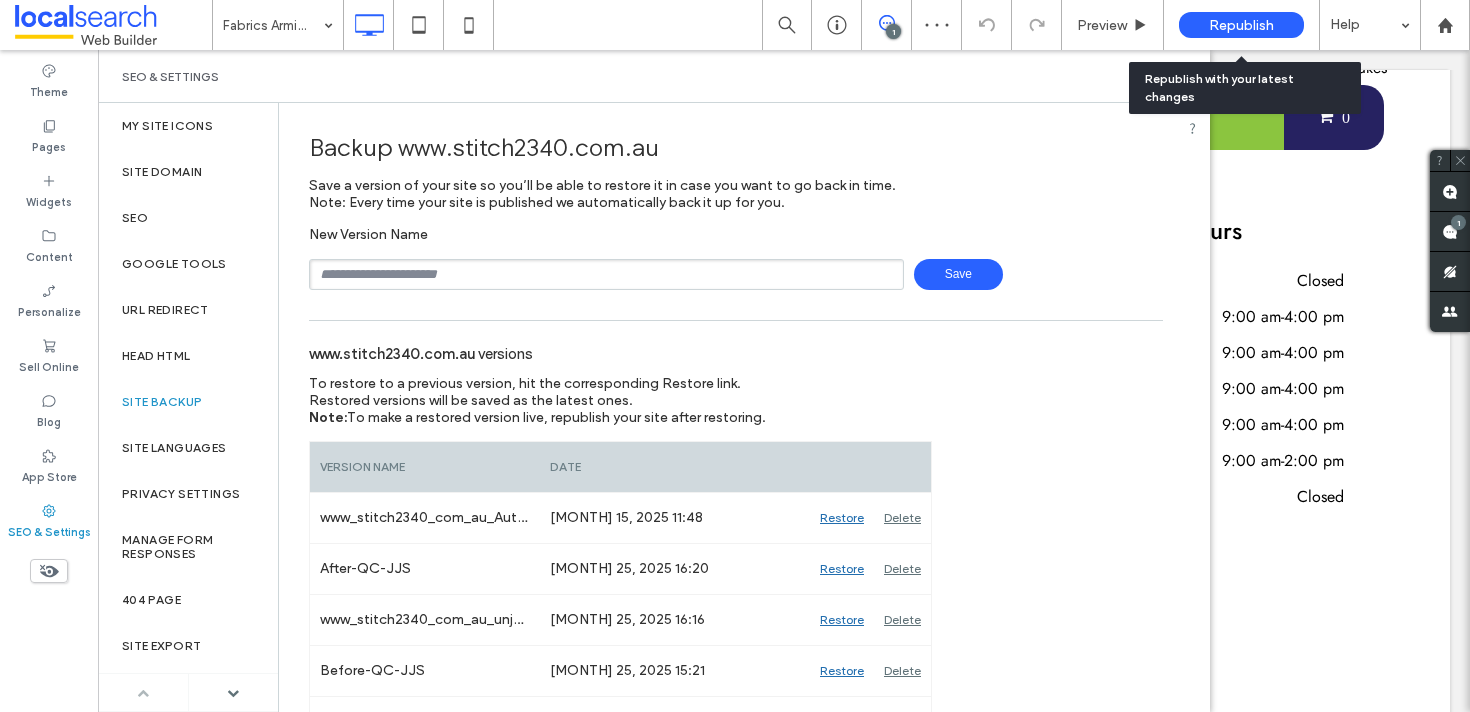 click on "Republish" at bounding box center (1241, 25) 